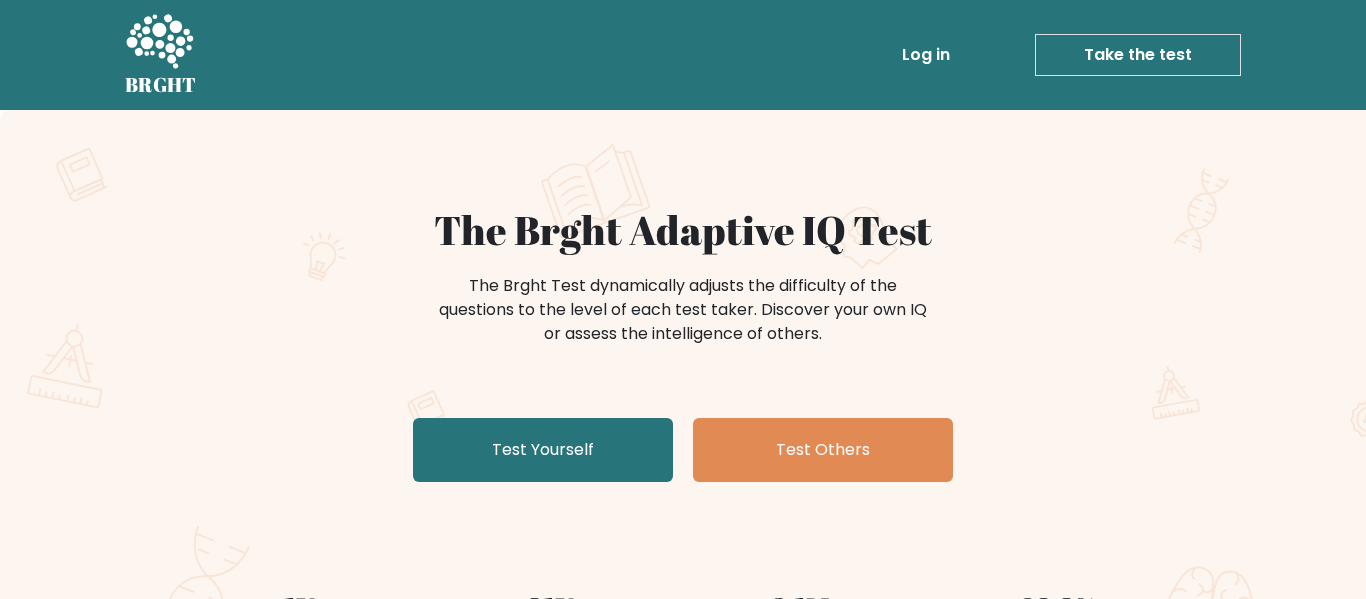 scroll, scrollTop: 0, scrollLeft: 0, axis: both 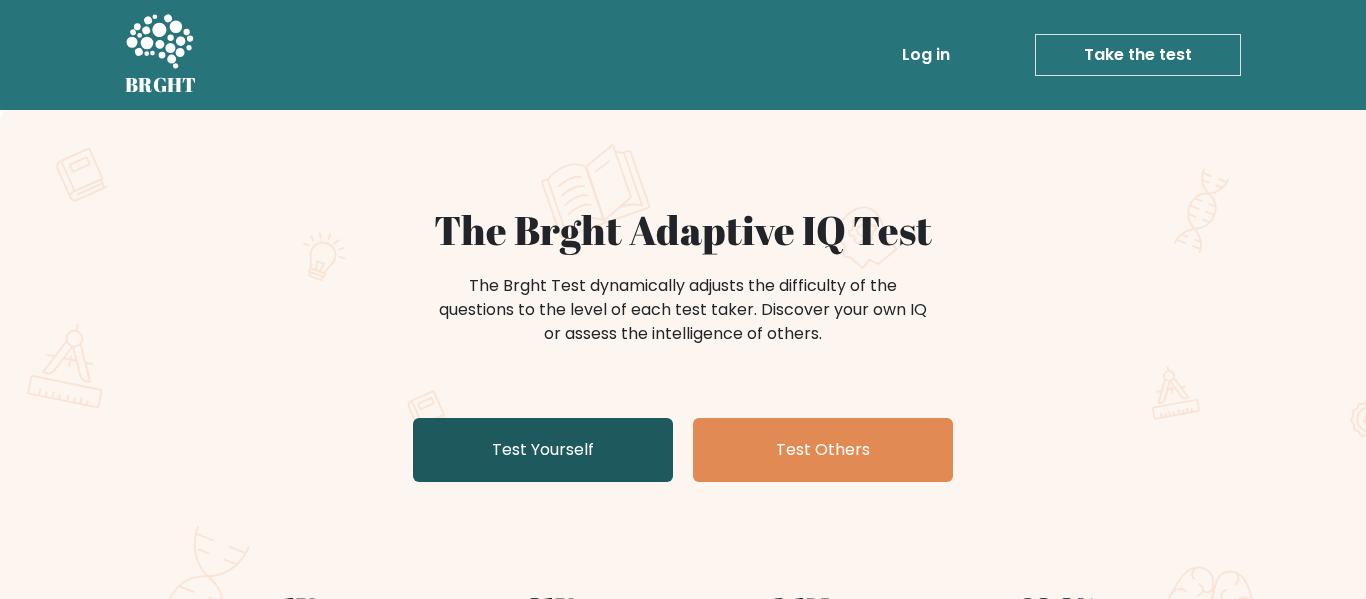 click on "Test Yourself" at bounding box center (543, 450) 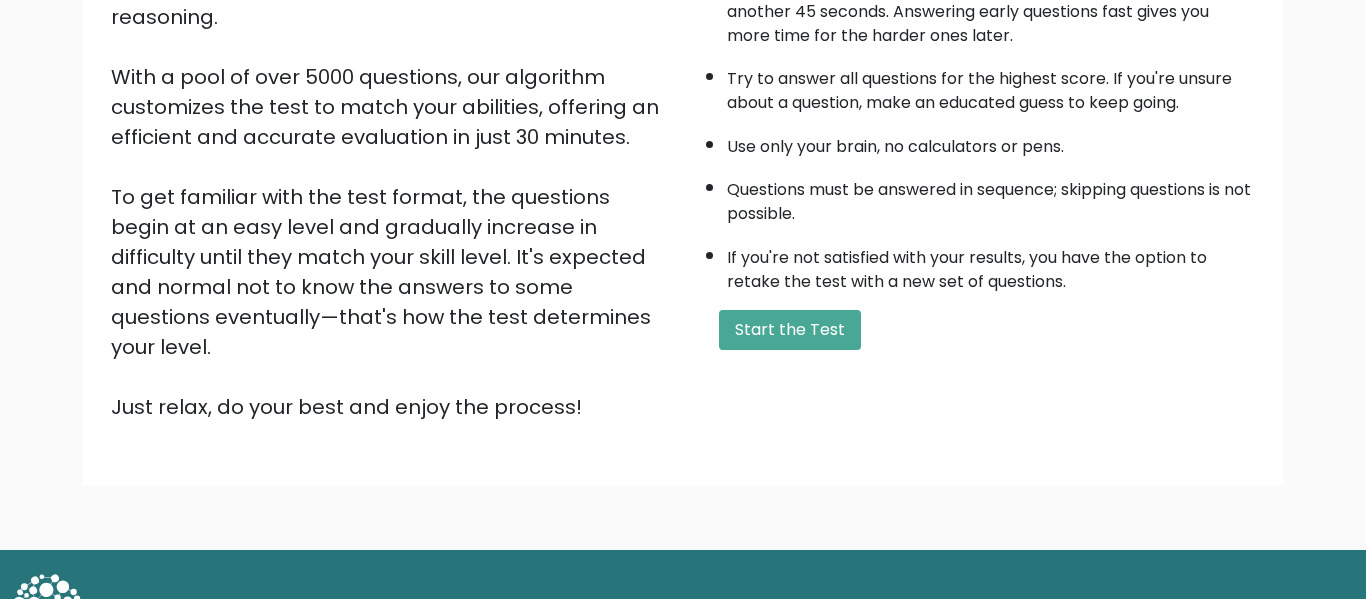 scroll, scrollTop: 317, scrollLeft: 0, axis: vertical 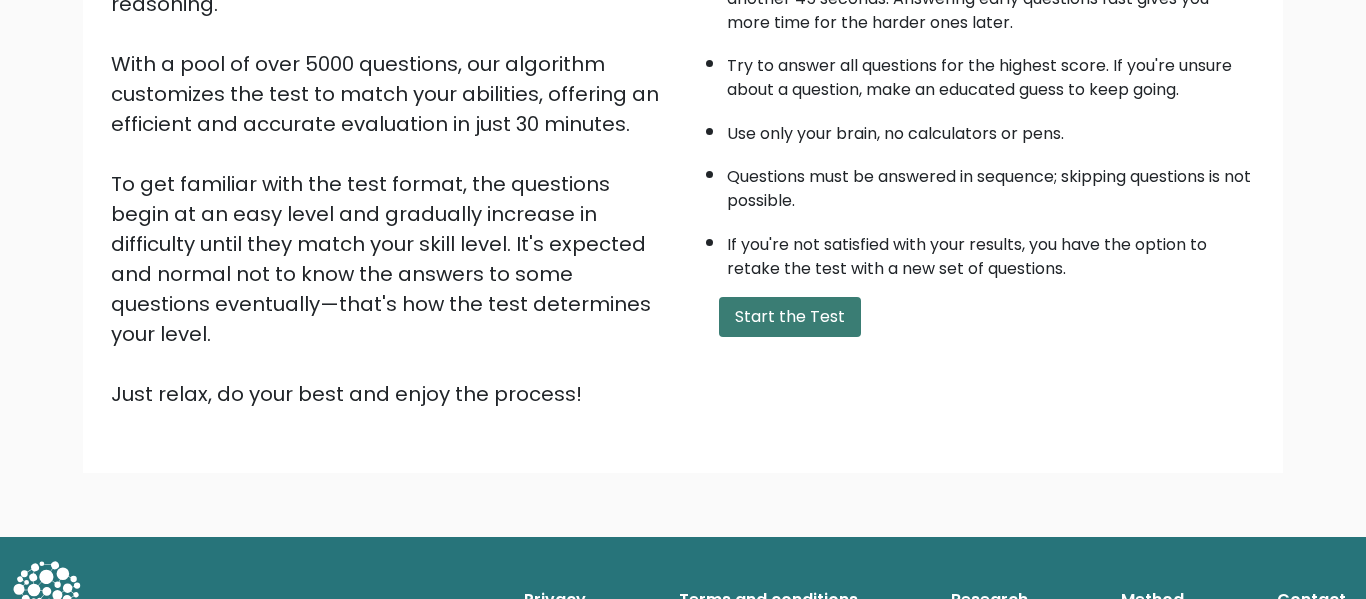 click on "Start the Test" at bounding box center [790, 317] 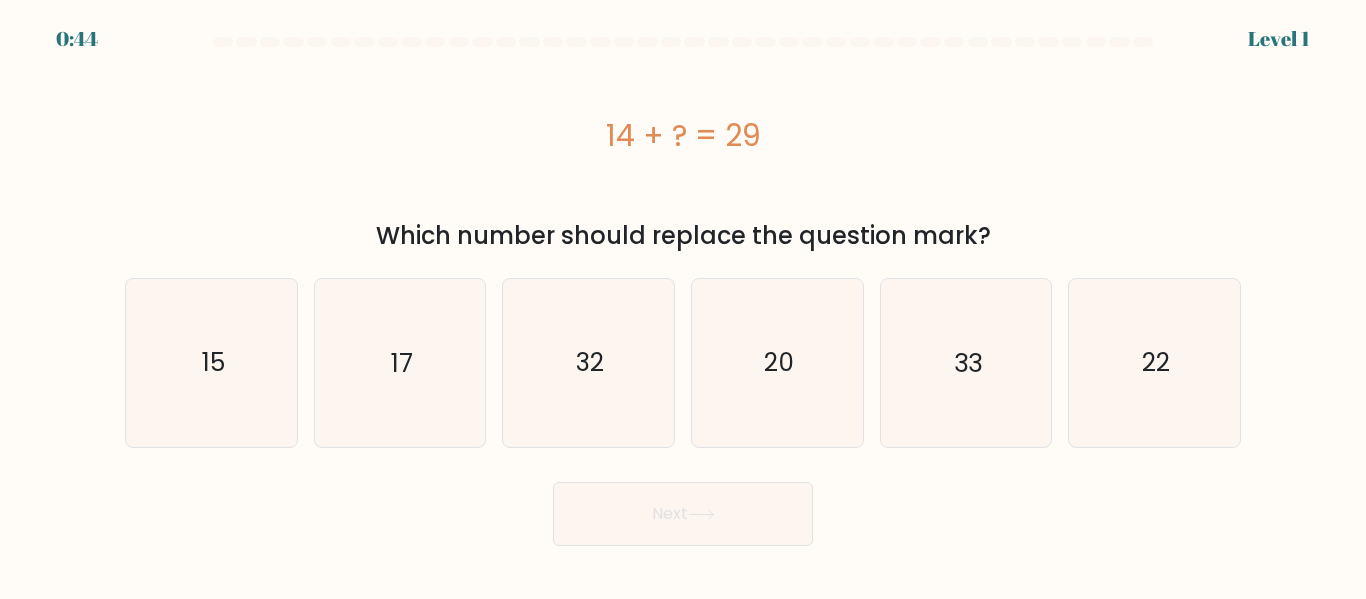 scroll, scrollTop: 0, scrollLeft: 0, axis: both 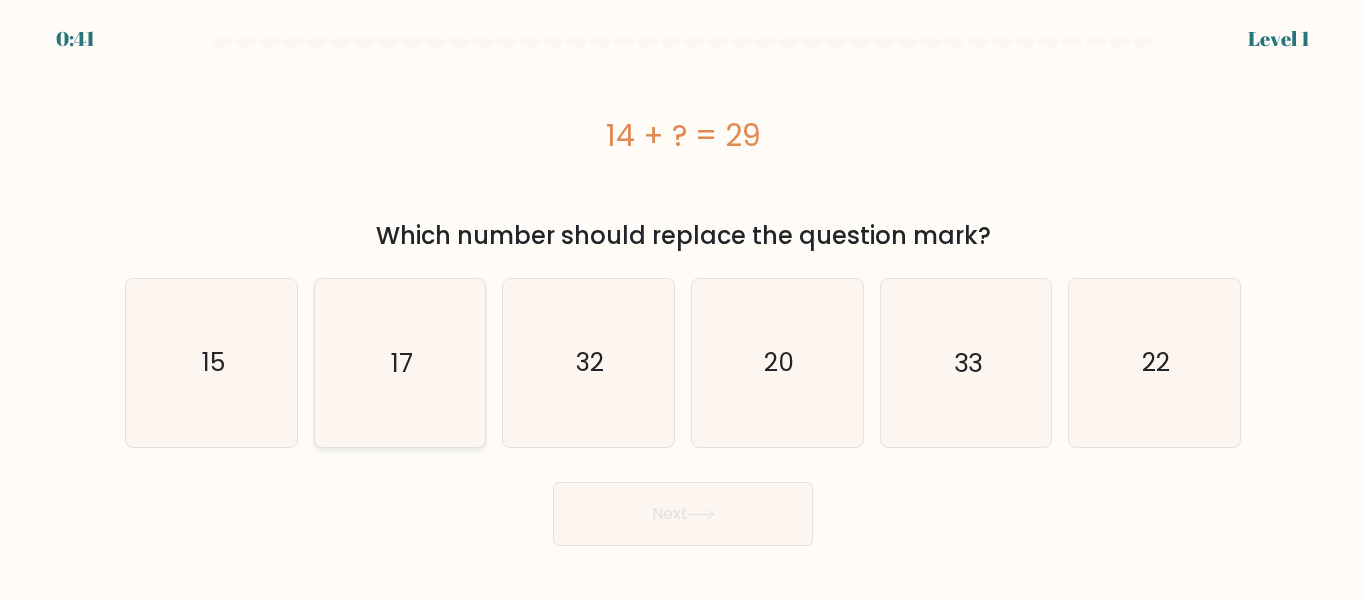 click on "17" at bounding box center (399, 362) 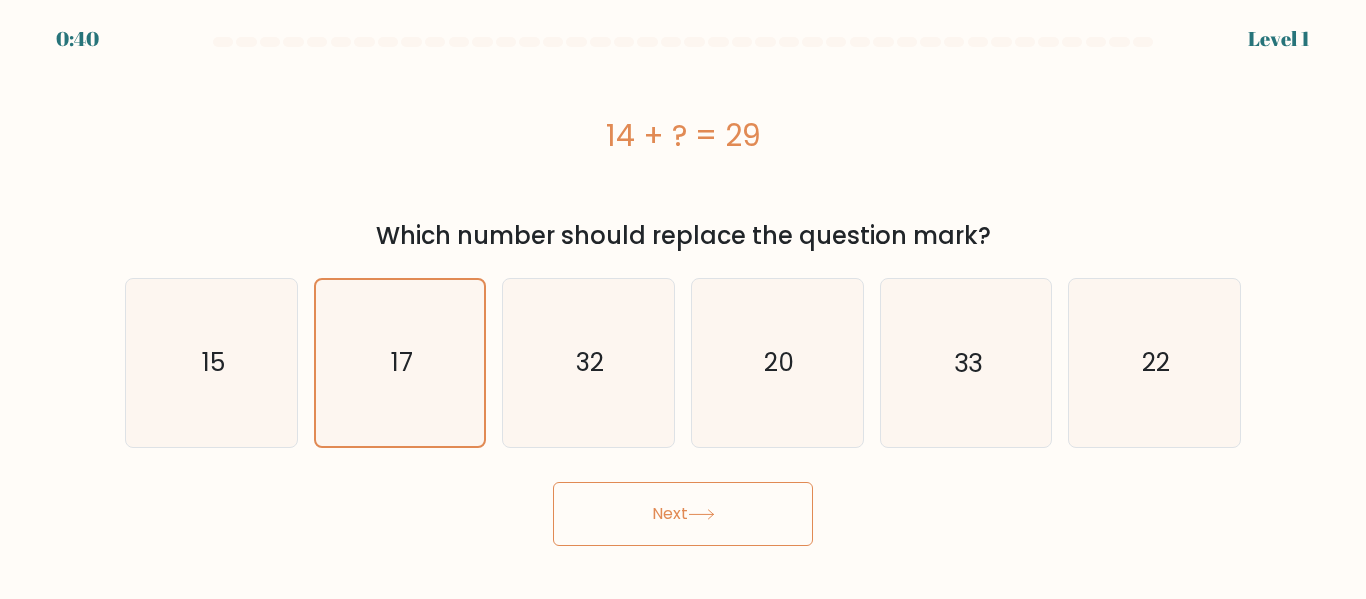 click on "Next" at bounding box center [683, 514] 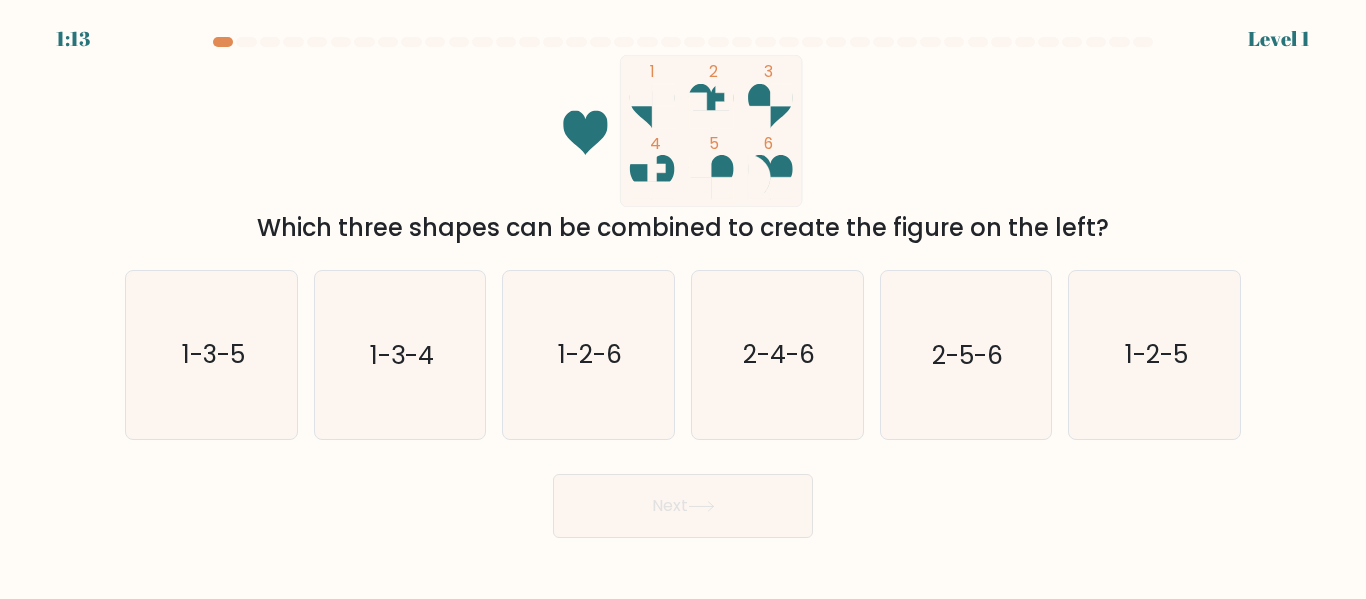scroll, scrollTop: 0, scrollLeft: 0, axis: both 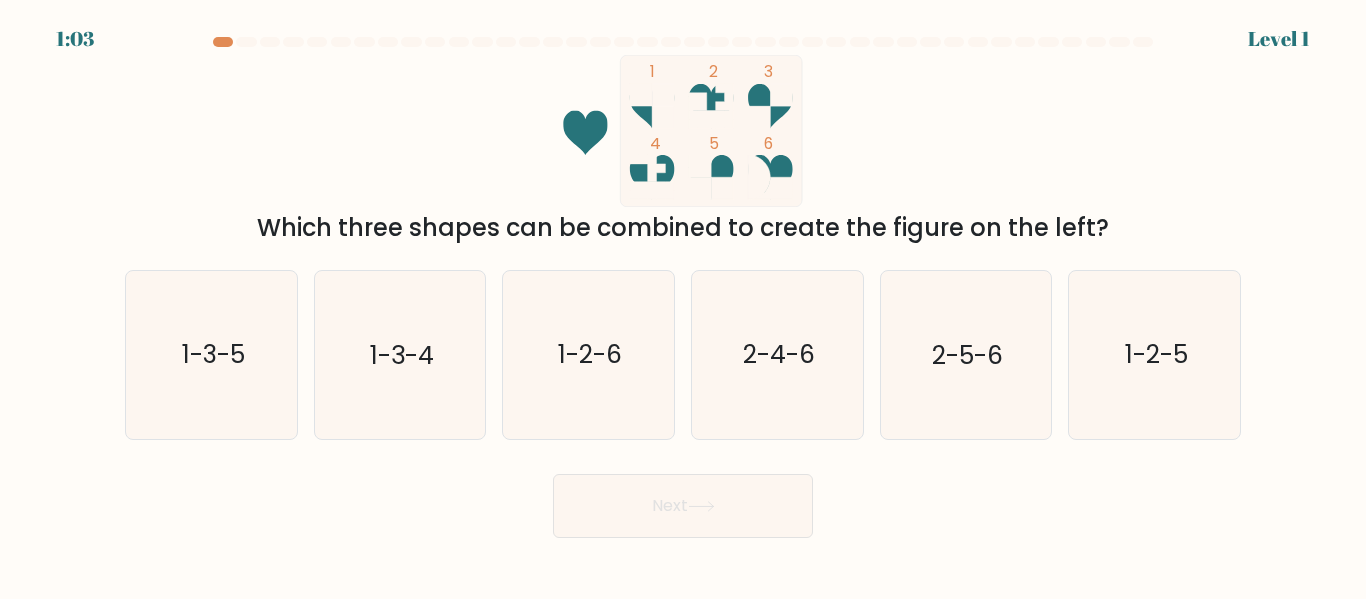 click on "1
2
3
4
5
6" at bounding box center (683, 131) 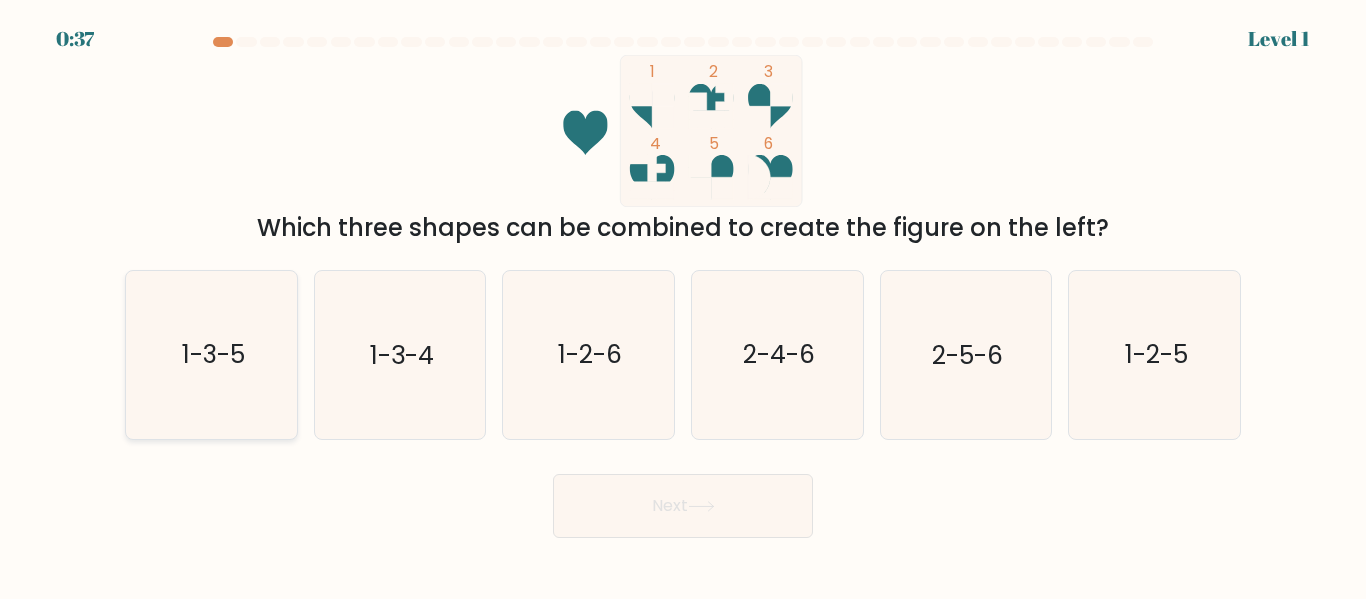 click on "1-3-5" at bounding box center (211, 354) 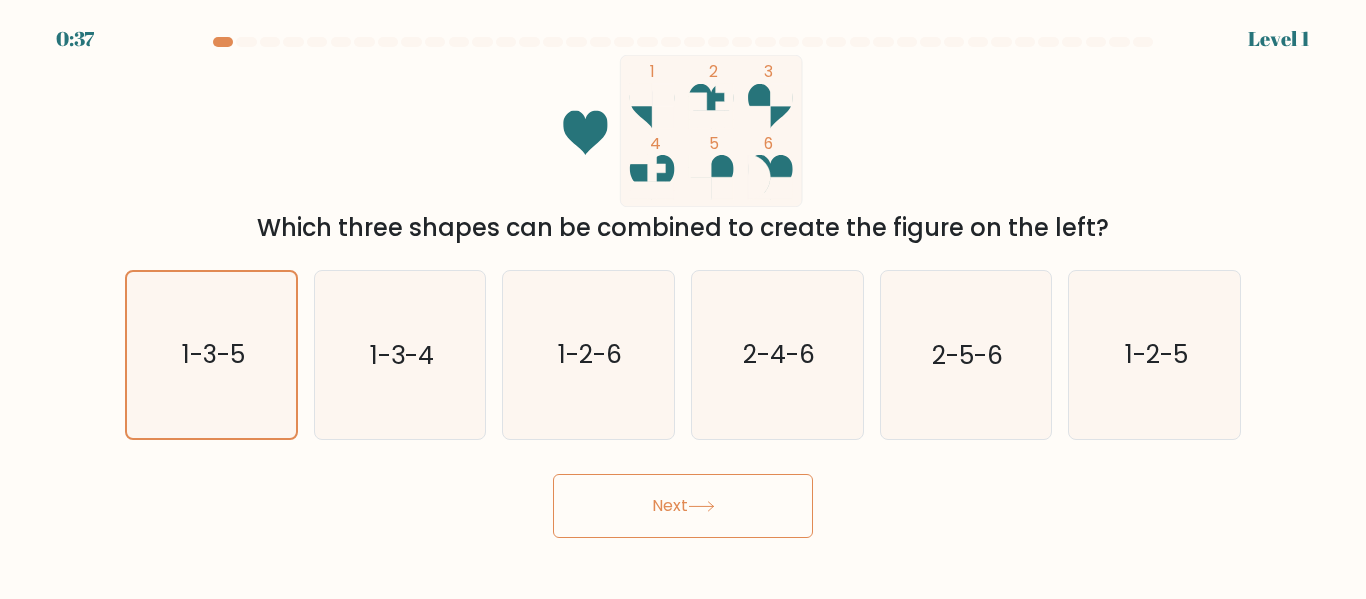 click on "Next" at bounding box center (683, 506) 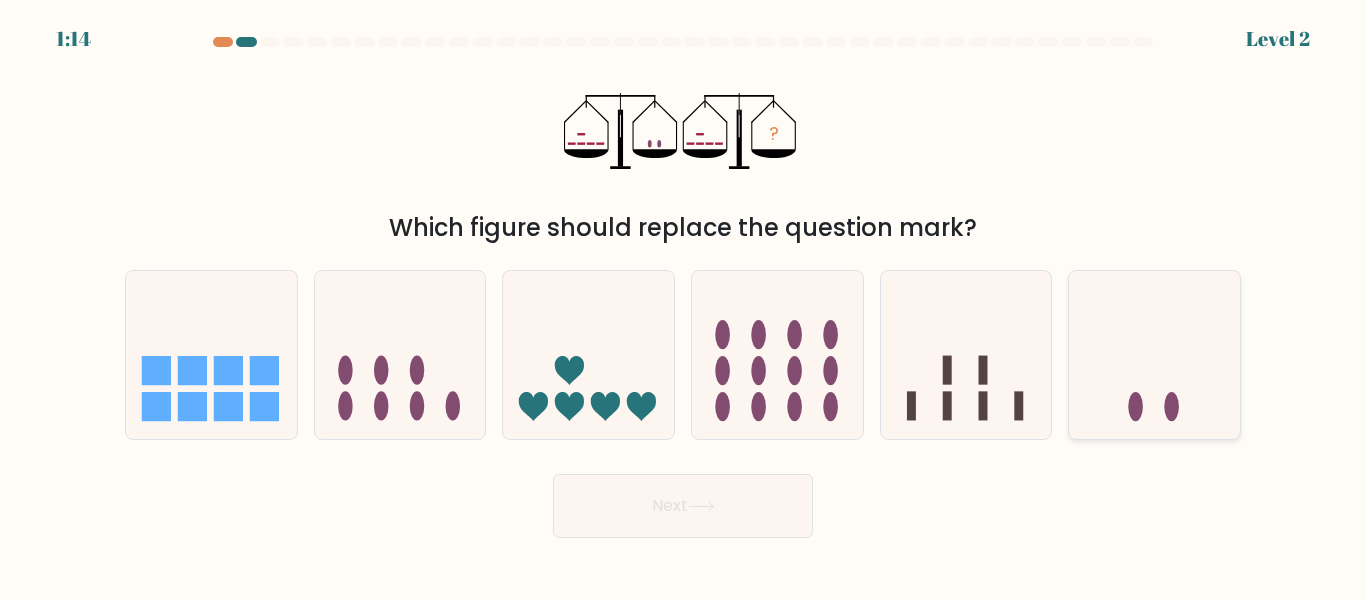 click at bounding box center [1154, 354] 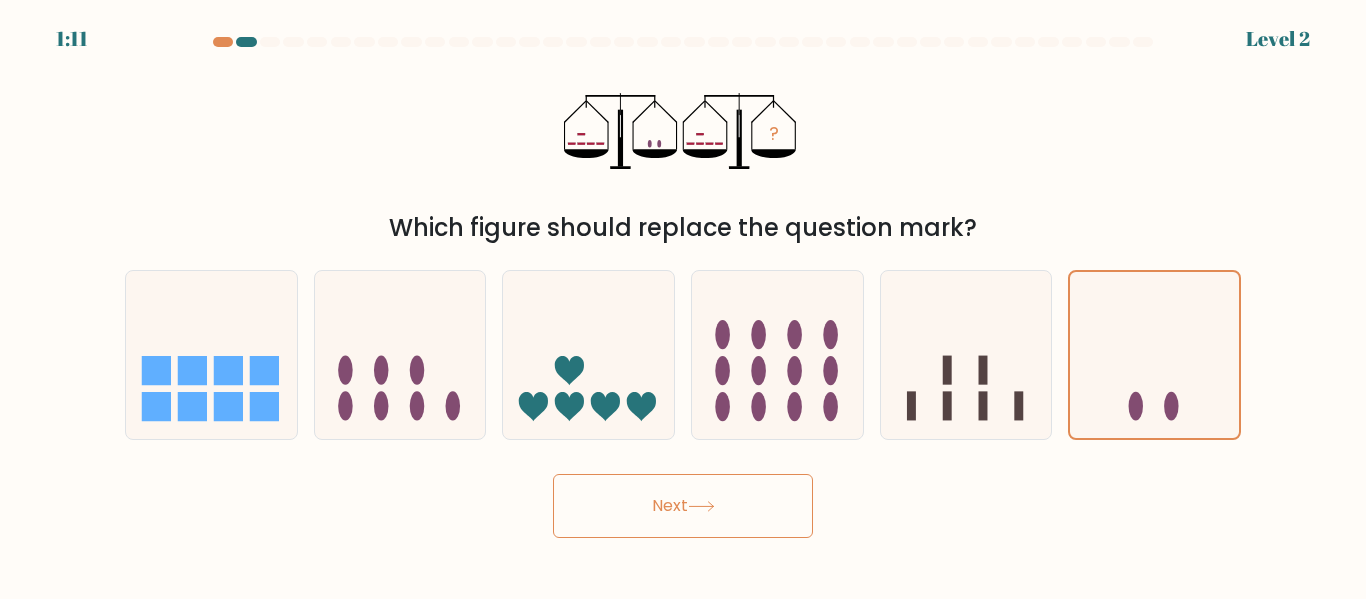 click on "Next" at bounding box center (683, 506) 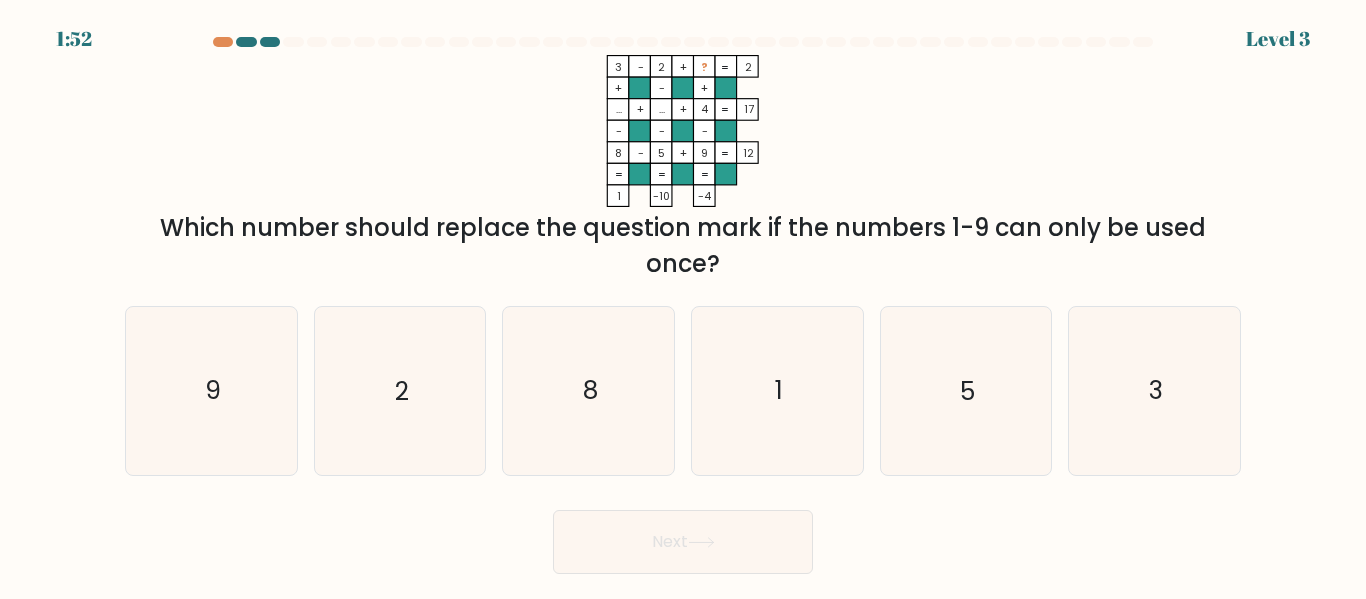type 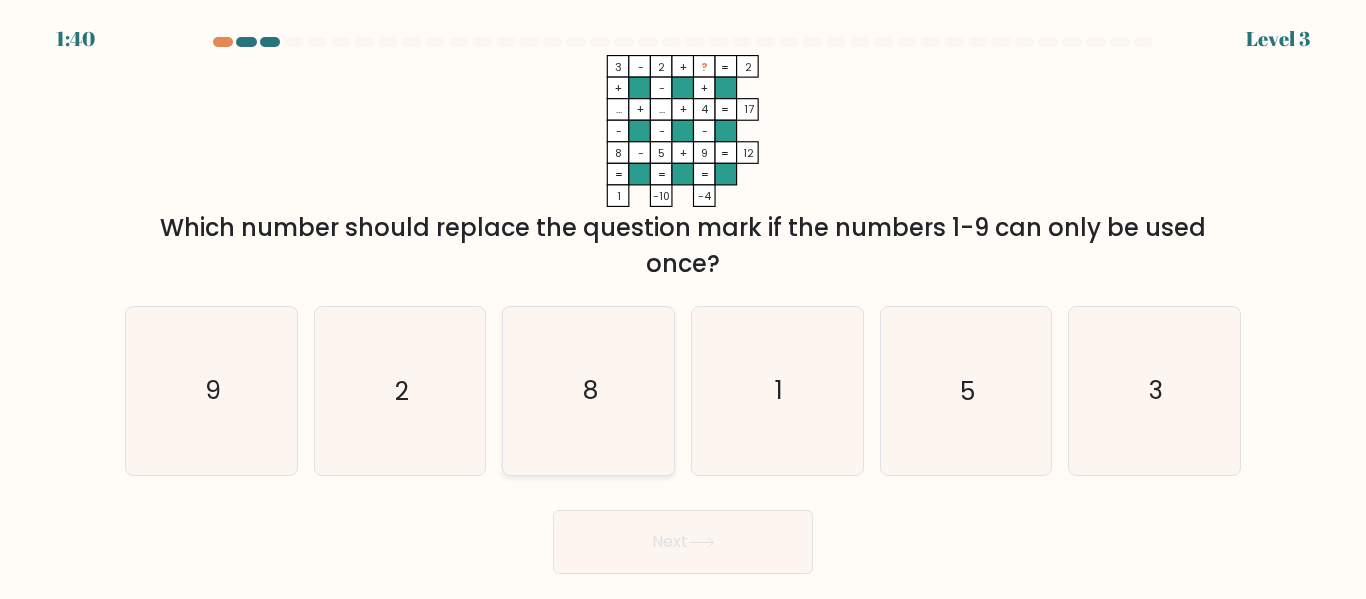 click on "8" at bounding box center [588, 390] 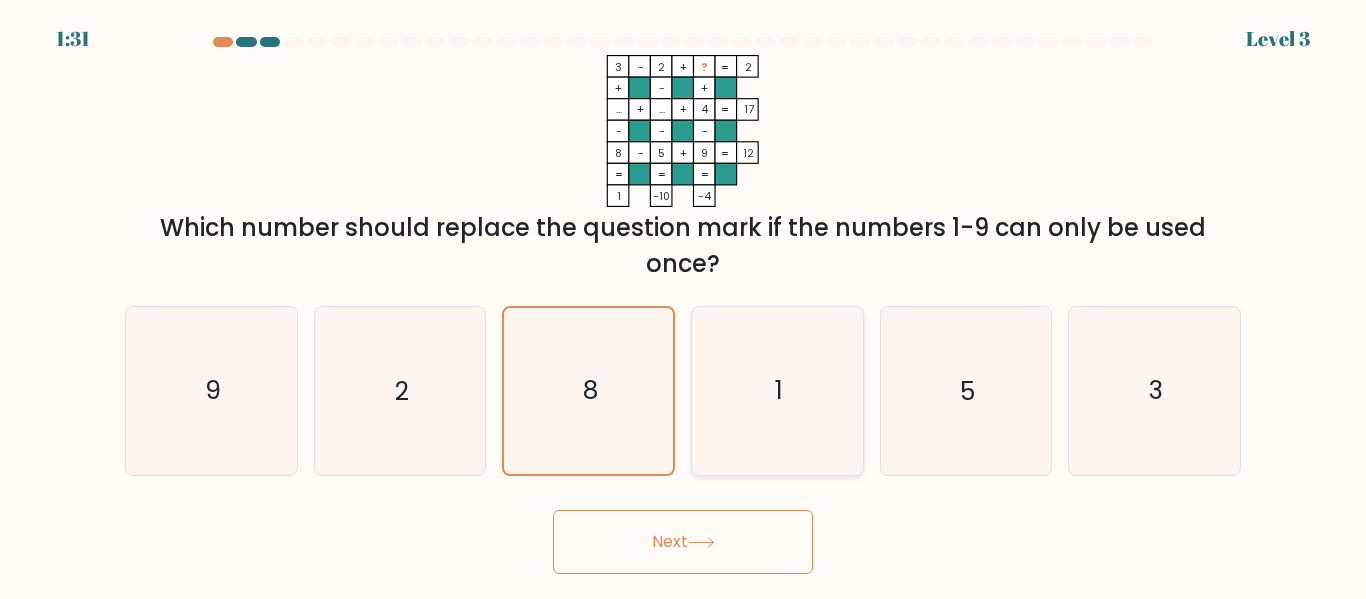 click on "1" at bounding box center [777, 390] 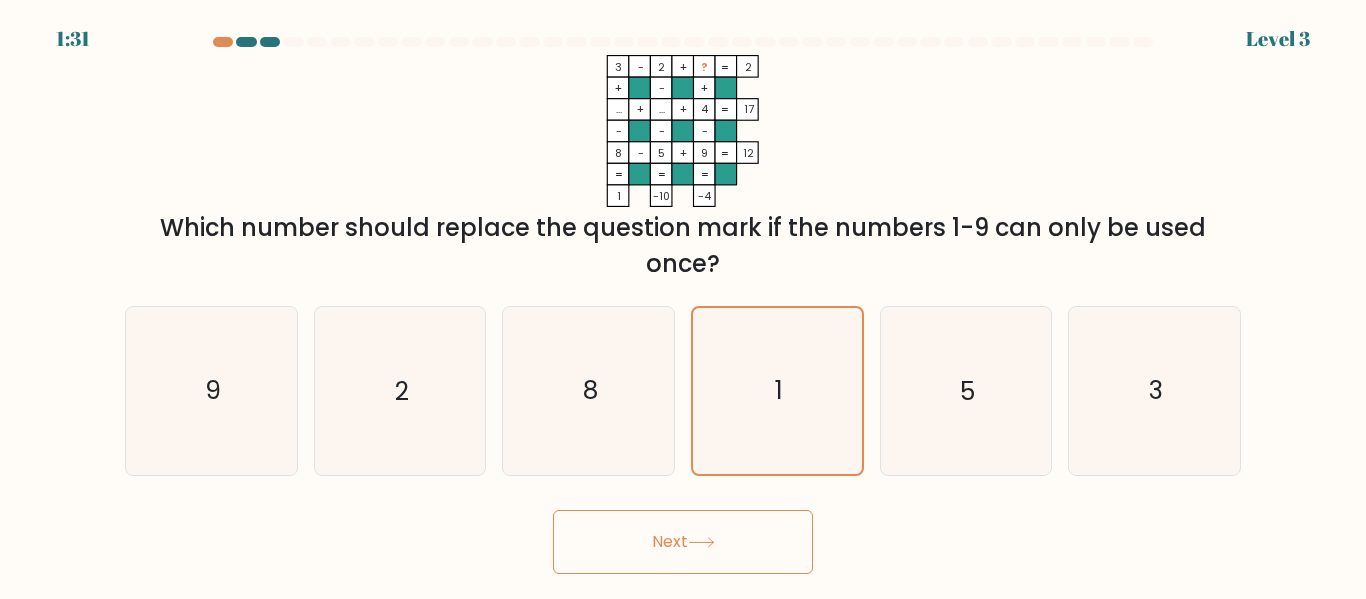 click at bounding box center [701, 542] 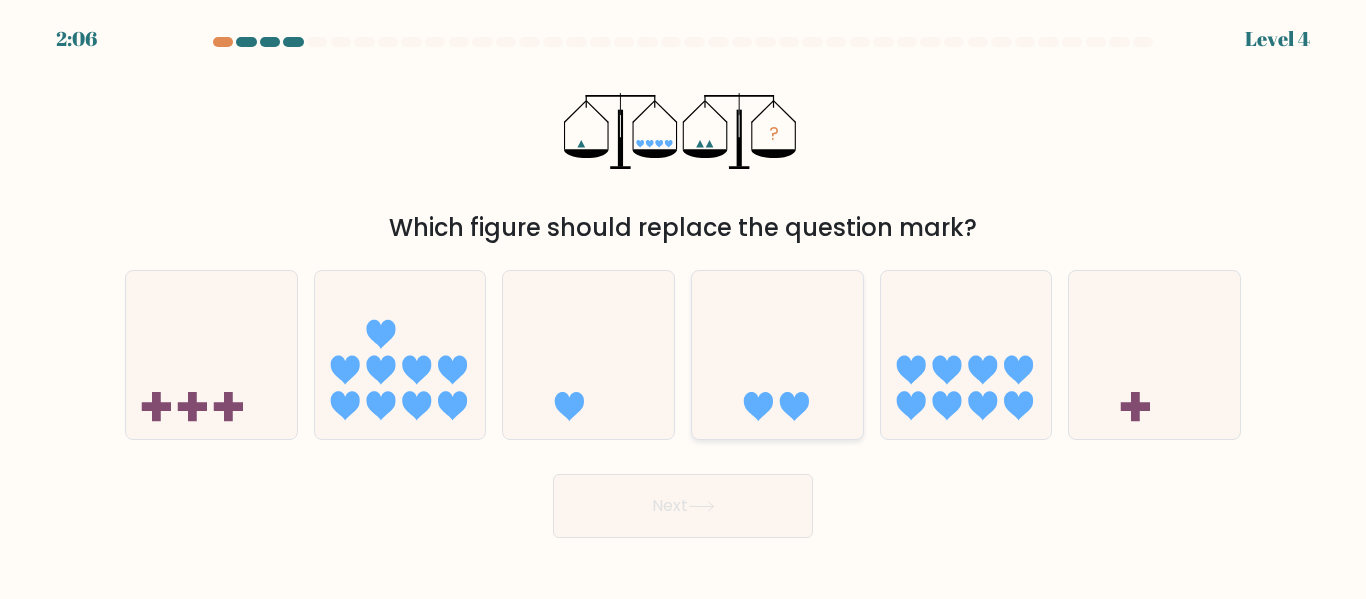 click at bounding box center (758, 406) 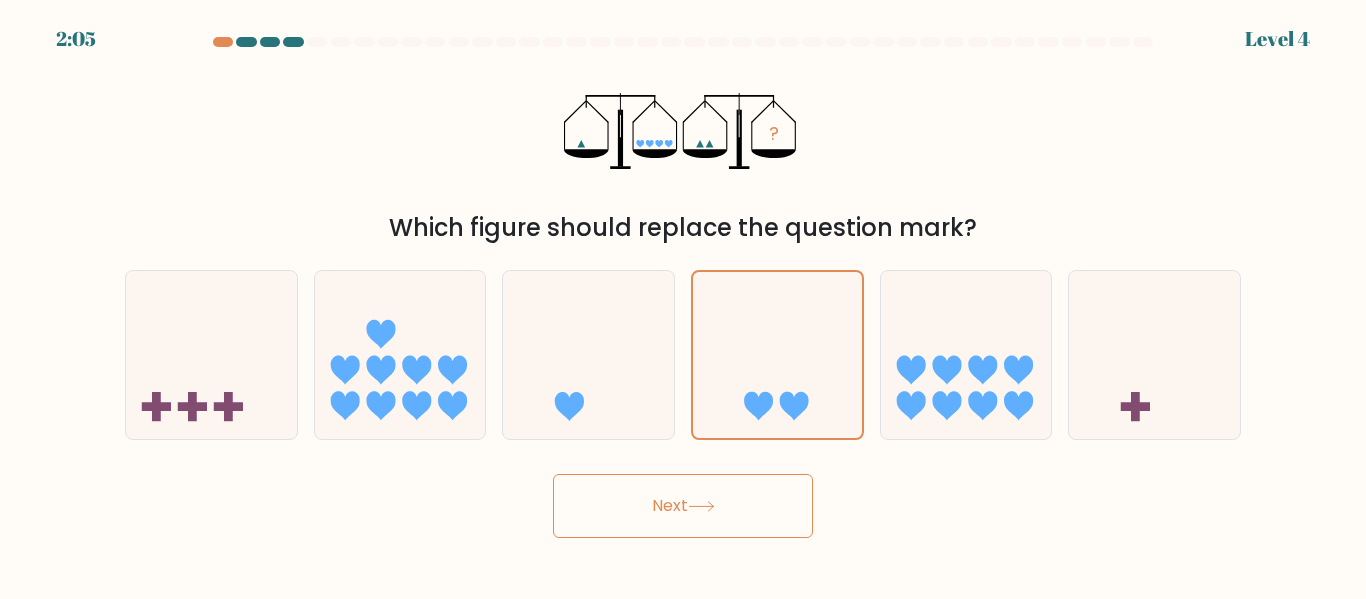 click on "Next" at bounding box center [683, 506] 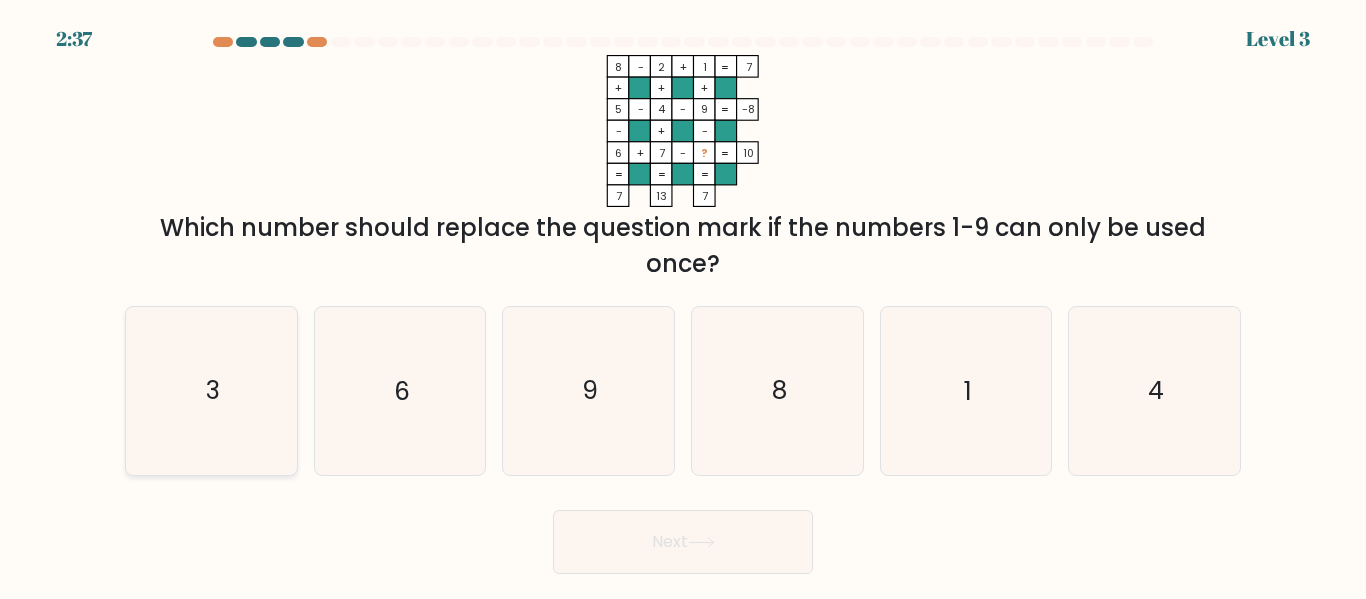 click on "3" at bounding box center (211, 390) 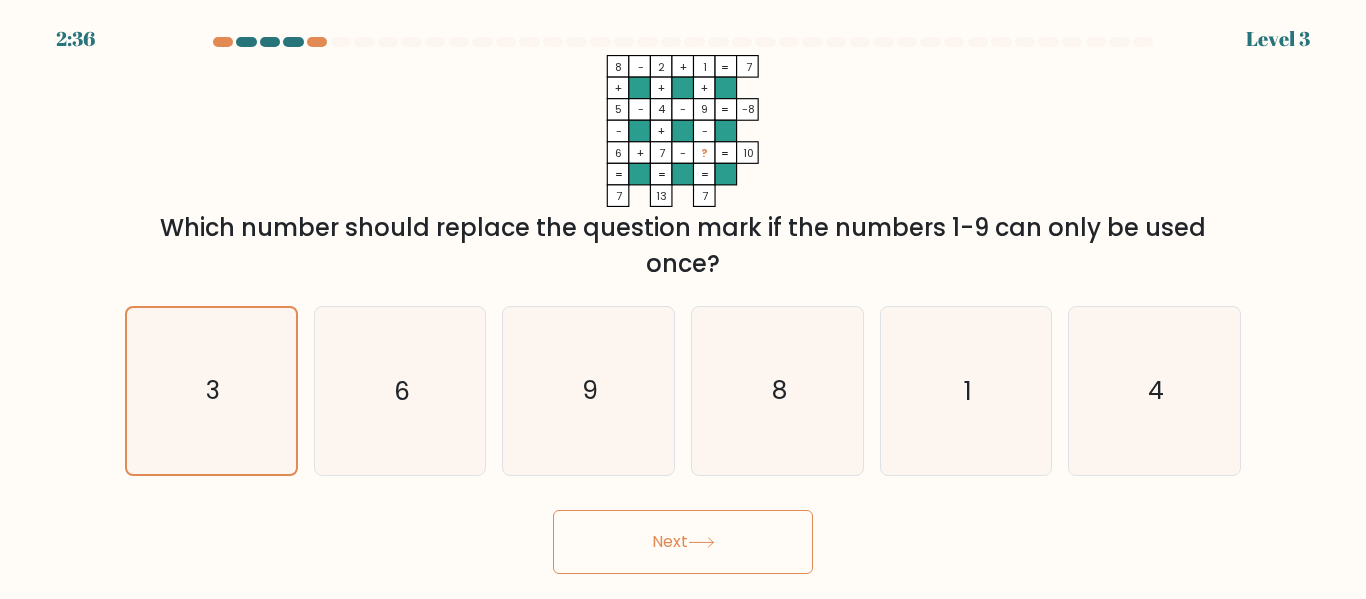 click on "Next" at bounding box center [683, 542] 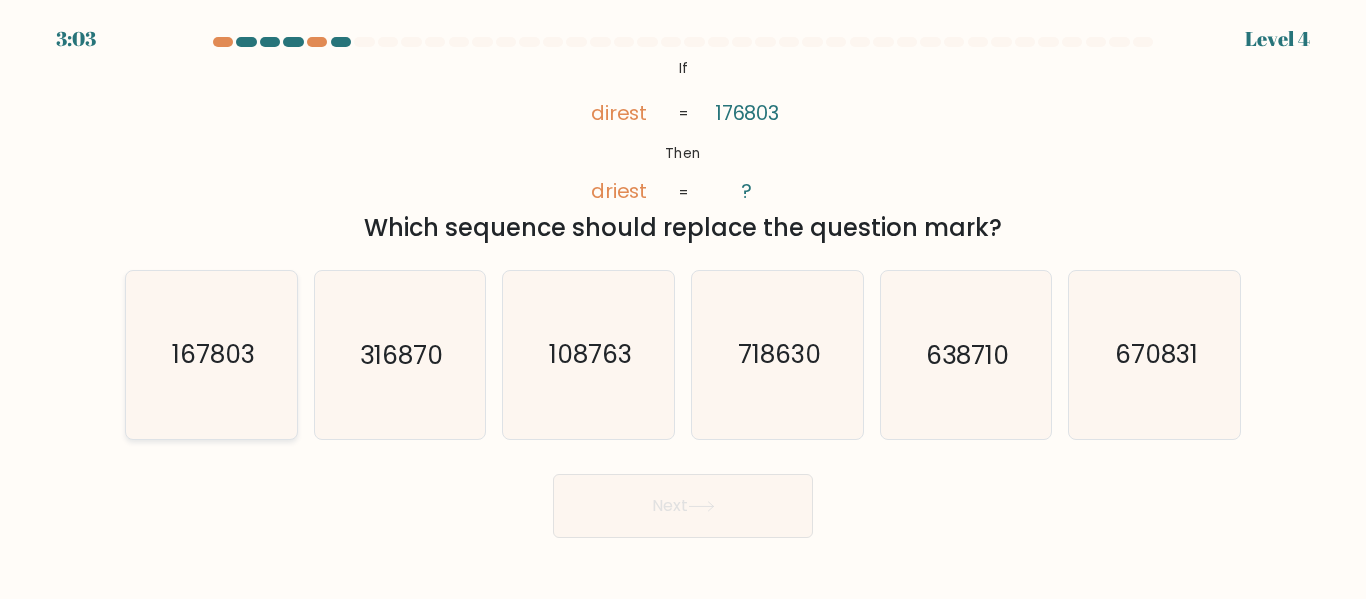 click on "167803" at bounding box center [211, 354] 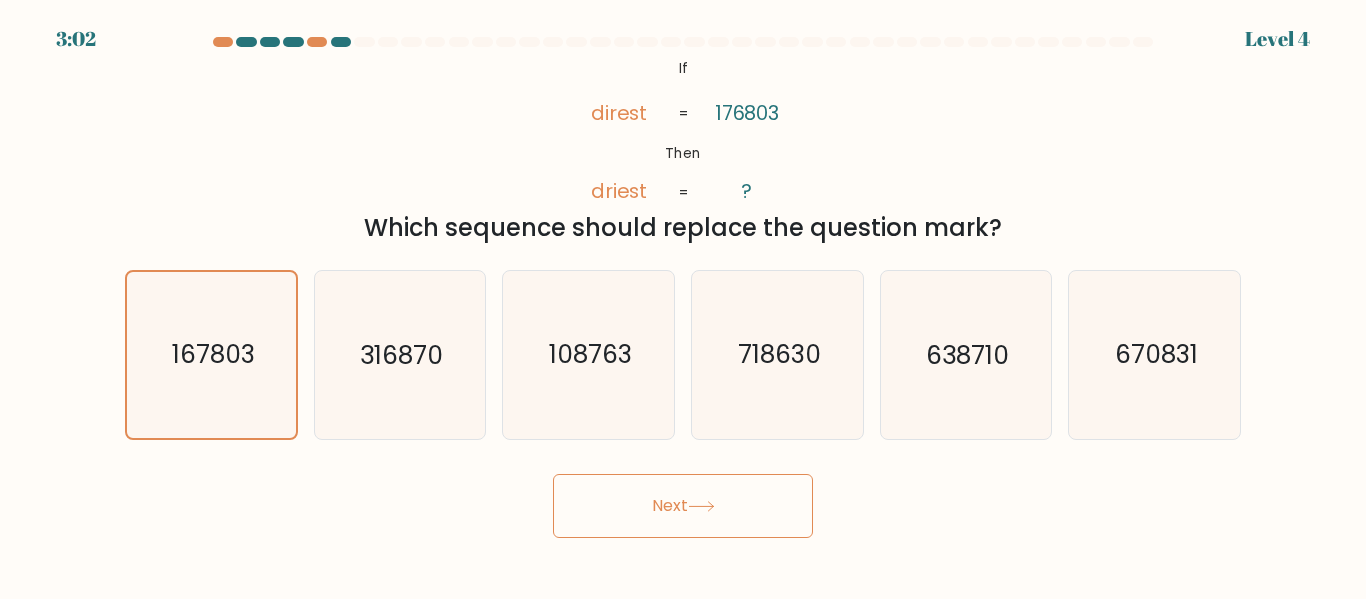 click on "Next" at bounding box center (683, 506) 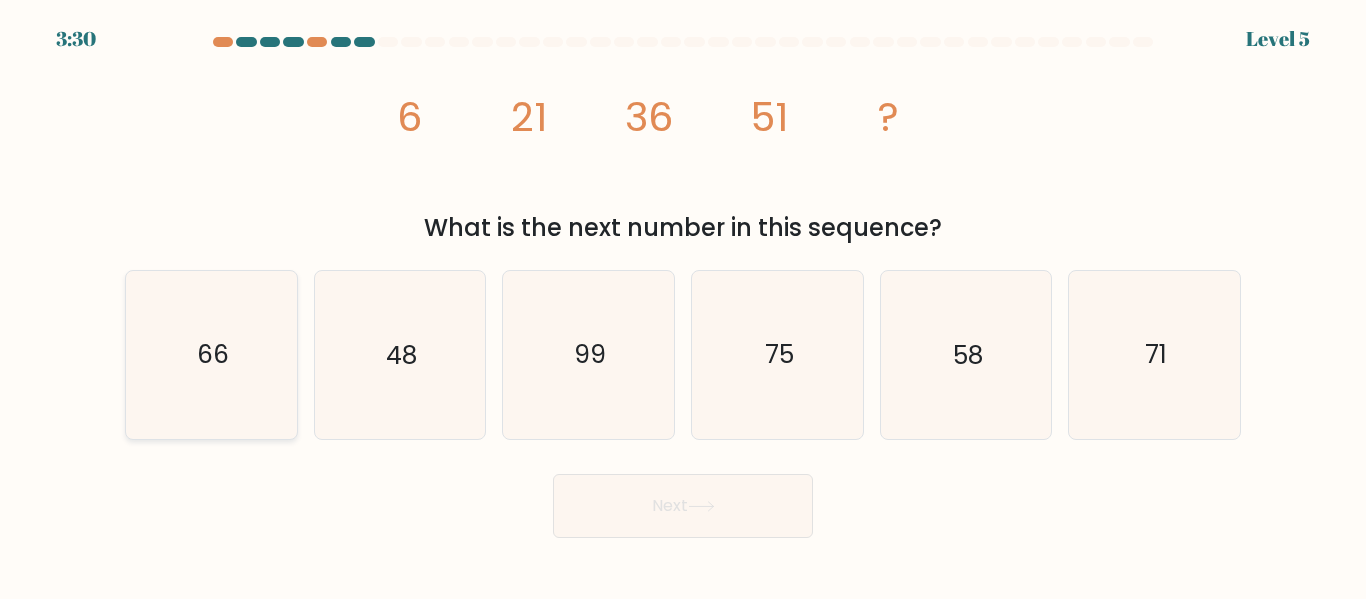 click on "66" at bounding box center (211, 354) 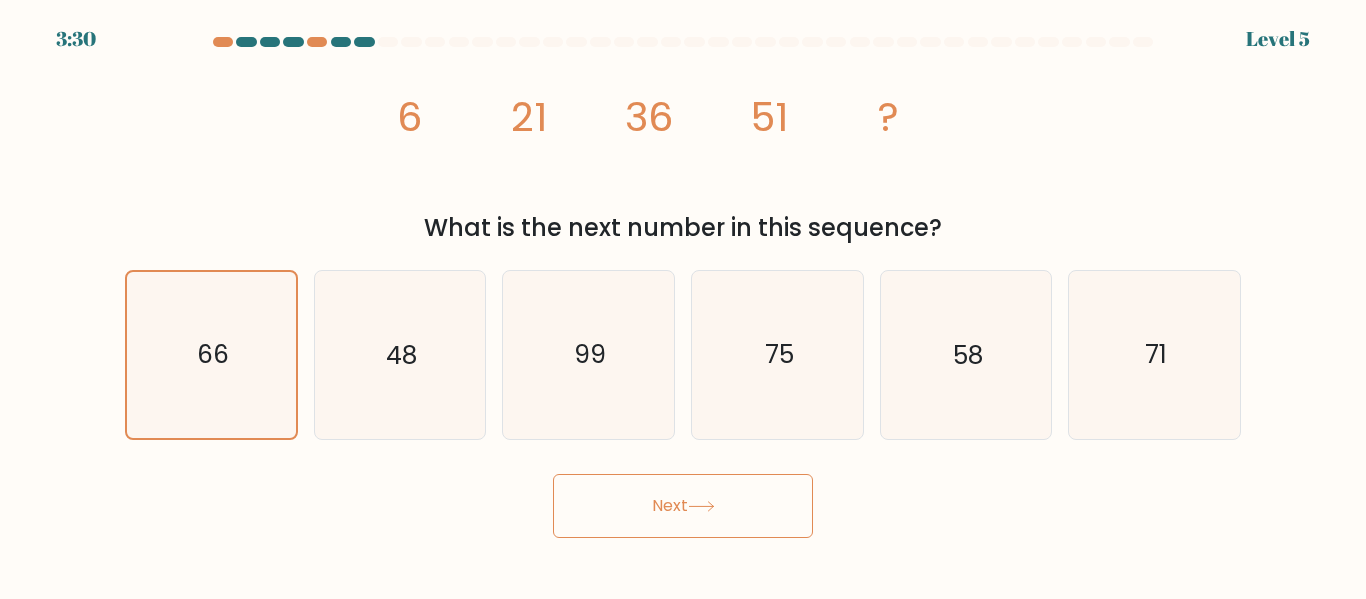 click on "Next" at bounding box center [683, 506] 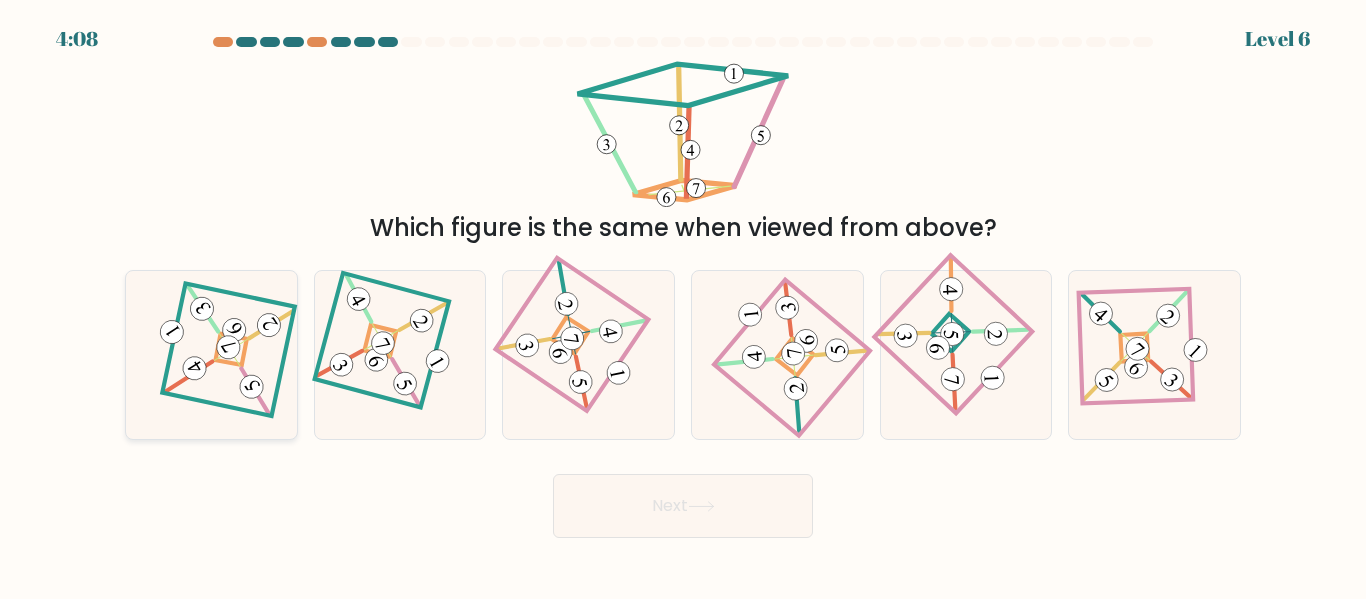 click at bounding box center (211, 354) 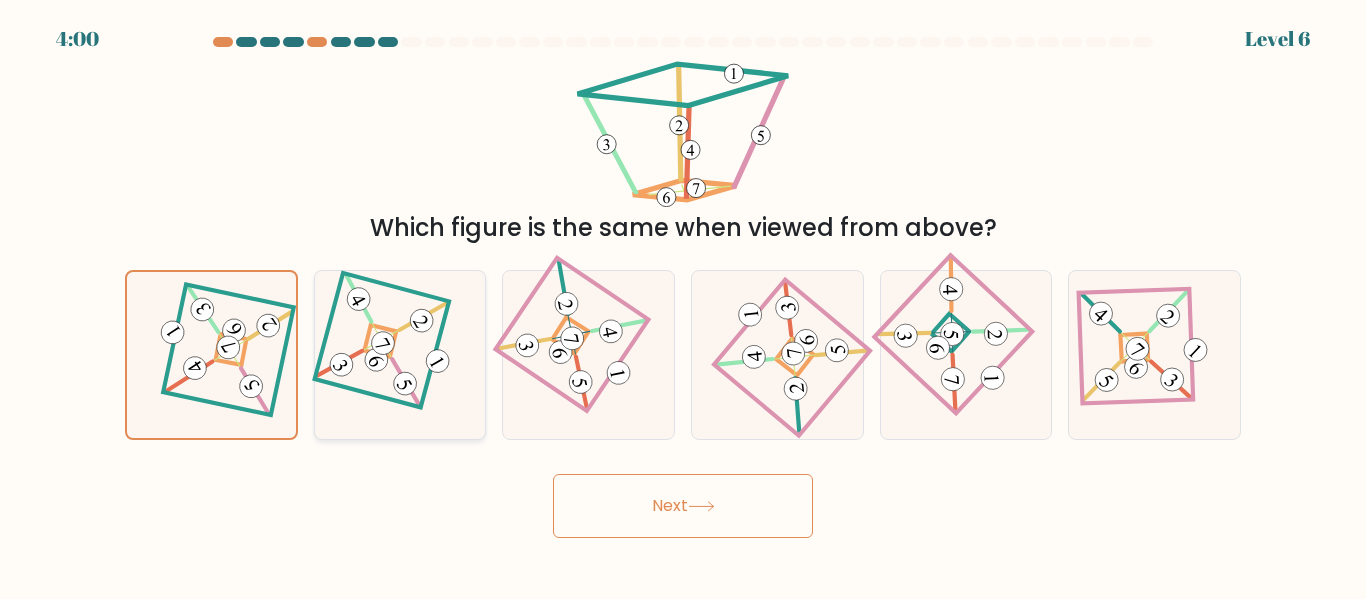 click at bounding box center [400, 355] 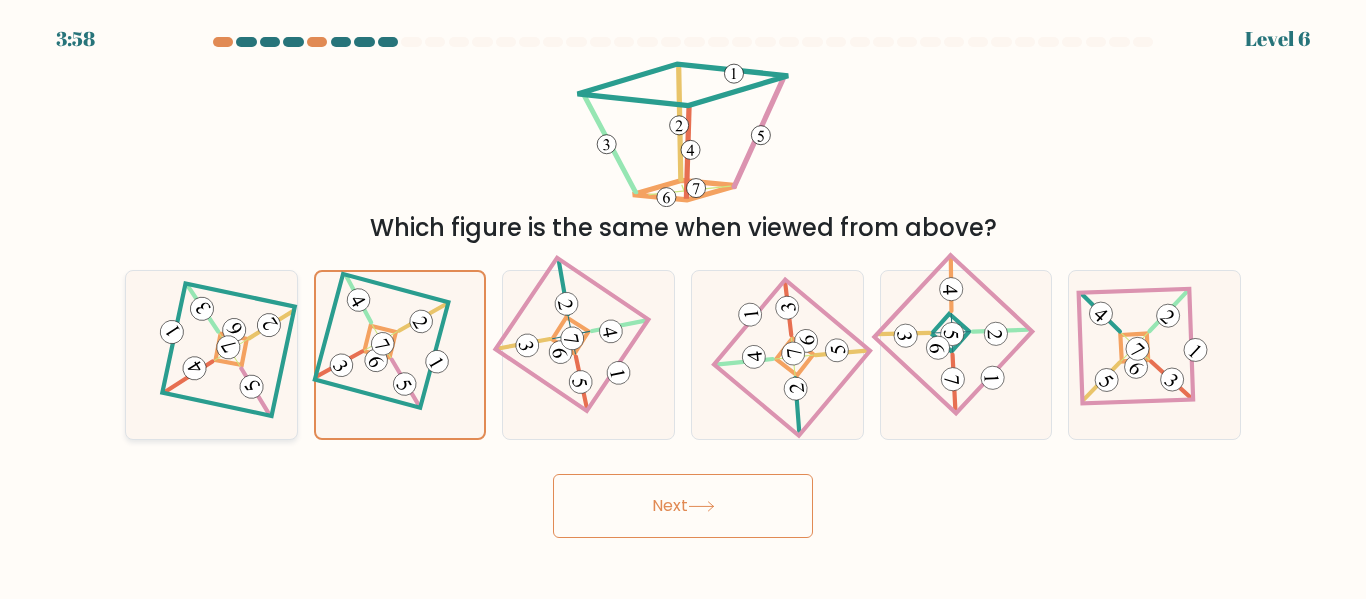click at bounding box center [211, 355] 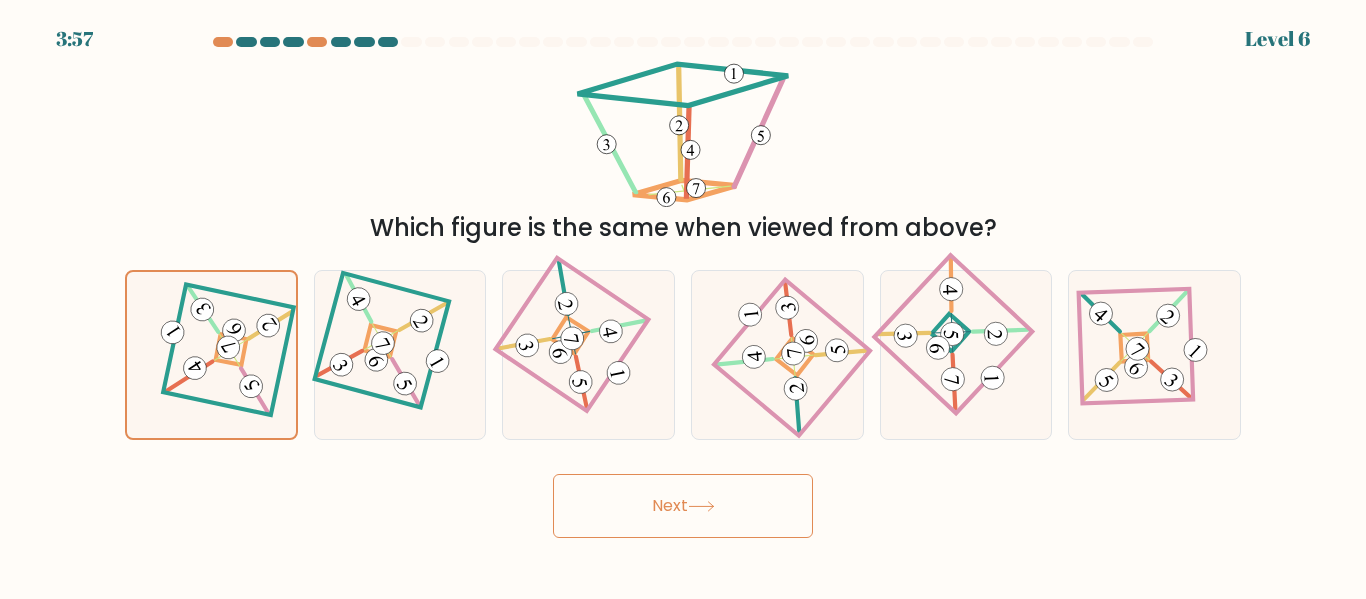 click on "Next" at bounding box center (683, 506) 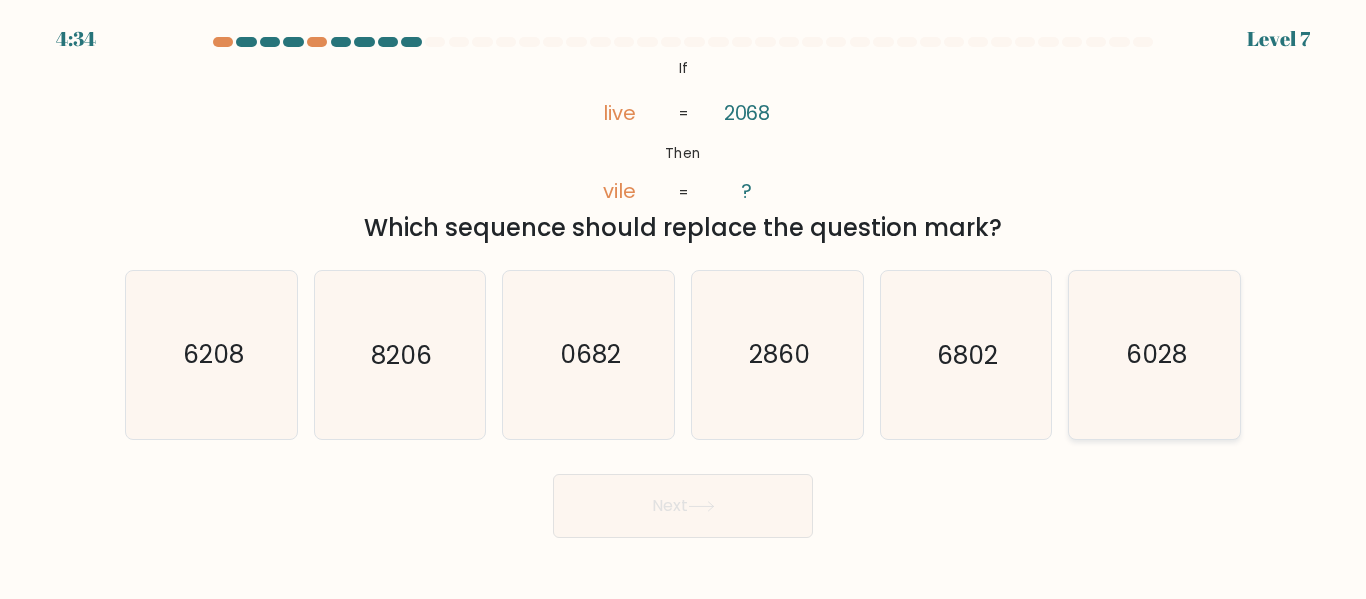 click on "6028" at bounding box center (1154, 354) 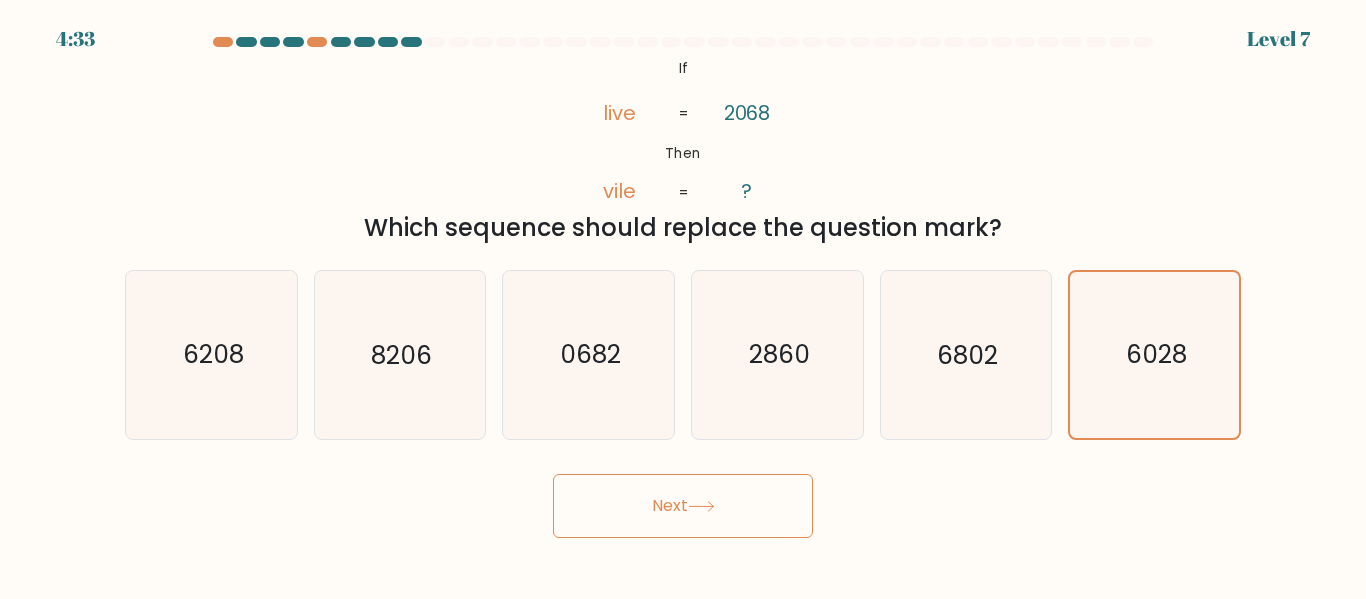 click on "Next" at bounding box center [683, 506] 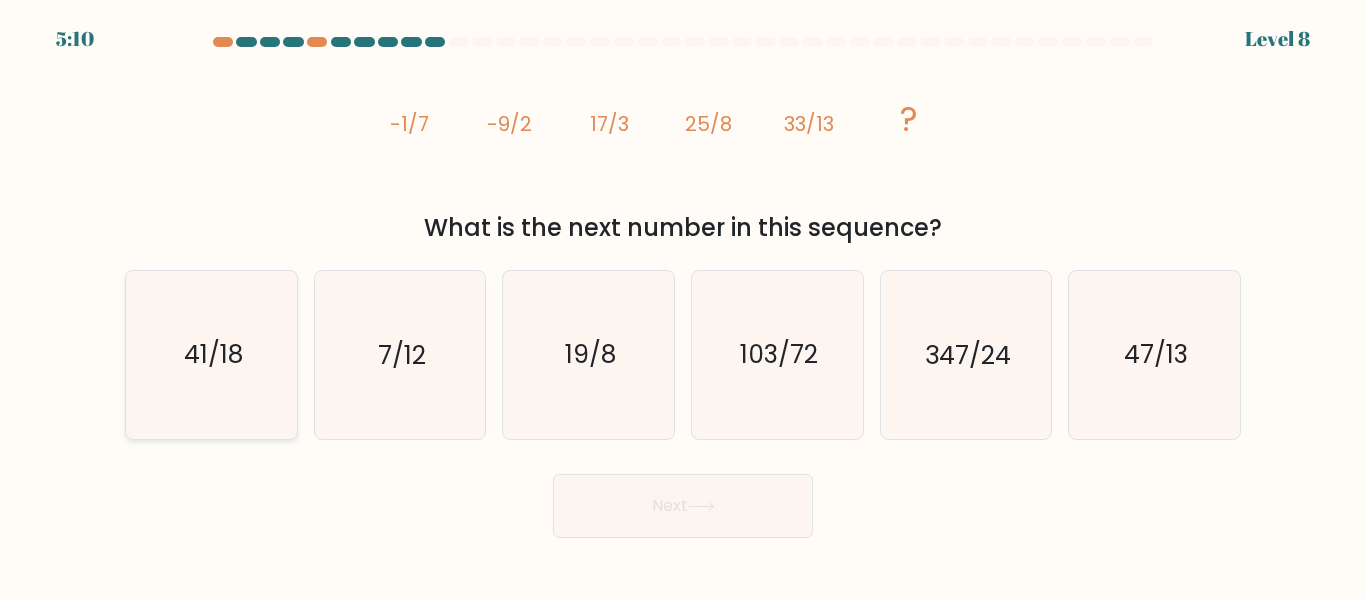 click on "41/18" at bounding box center (211, 354) 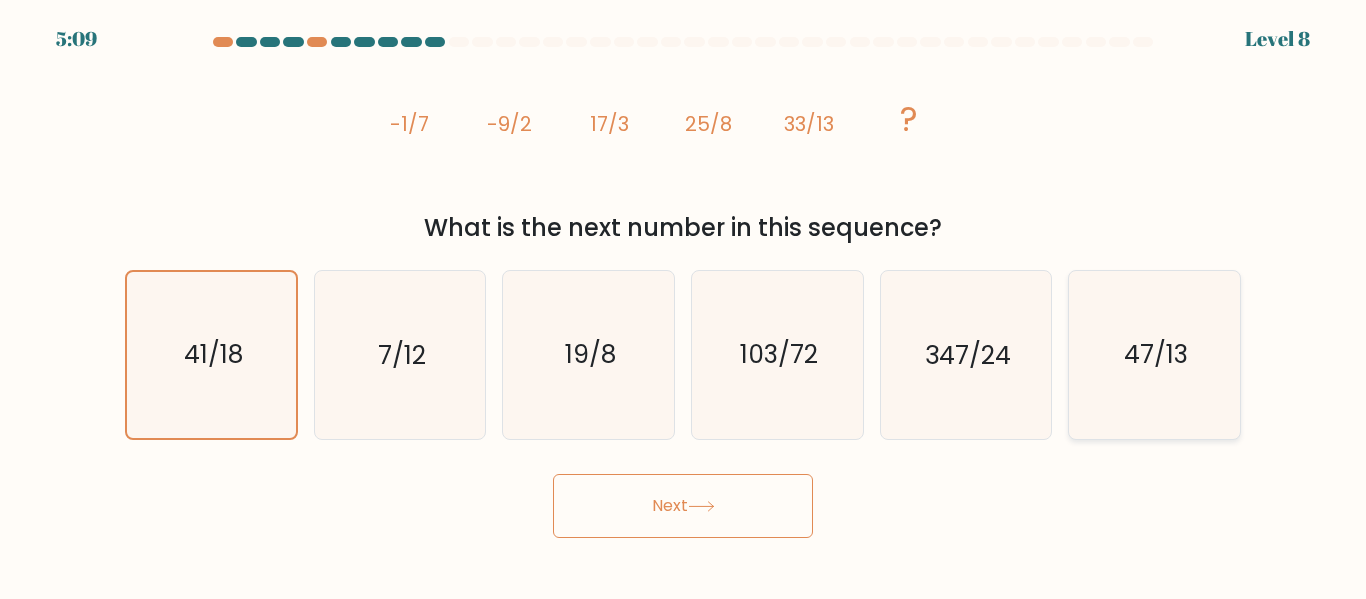 click on "47/13" at bounding box center [1154, 354] 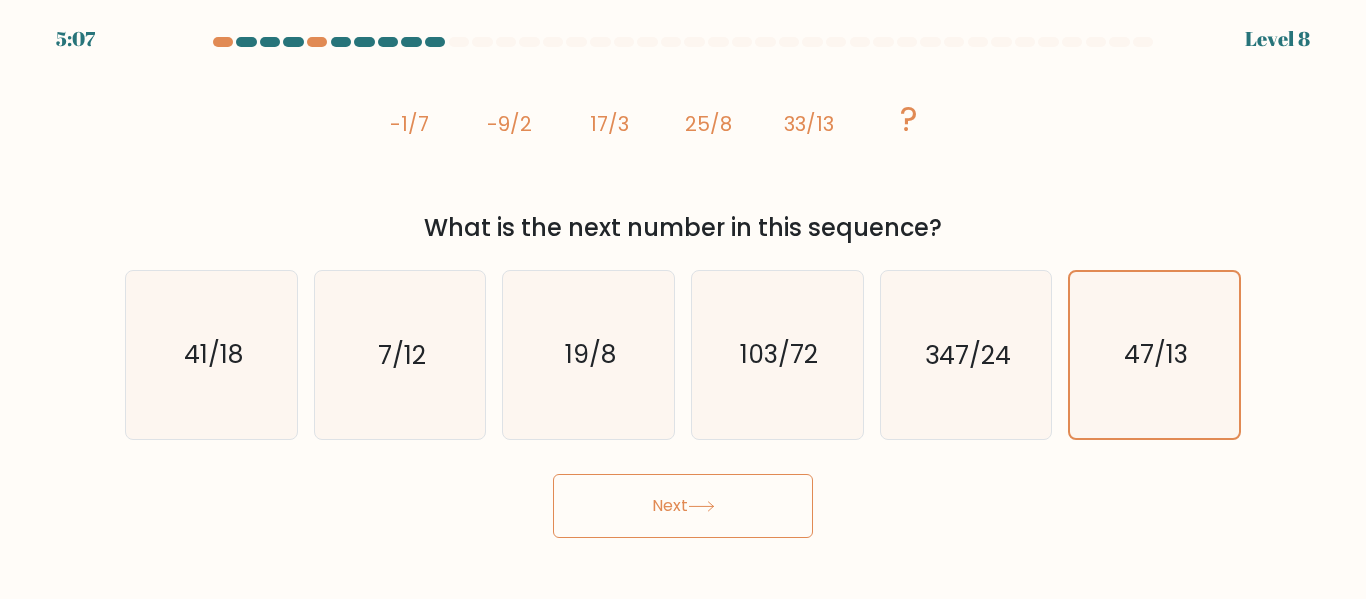 click on "Next" at bounding box center (683, 506) 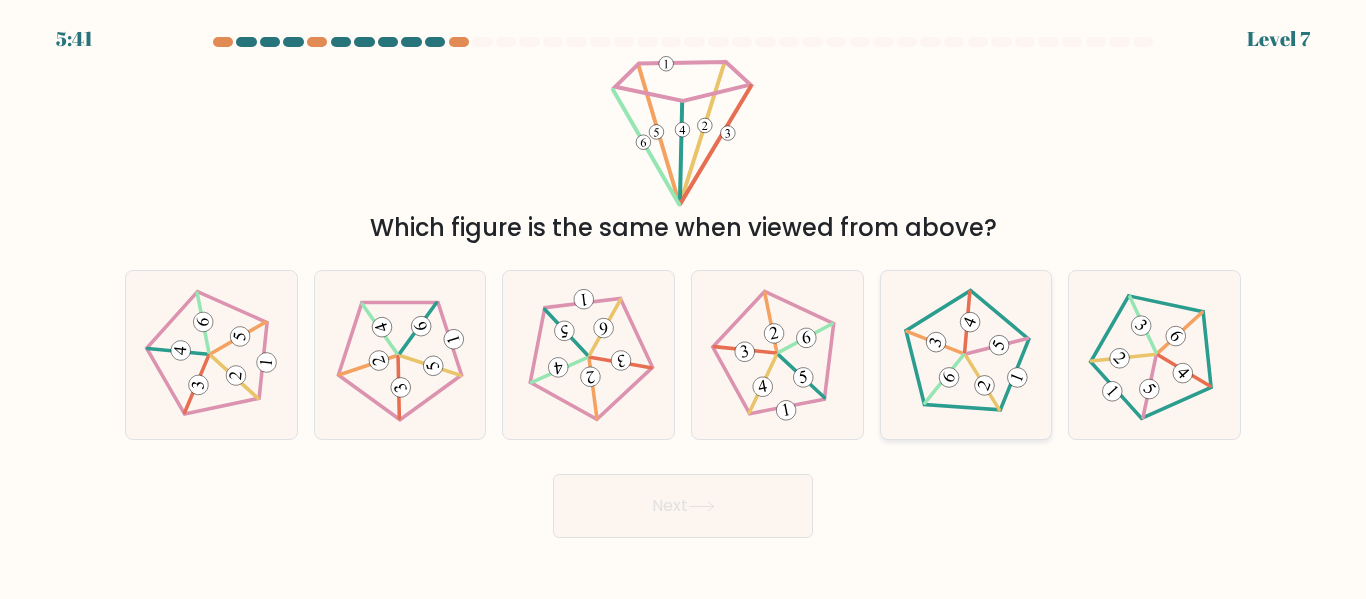 click at bounding box center (966, 355) 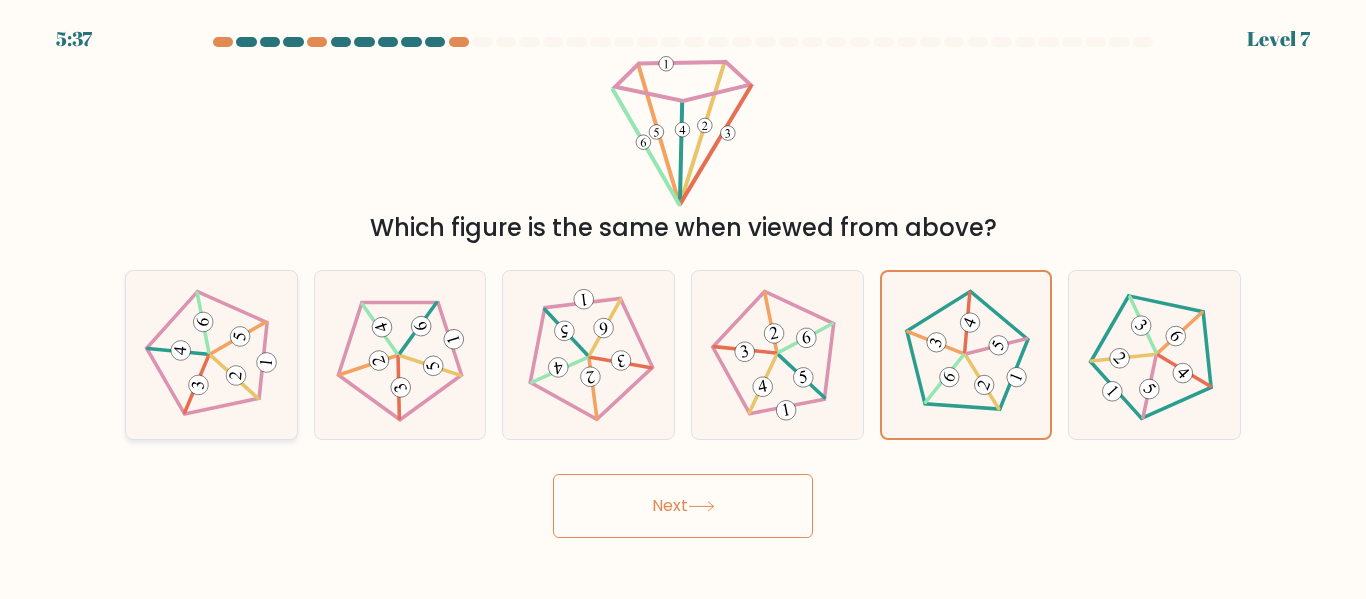 click at bounding box center [211, 355] 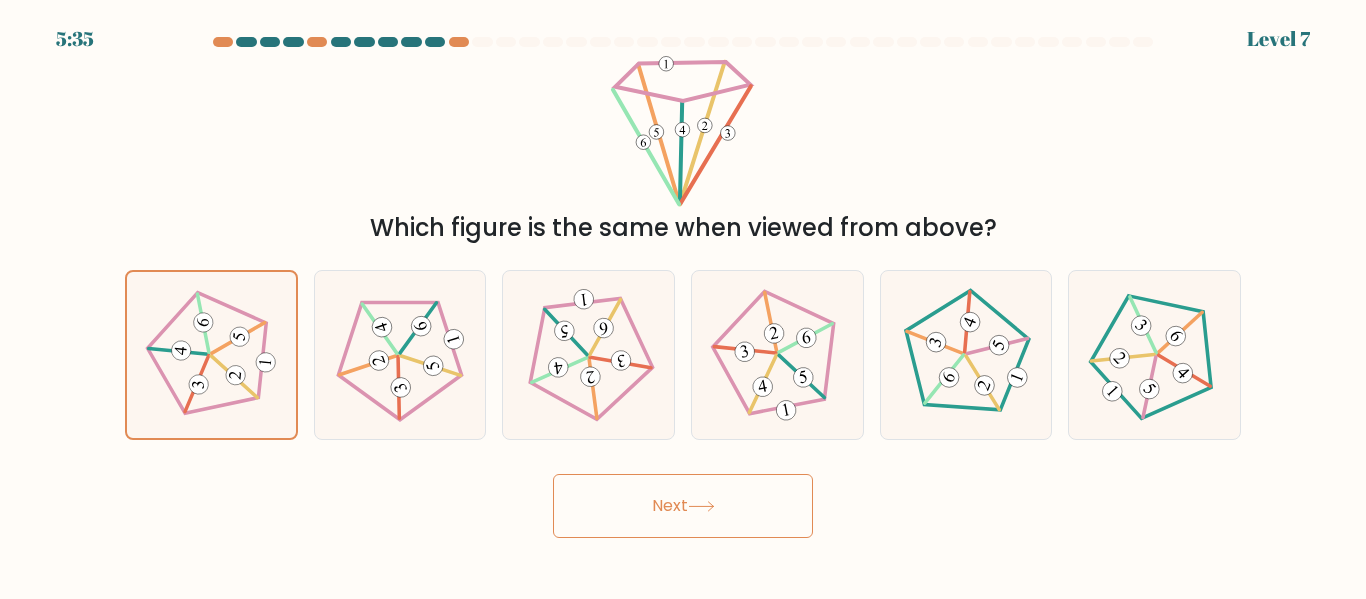 click on "Next" at bounding box center [683, 506] 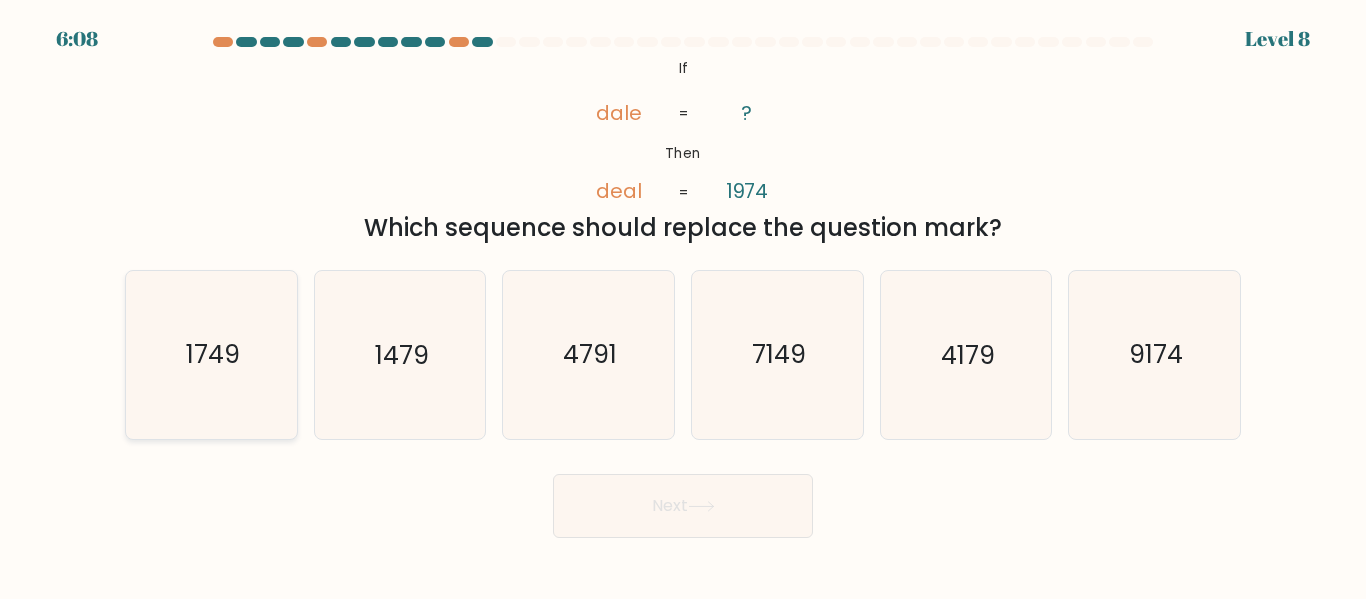 click on "1749" at bounding box center [211, 354] 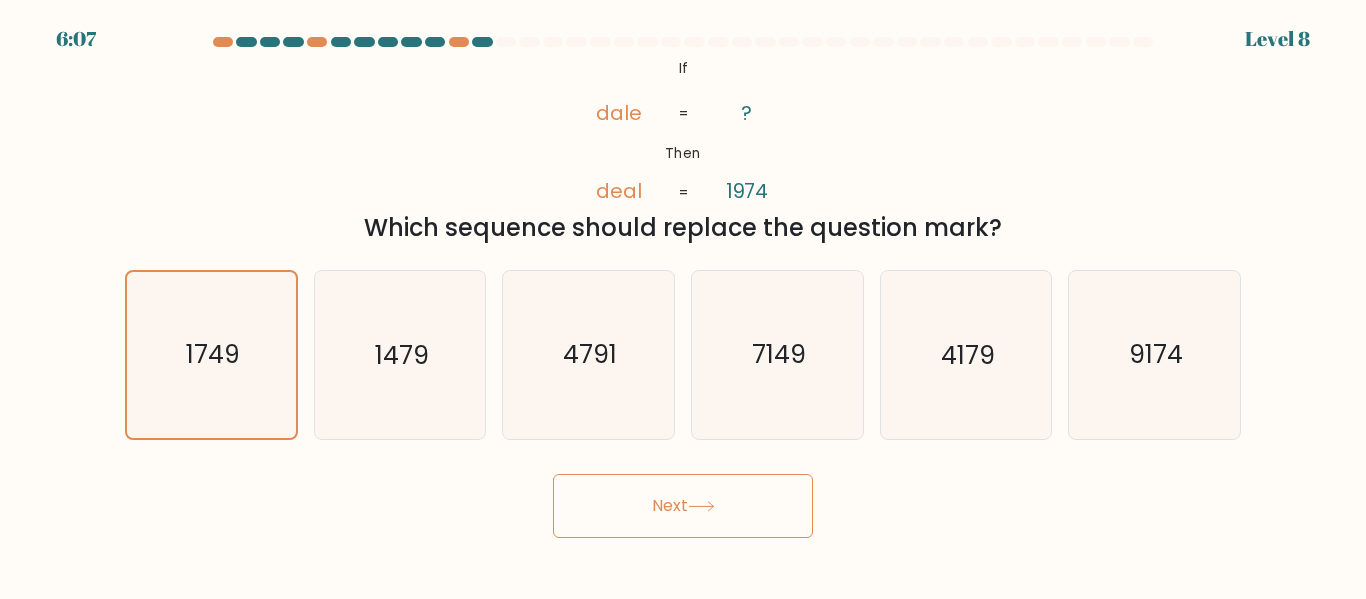 click on "Next" at bounding box center [683, 506] 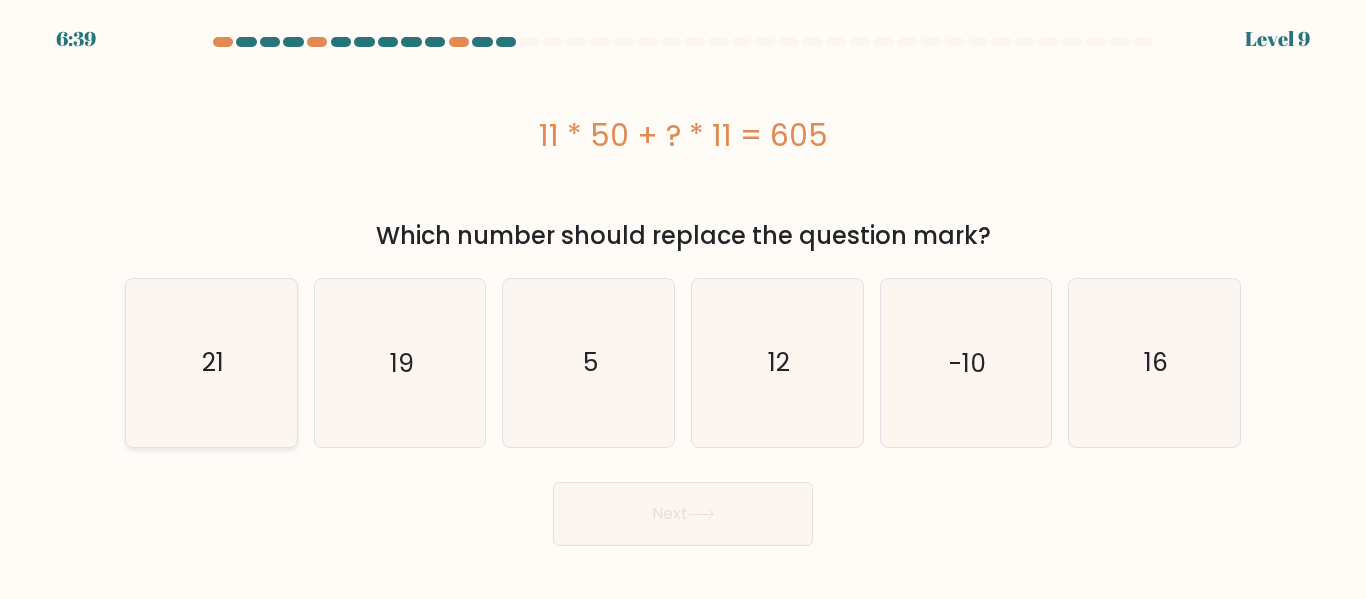 click on "21" at bounding box center (211, 362) 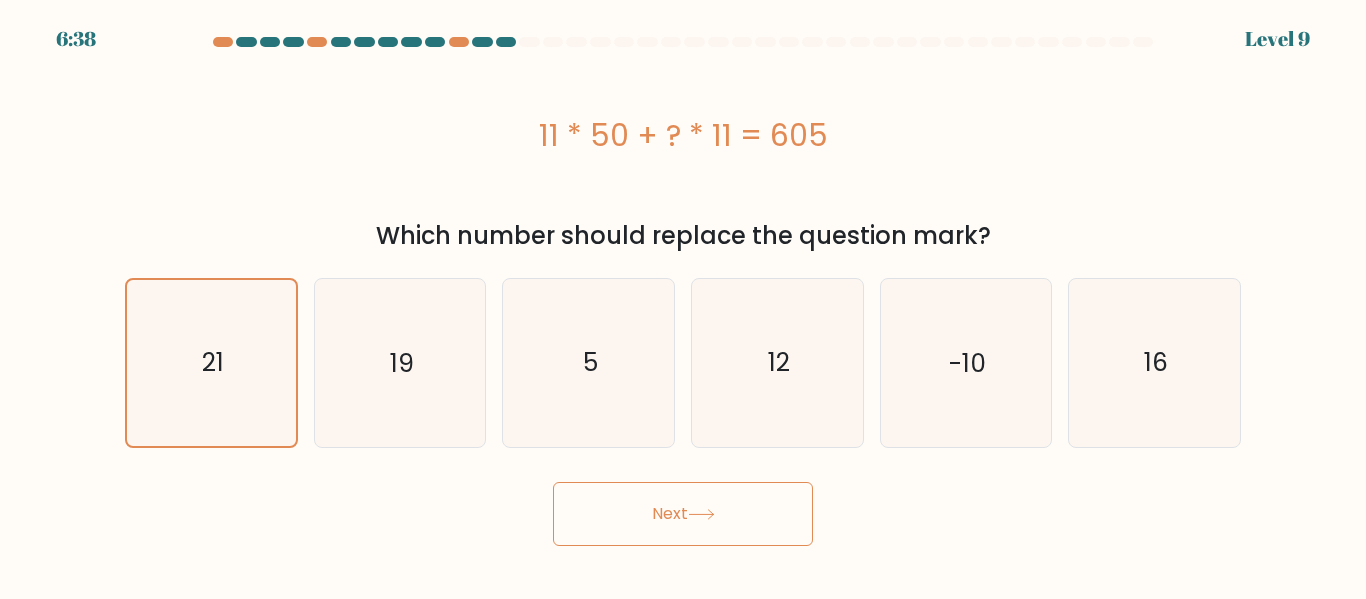 click on "Next" at bounding box center (683, 514) 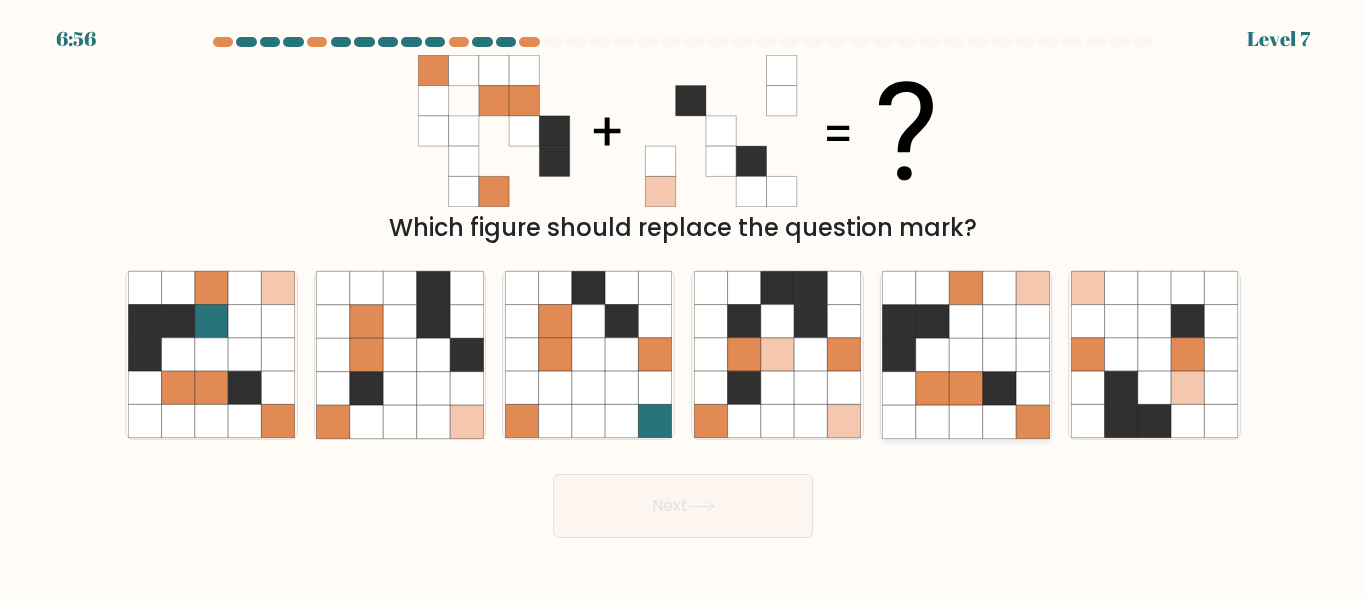 click at bounding box center [932, 388] 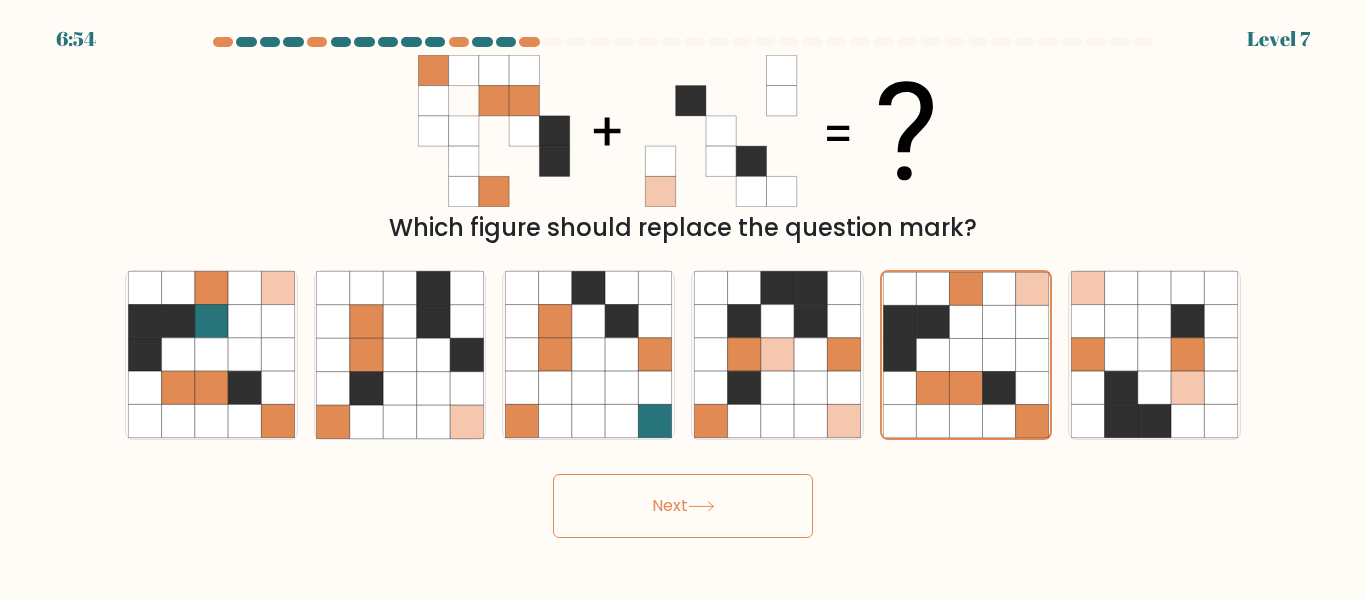 click at bounding box center [701, 506] 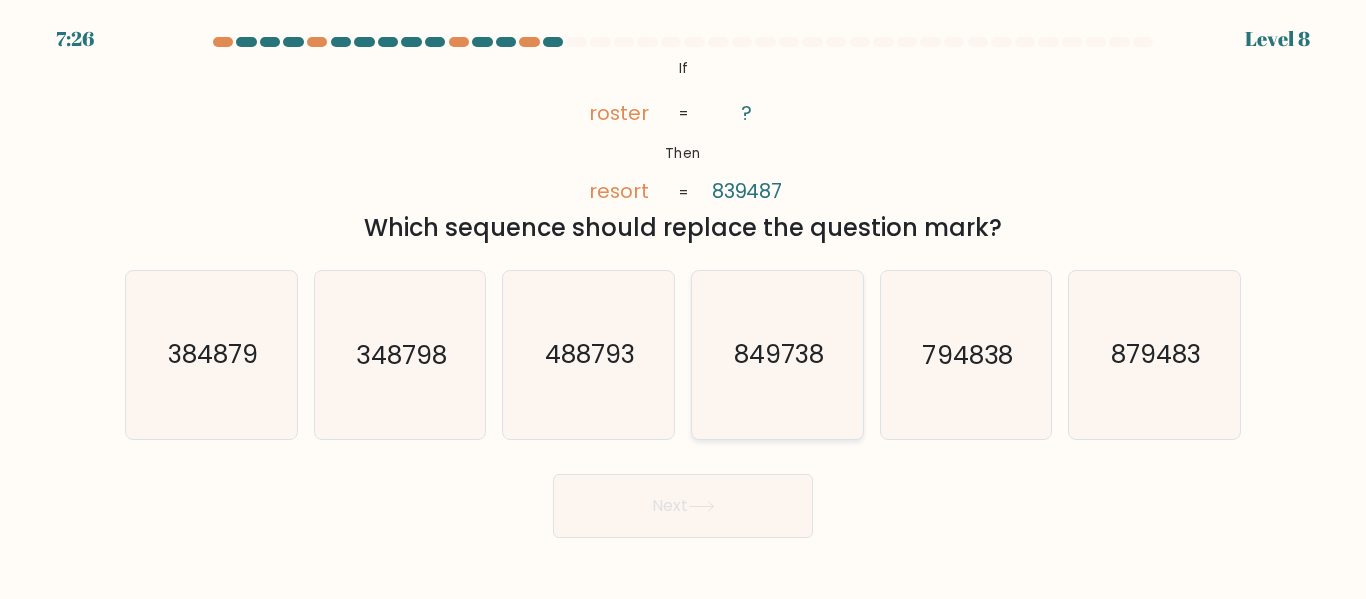 click on "849738" at bounding box center [779, 355] 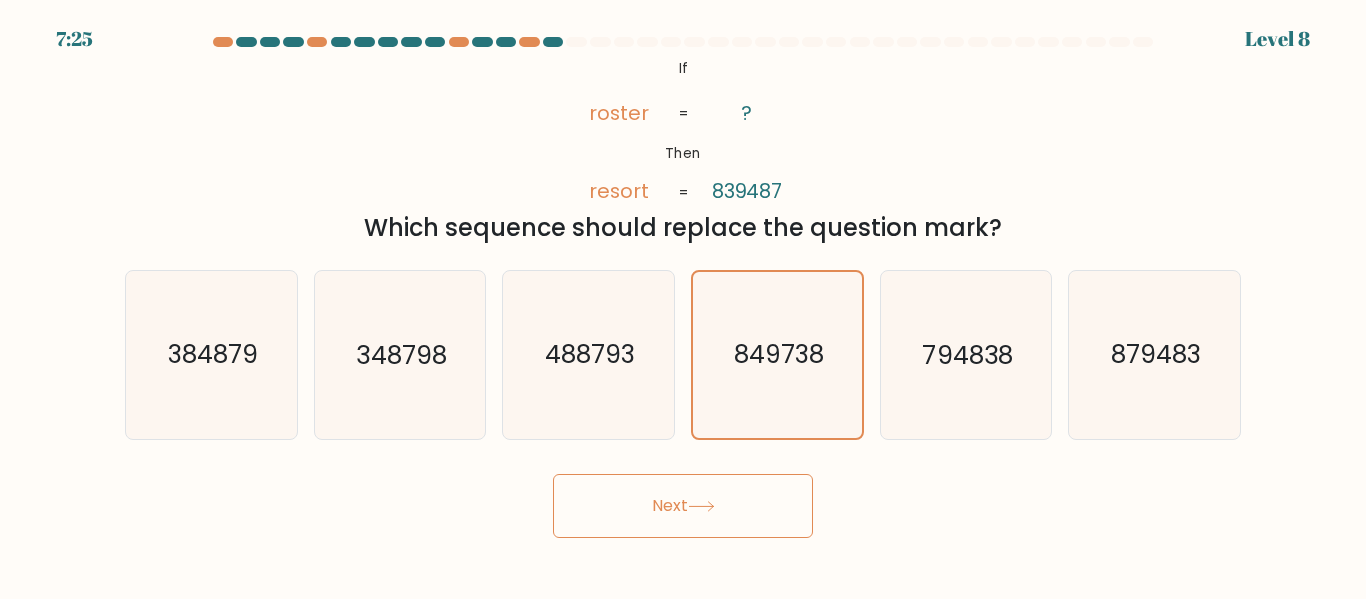 click on "Next" at bounding box center [683, 506] 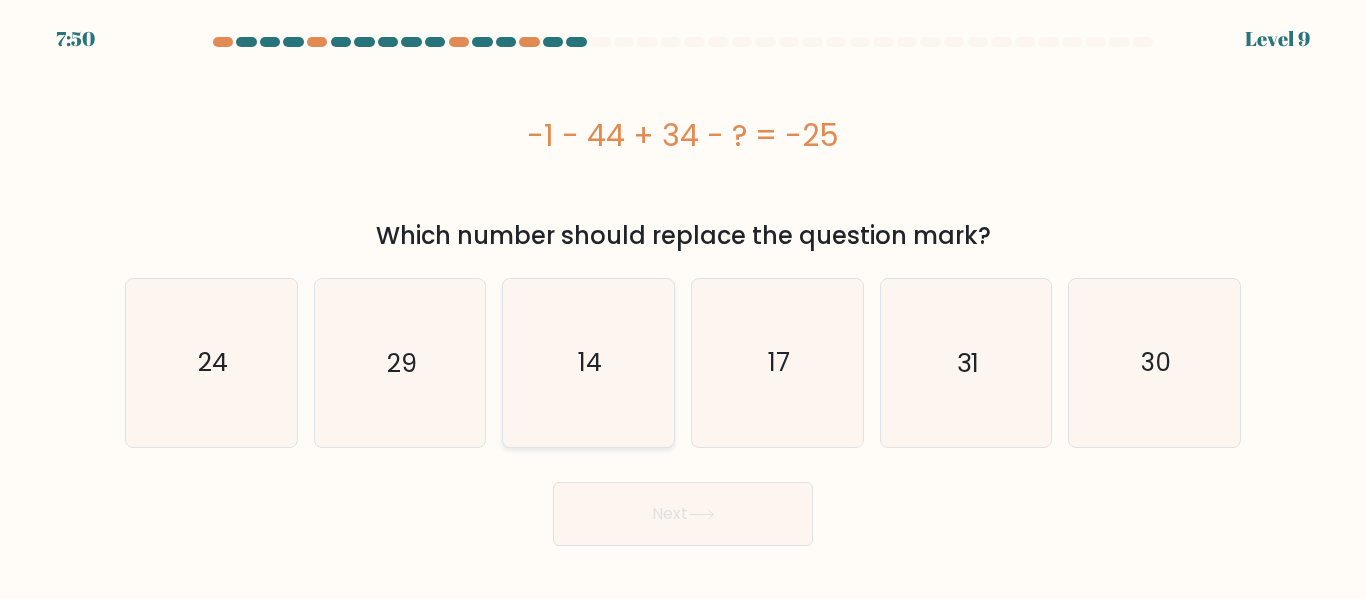 click on "14" at bounding box center (588, 362) 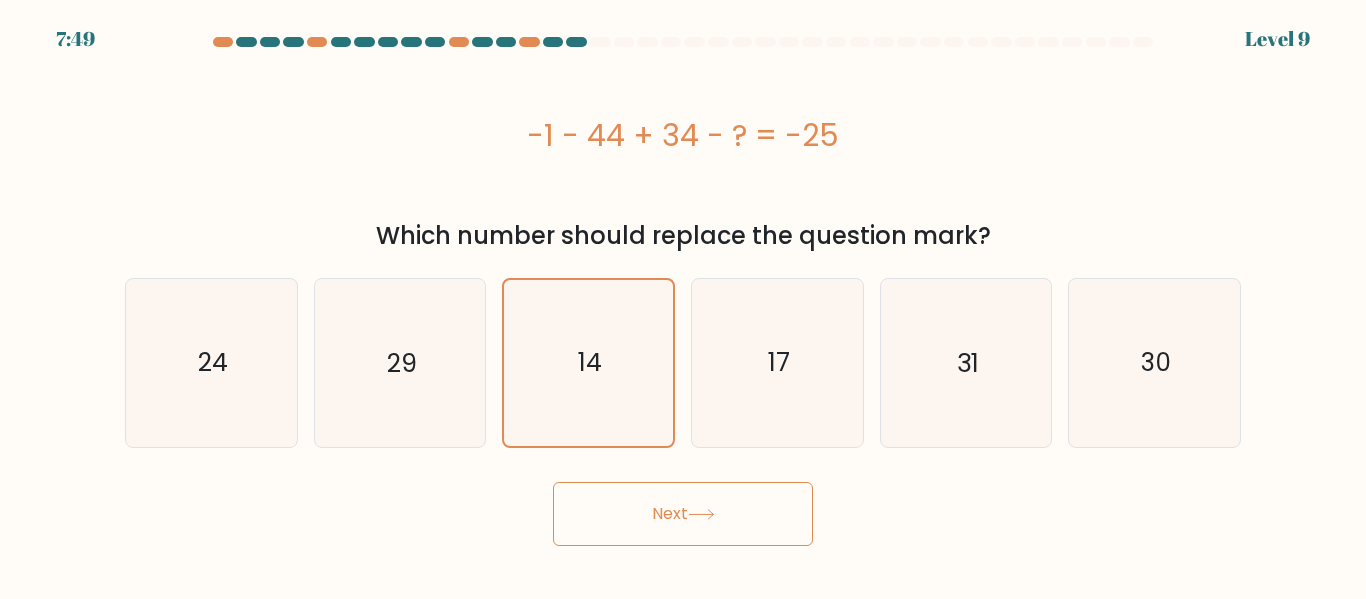 click on "Next" at bounding box center (683, 514) 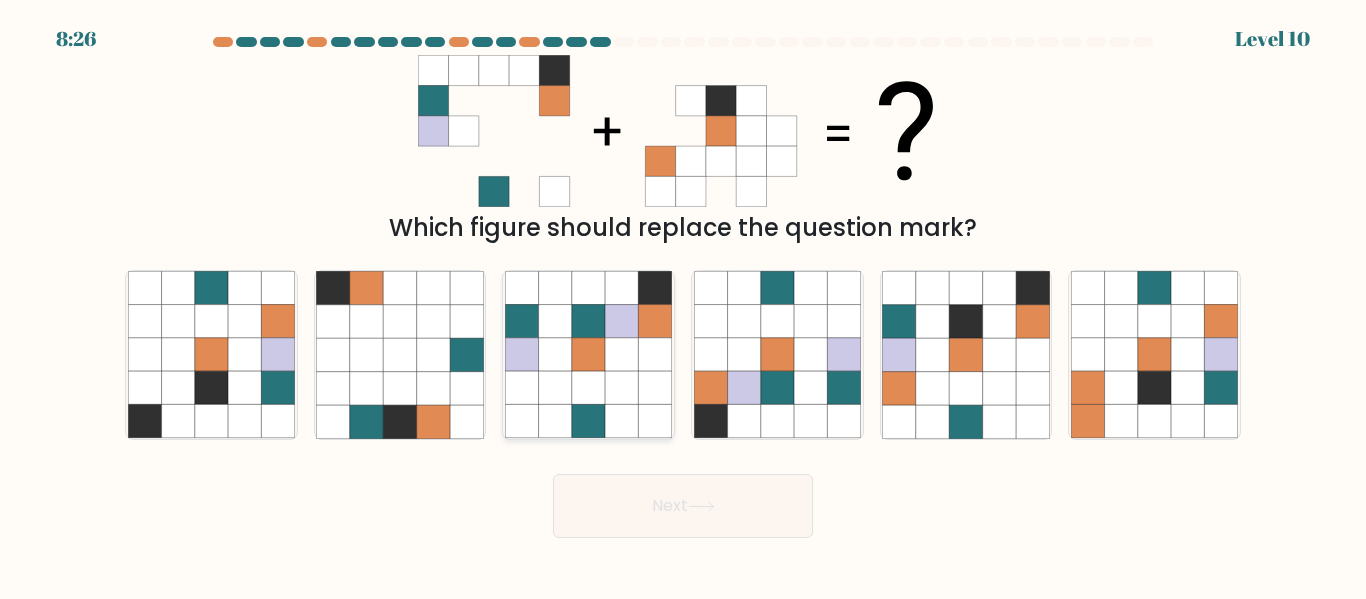 click at bounding box center (621, 421) 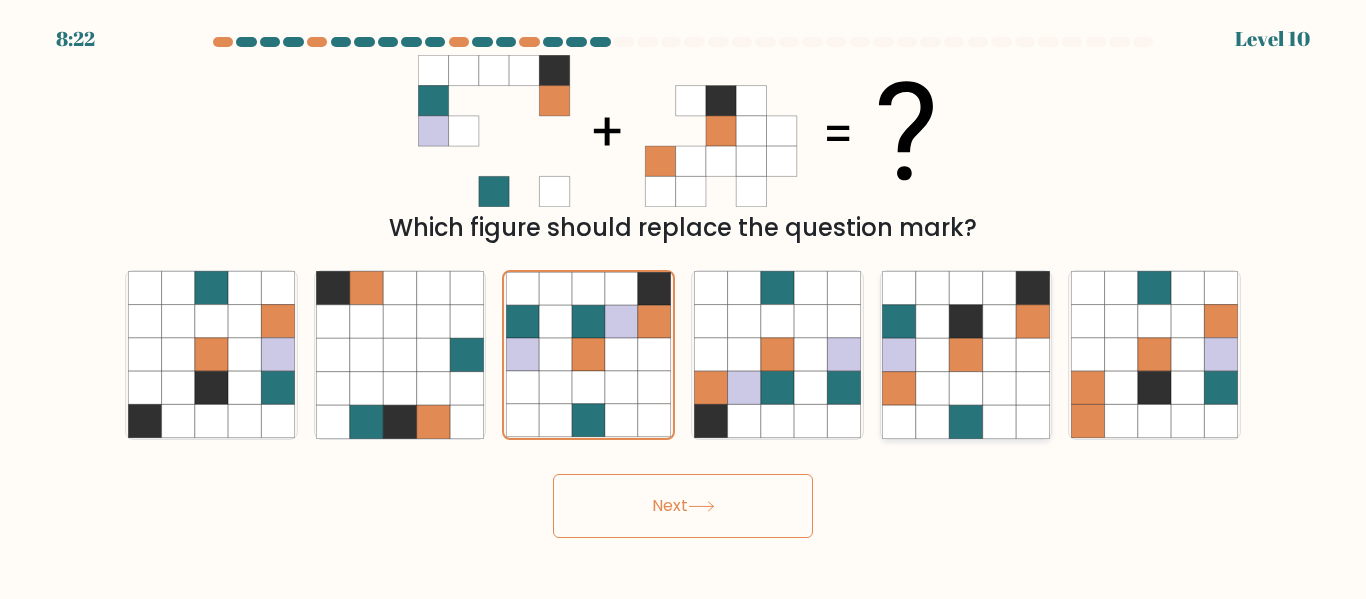 click at bounding box center (932, 421) 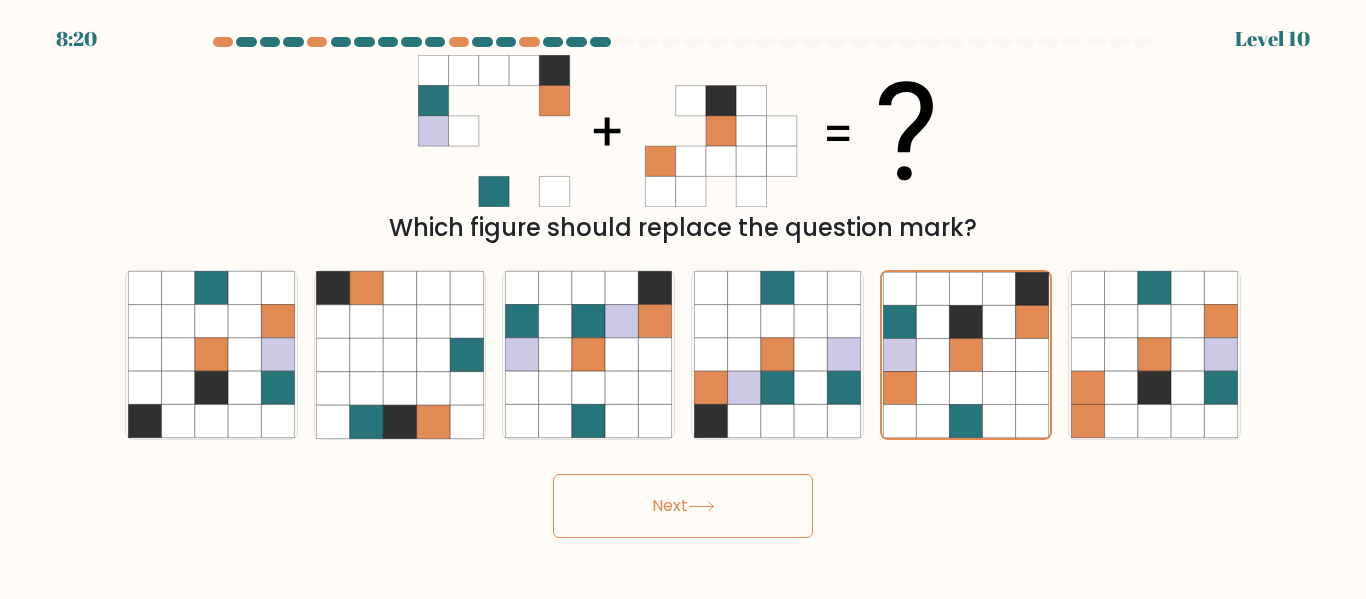 click on "Next" at bounding box center [683, 506] 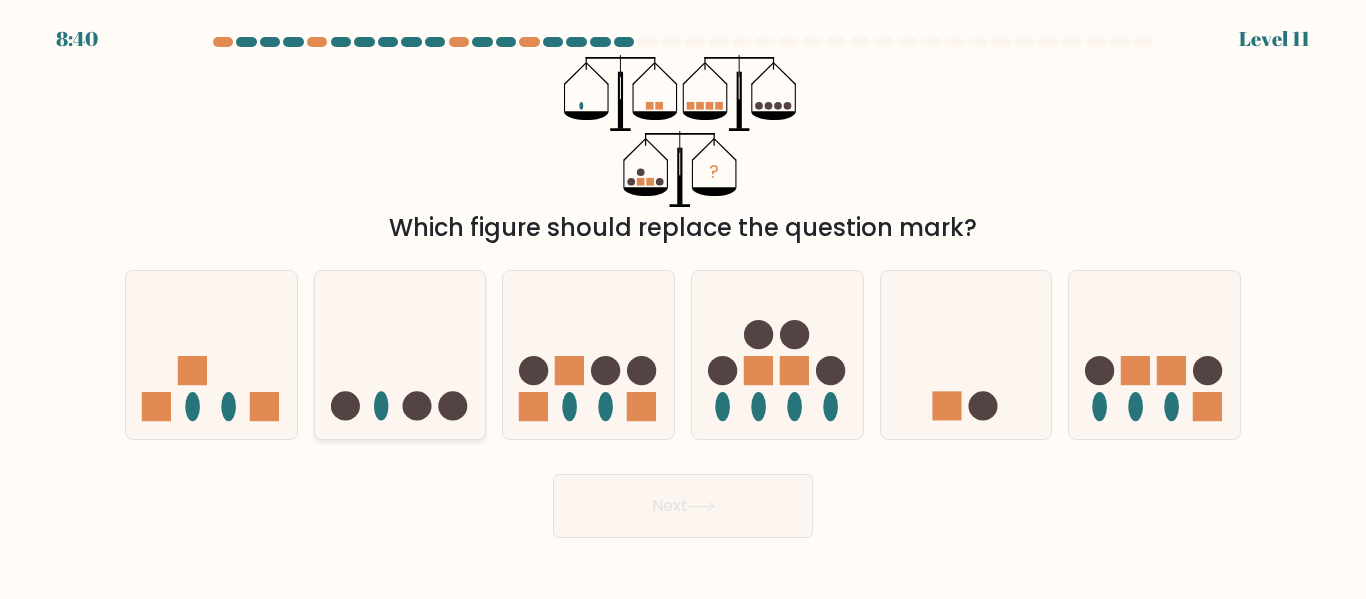 click at bounding box center [400, 354] 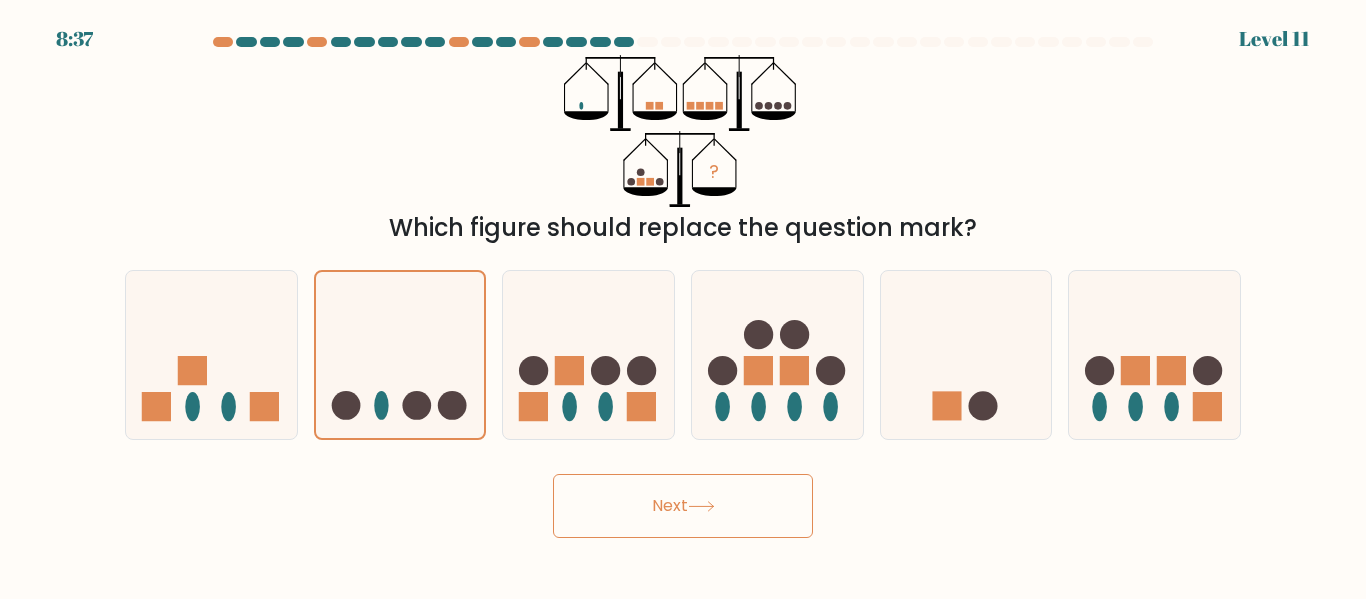 click on "Next" at bounding box center [683, 506] 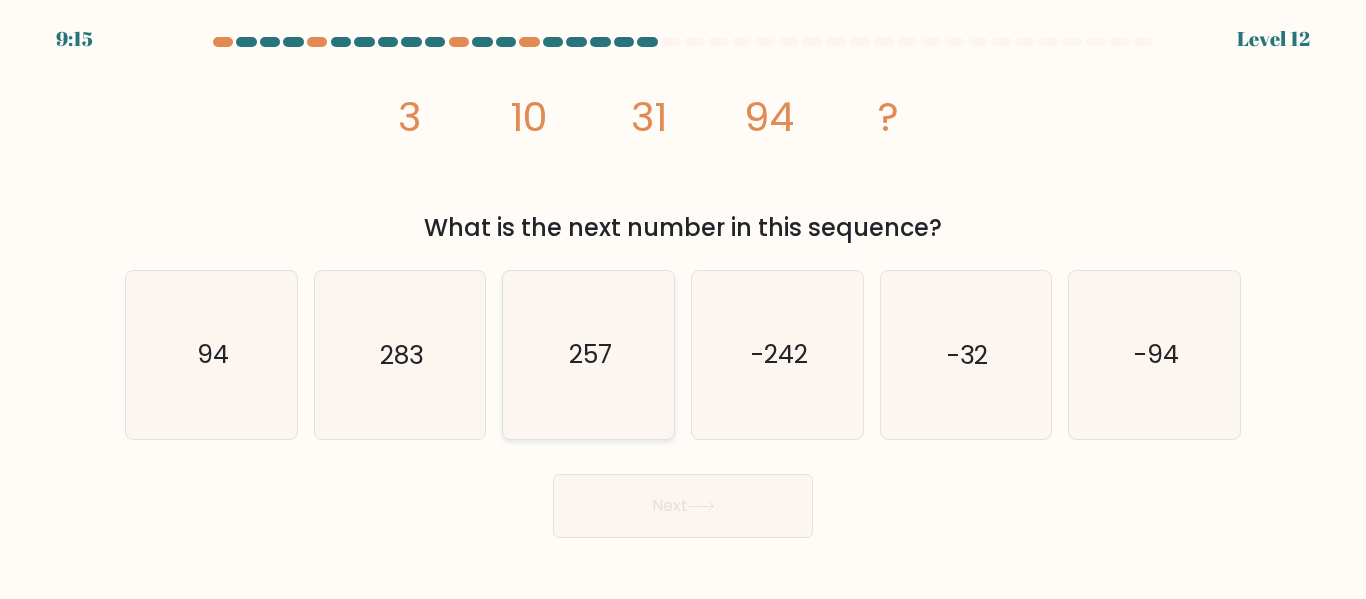 click on "257" at bounding box center (588, 354) 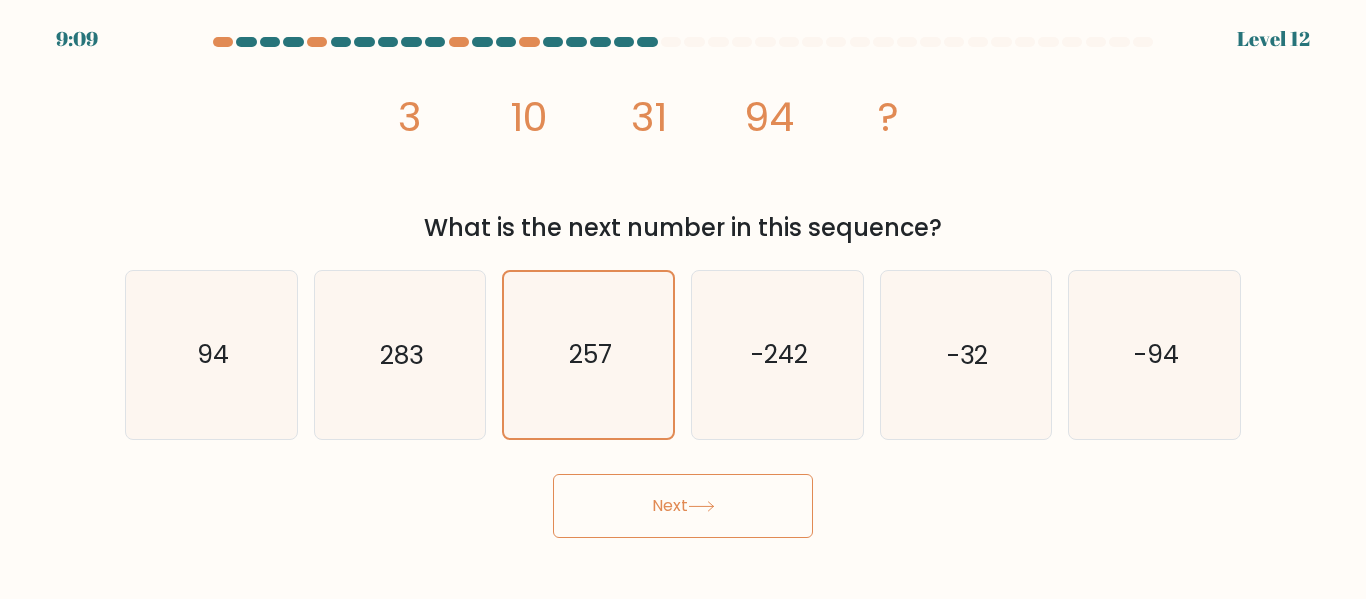 click on "Next" at bounding box center (683, 506) 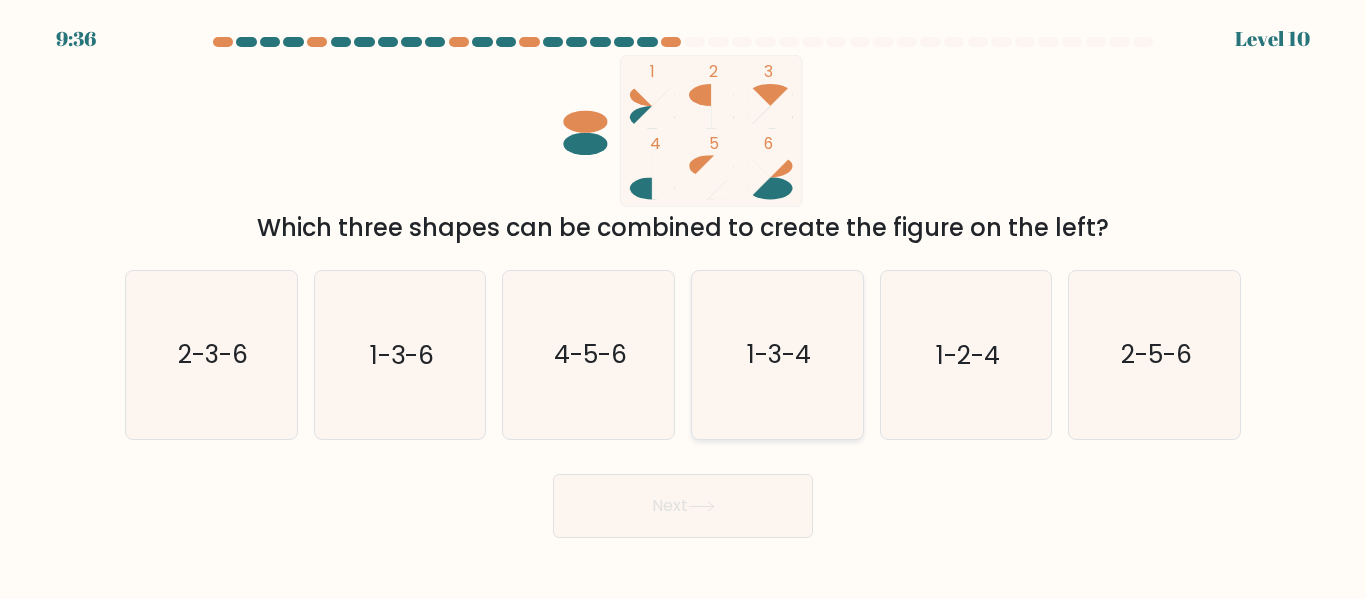click on "1-3-4" at bounding box center [777, 354] 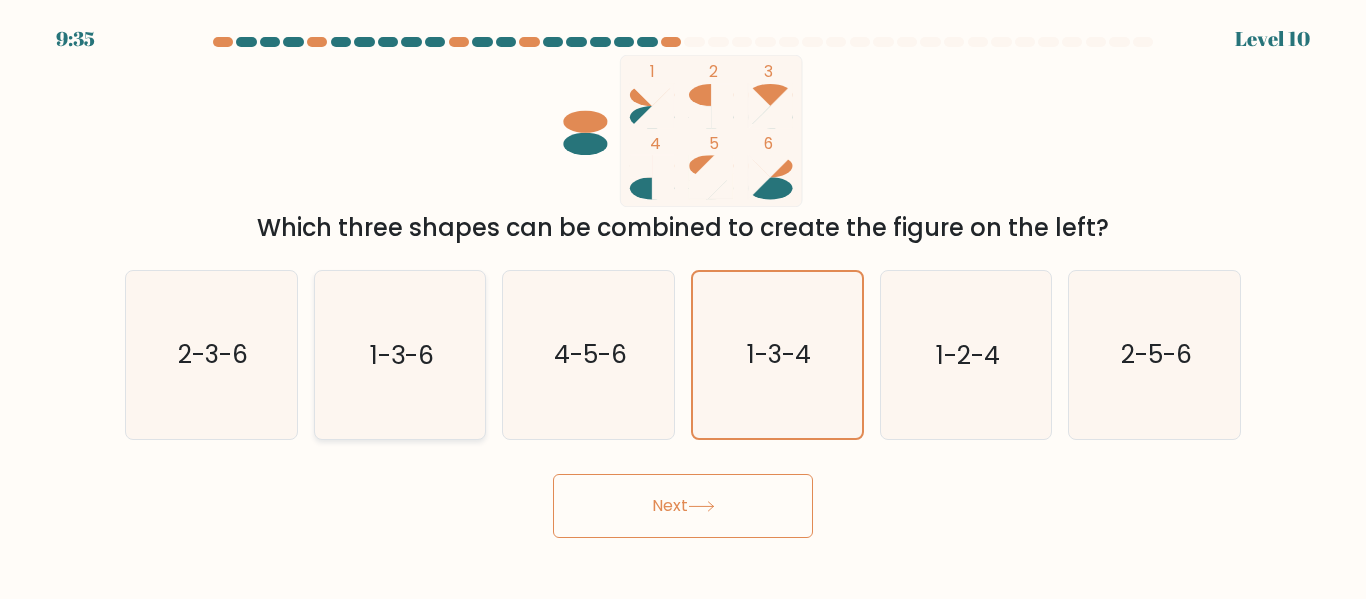 click on "1-3-6" at bounding box center (399, 354) 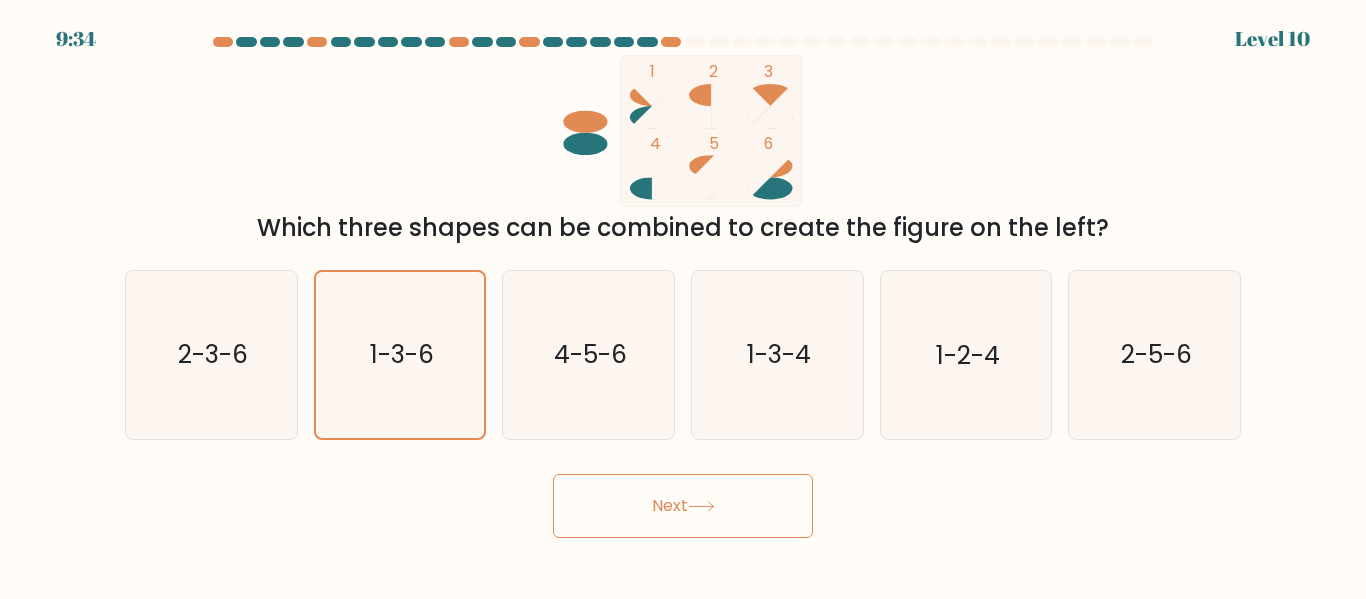 click on "Next" at bounding box center [683, 506] 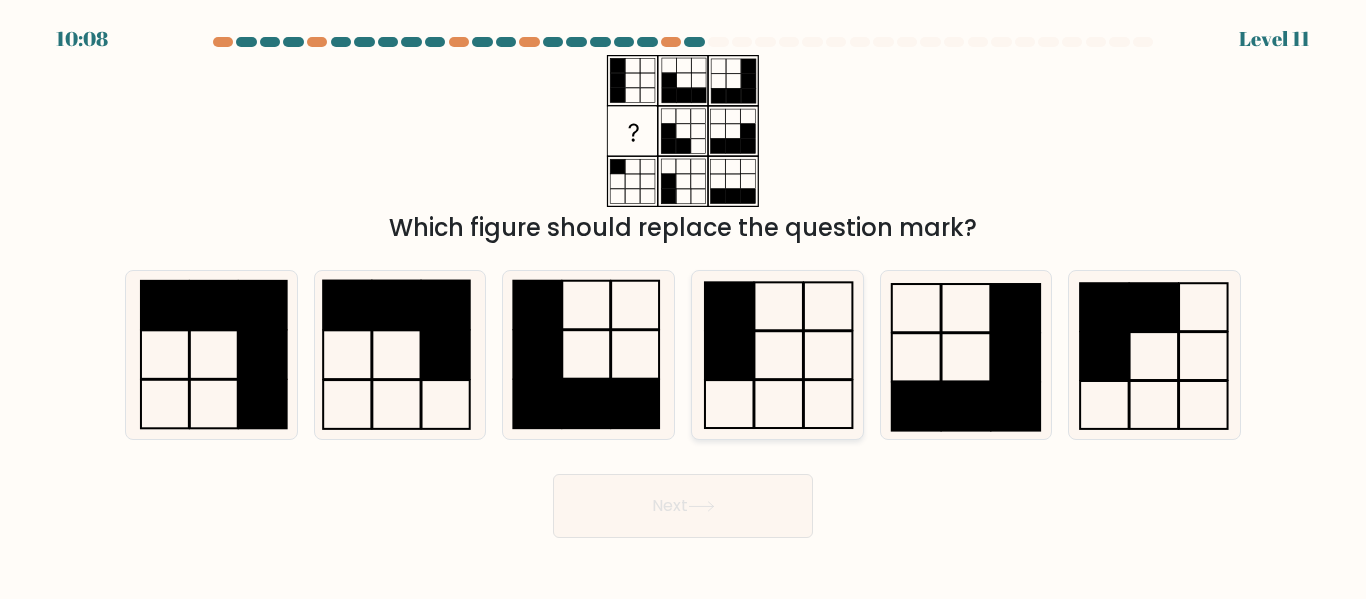 click at bounding box center [777, 354] 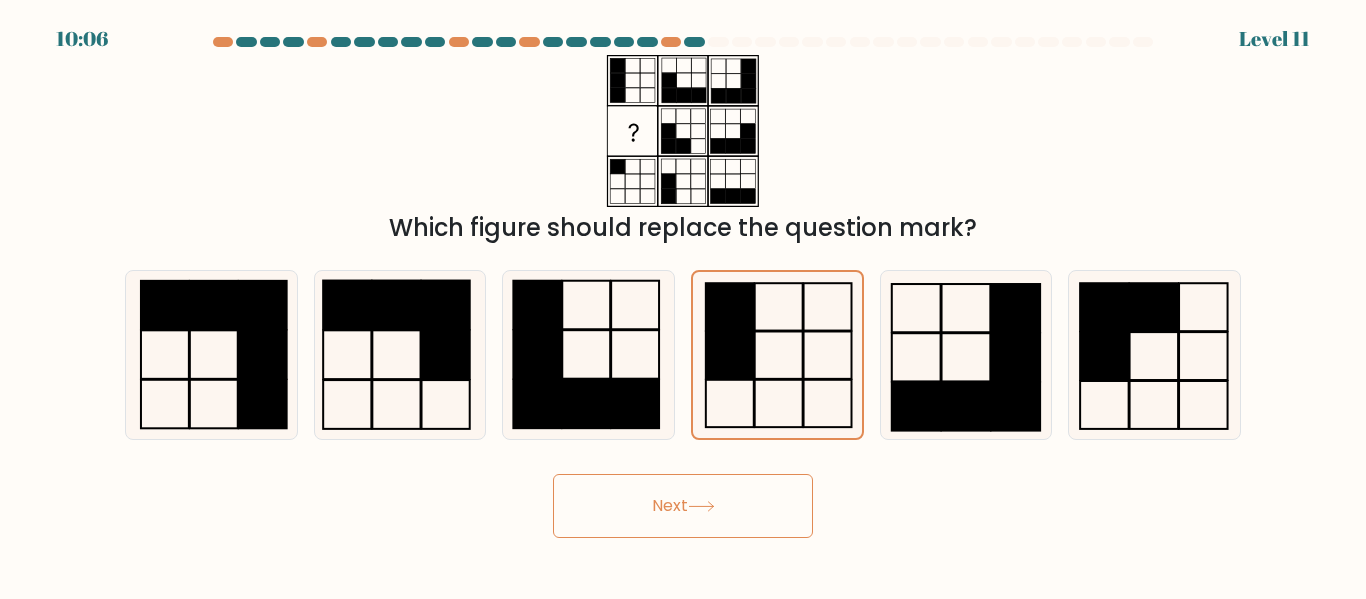 click on "Next" at bounding box center (683, 506) 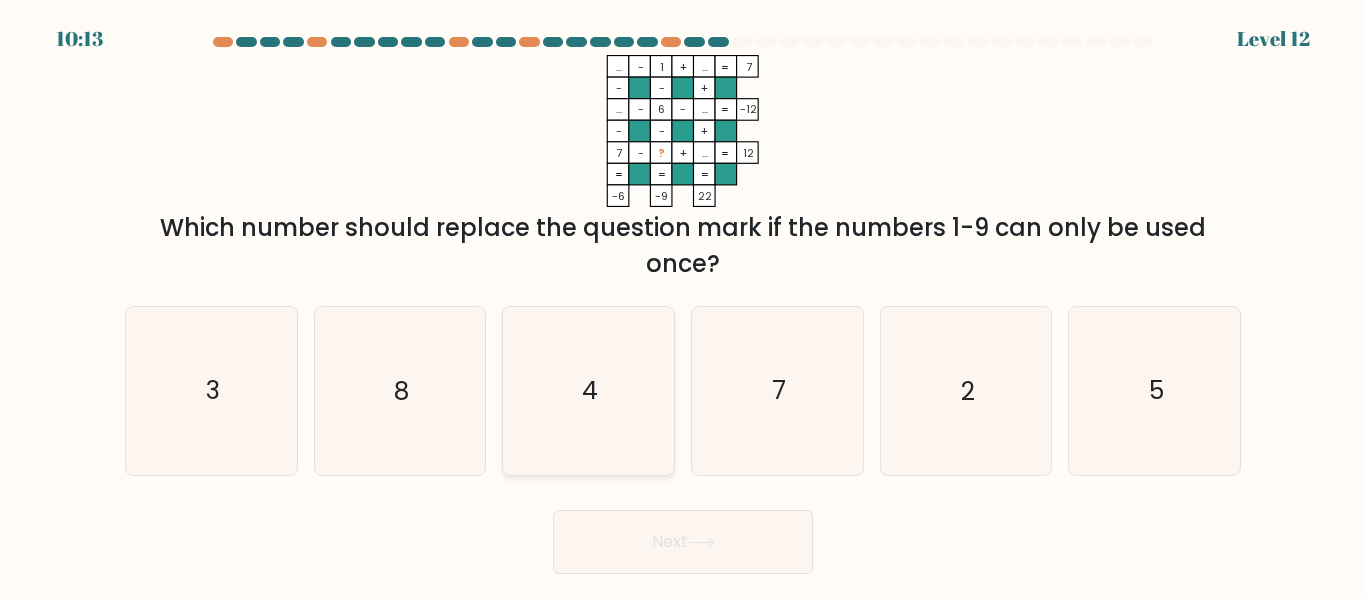 click on "4" at bounding box center [588, 390] 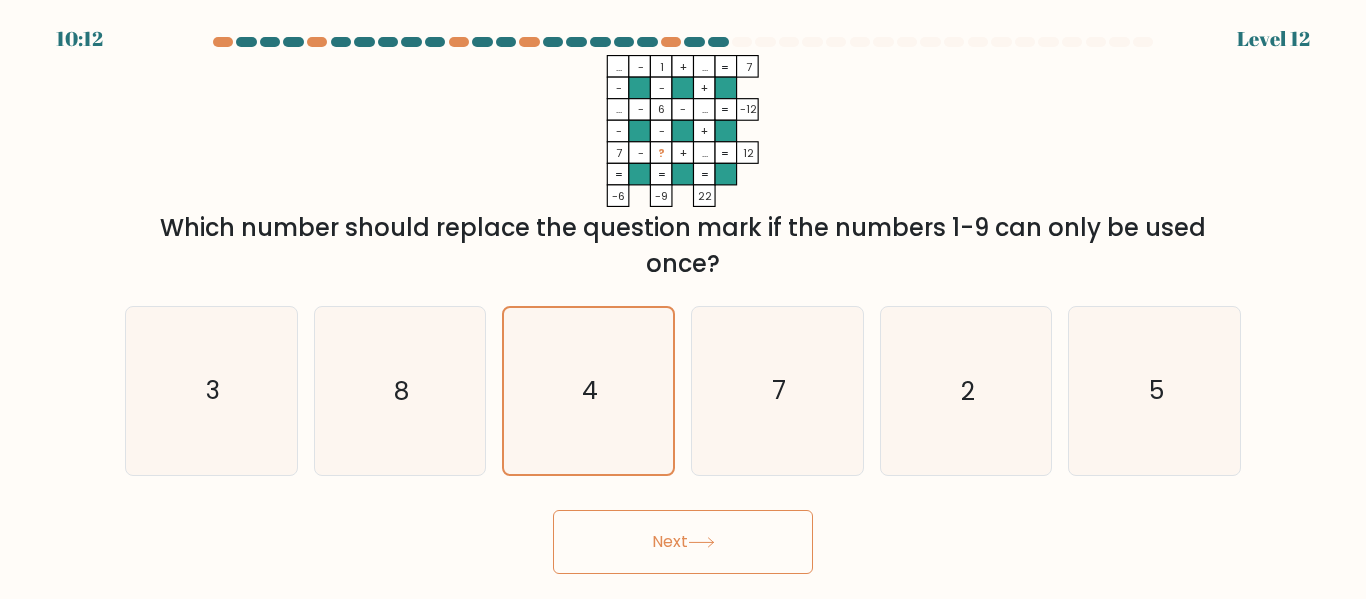 click on "Next" at bounding box center (683, 542) 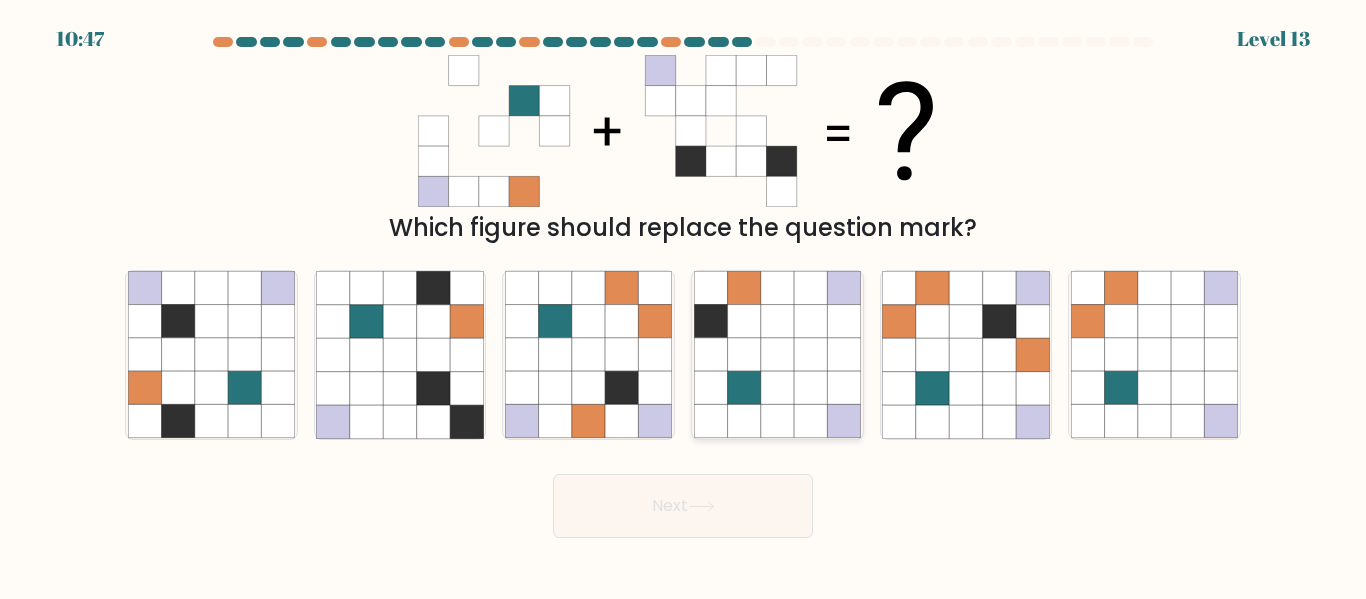 click at bounding box center [810, 388] 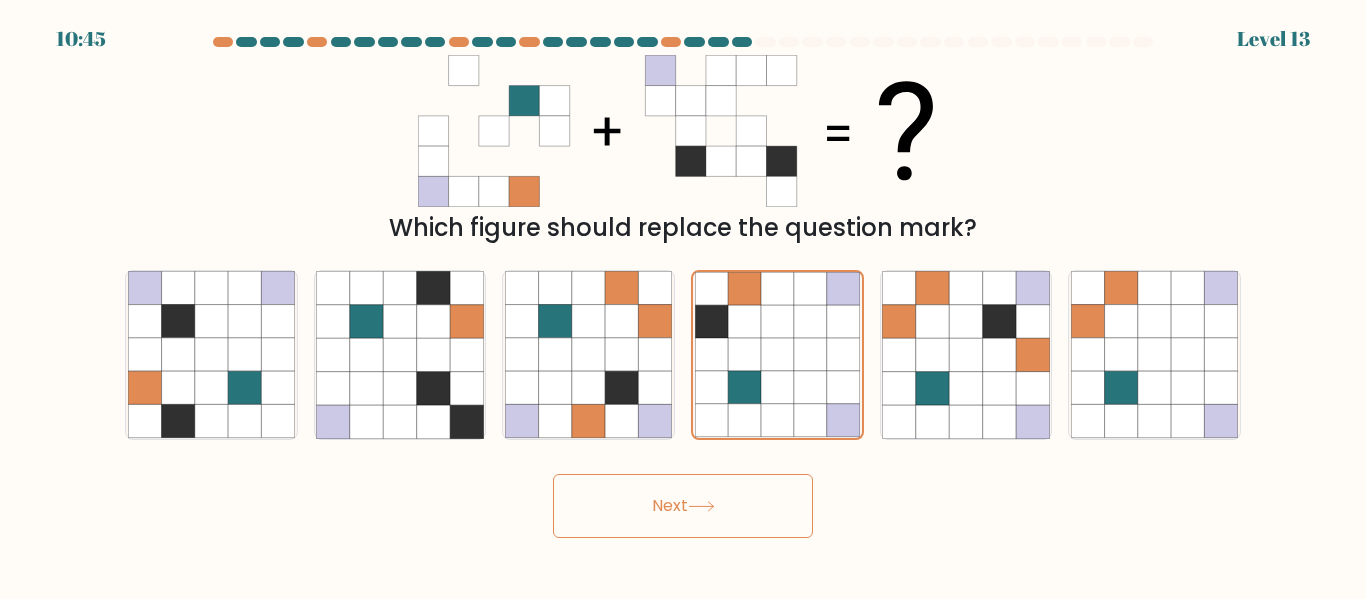 click on "Next" at bounding box center (683, 506) 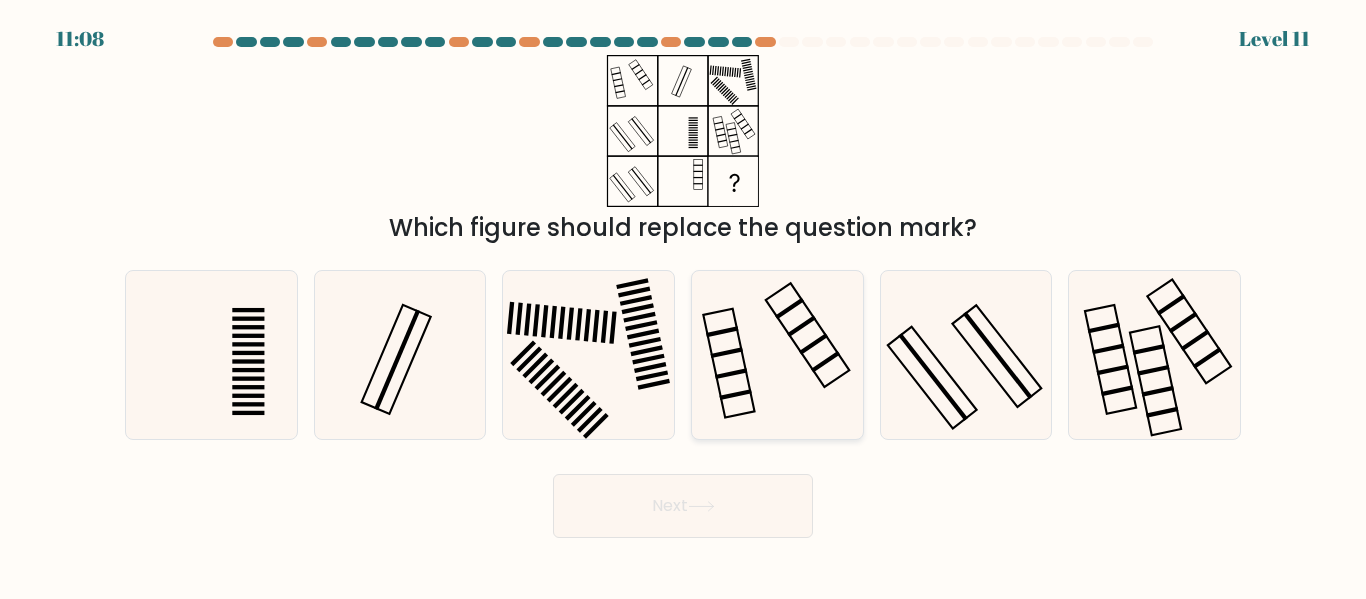 click at bounding box center (777, 354) 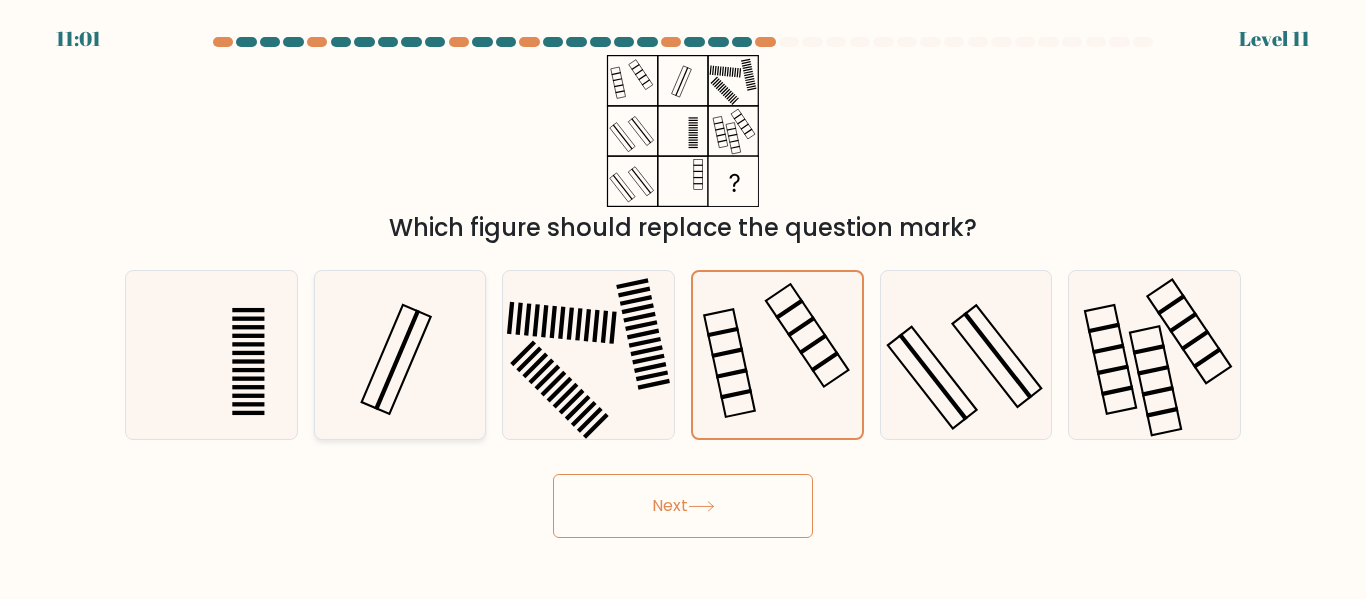 click at bounding box center [399, 354] 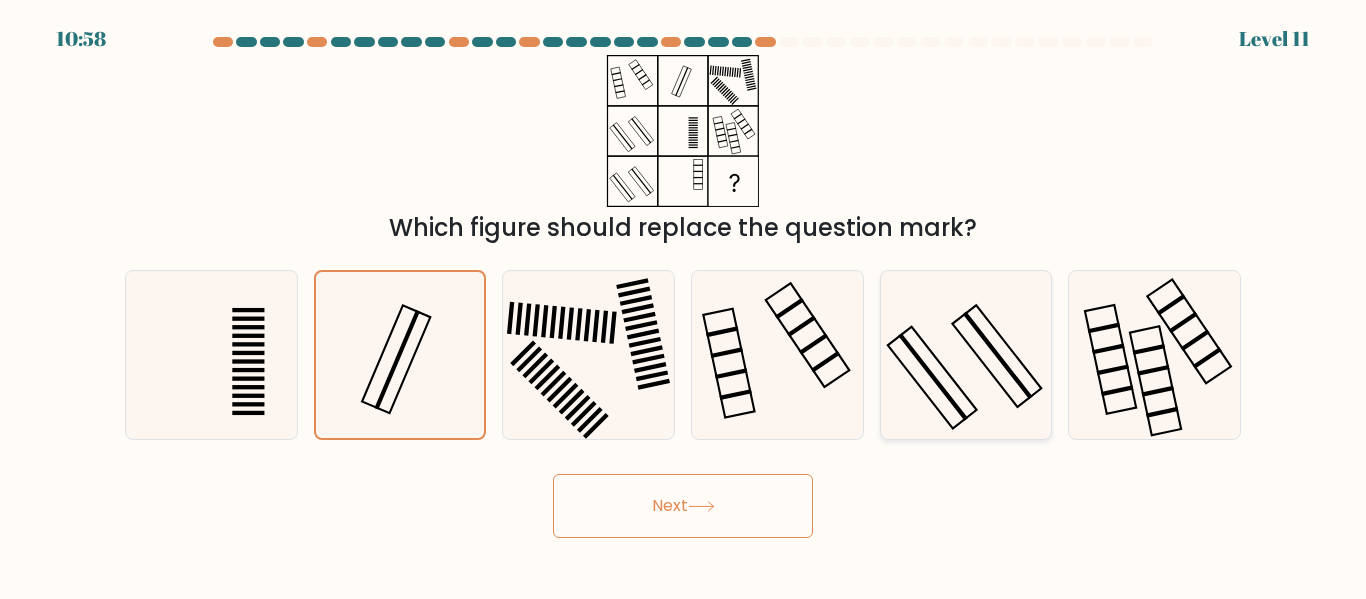 click at bounding box center [965, 354] 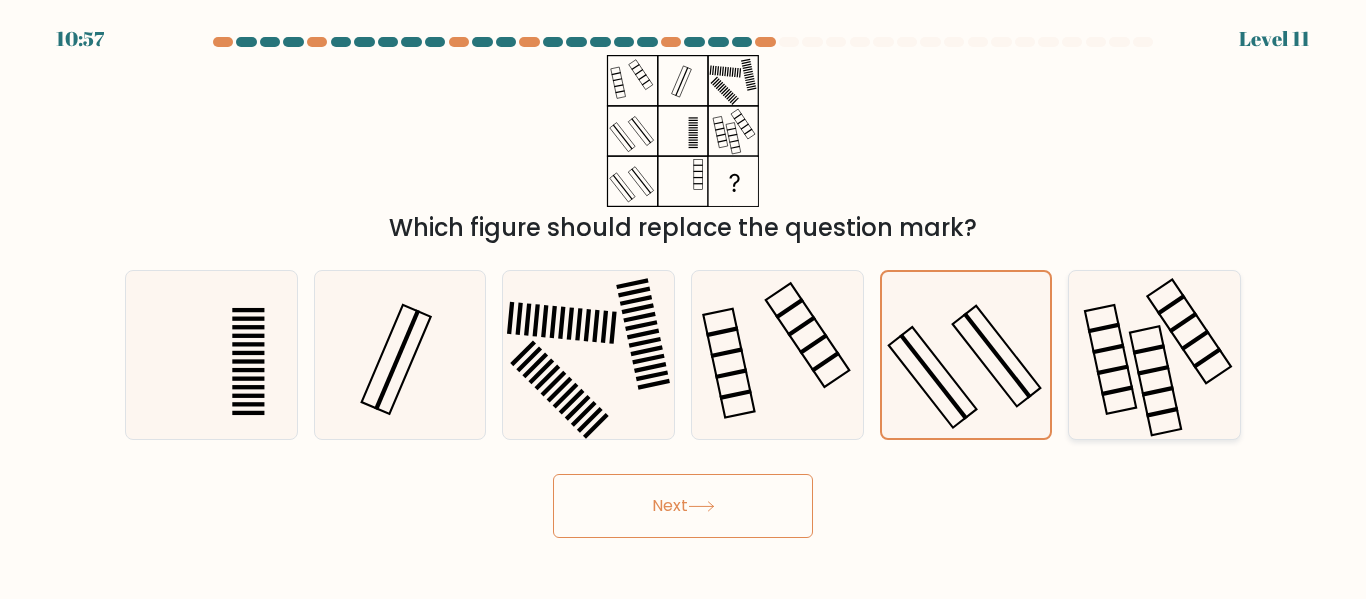 click at bounding box center (1154, 354) 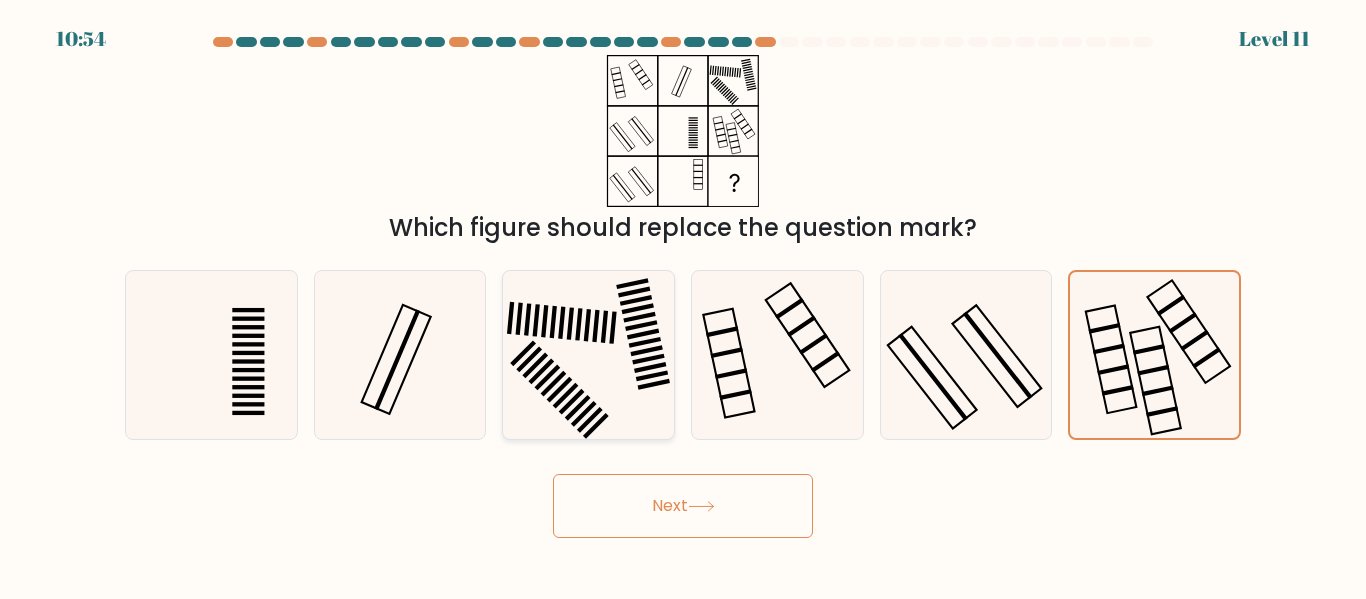 click at bounding box center (523, 354) 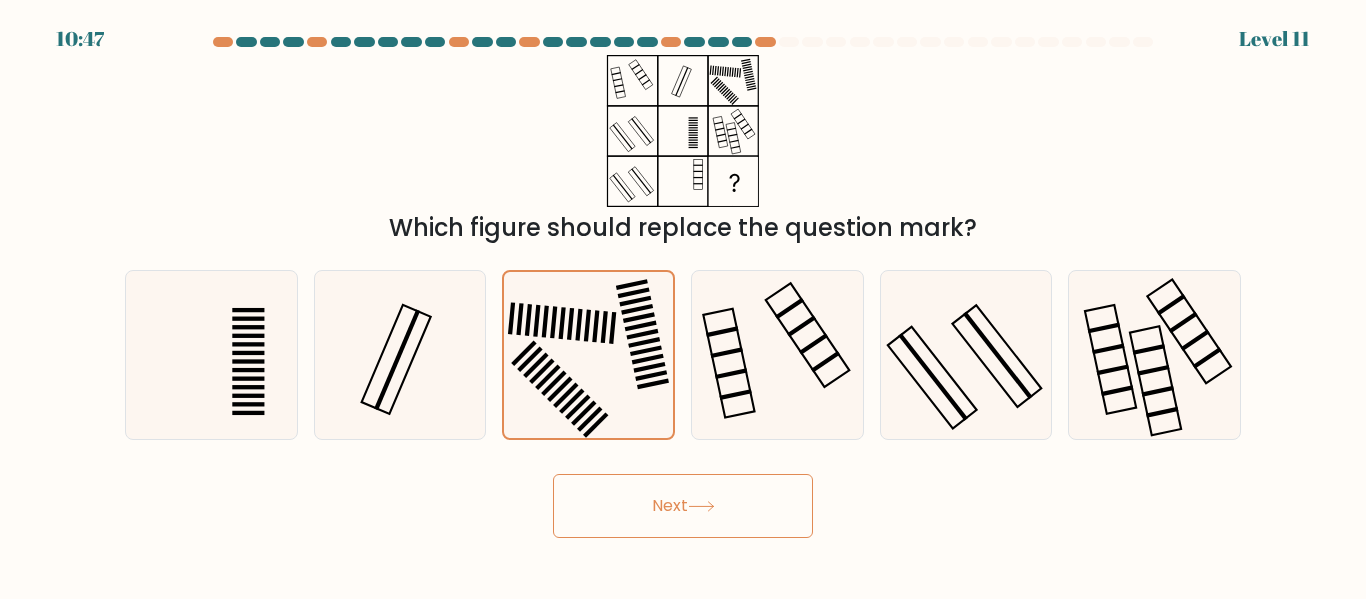 click on "Next" at bounding box center (683, 506) 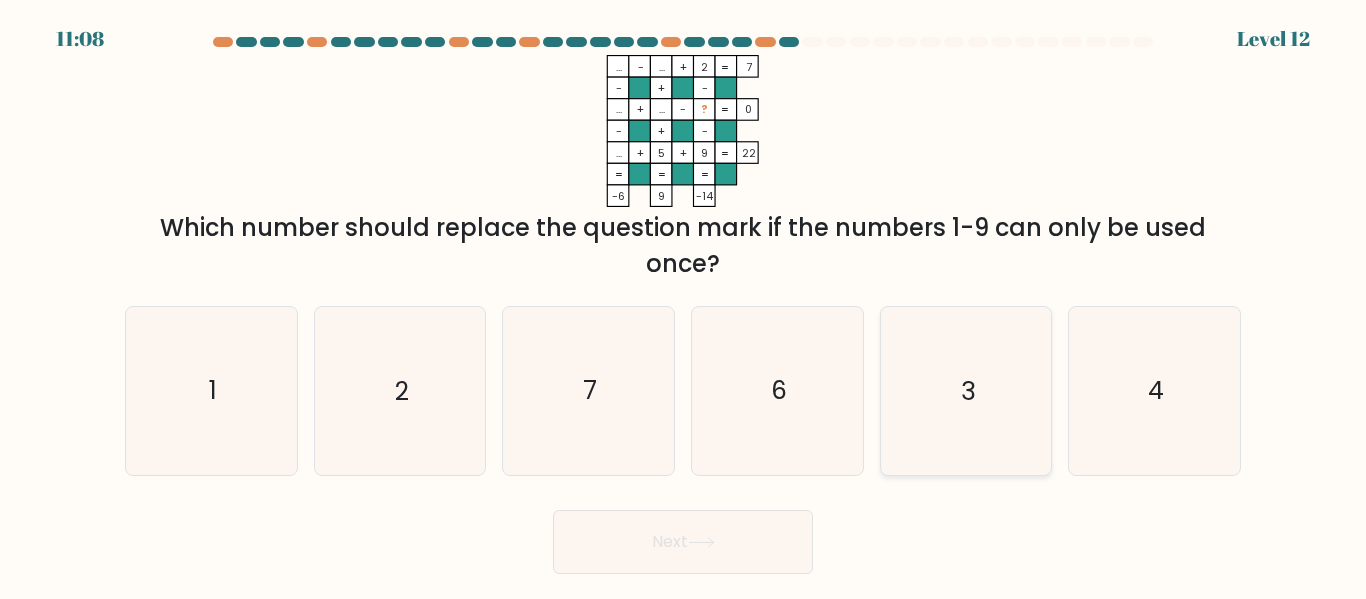click on "3" at bounding box center (965, 390) 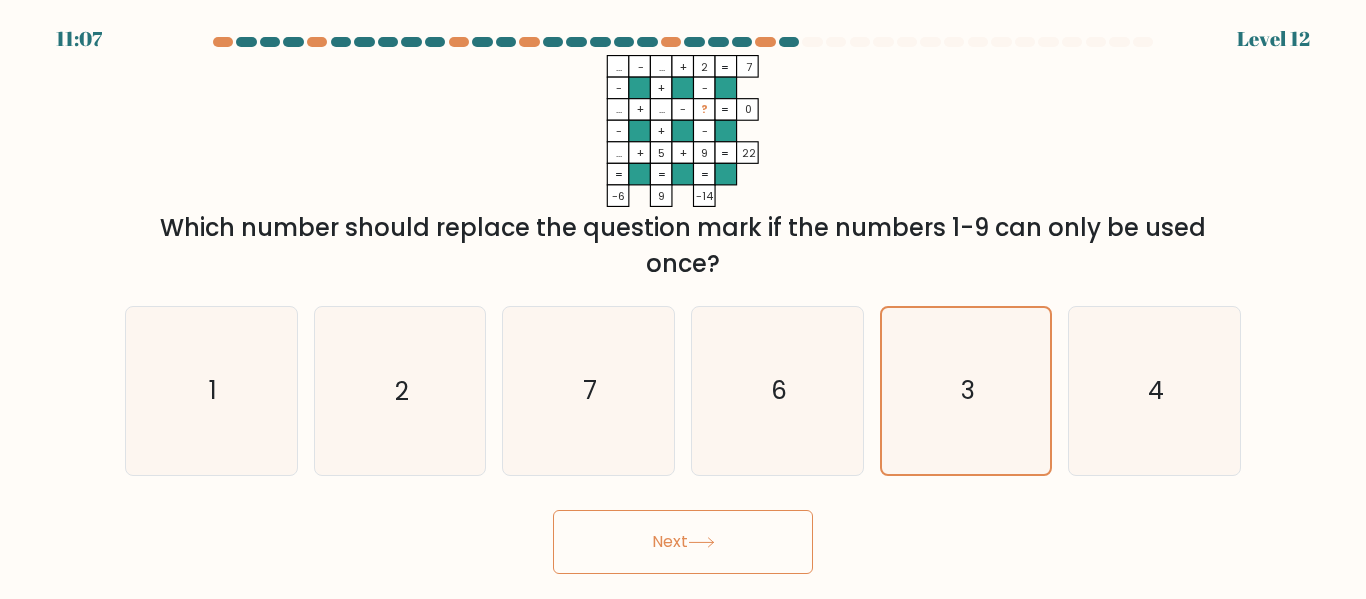 click on "Next" at bounding box center [683, 542] 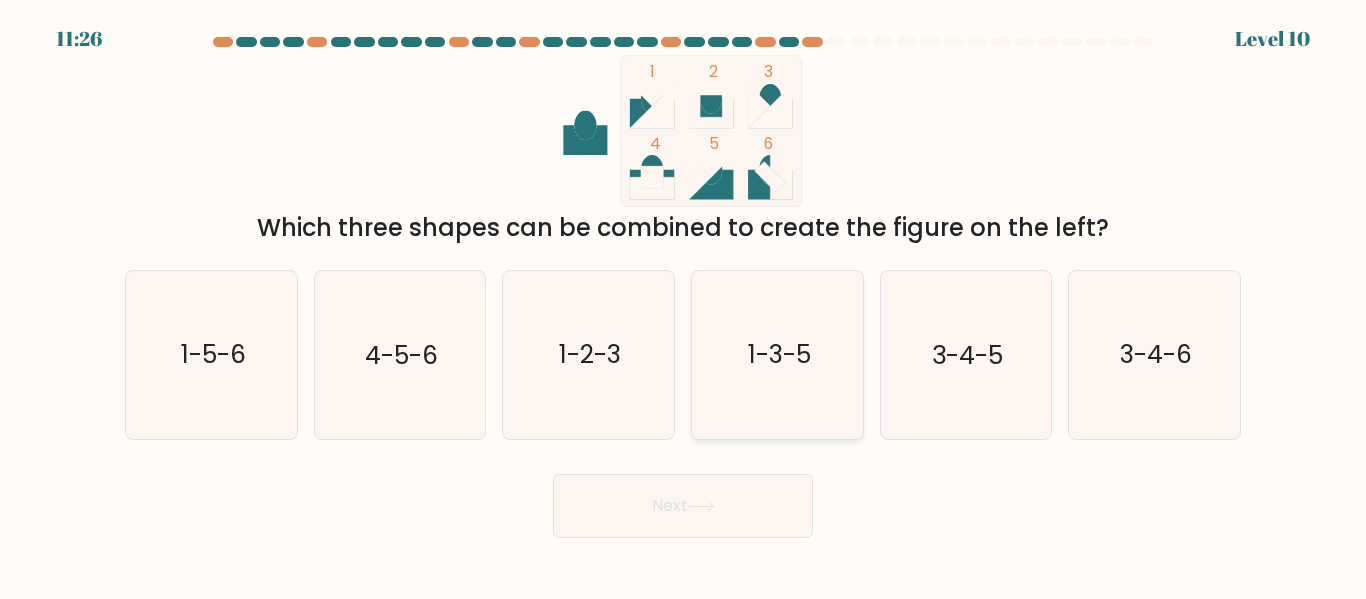 click on "1-3-5" at bounding box center (777, 354) 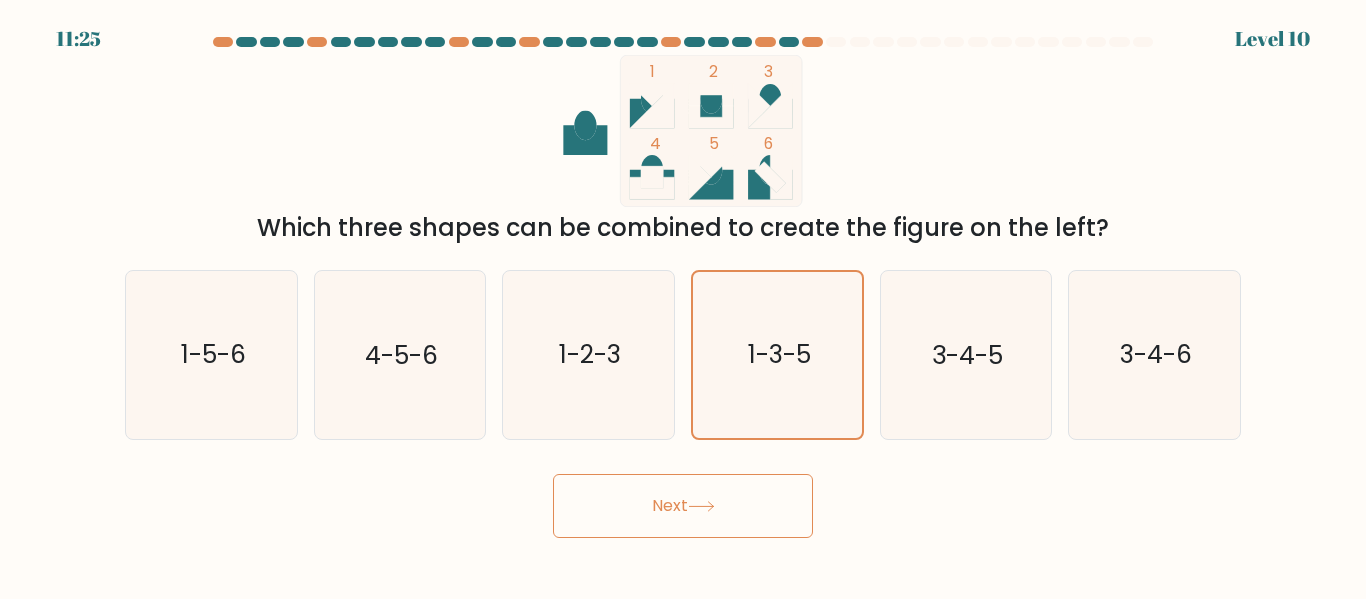 click at bounding box center (701, 506) 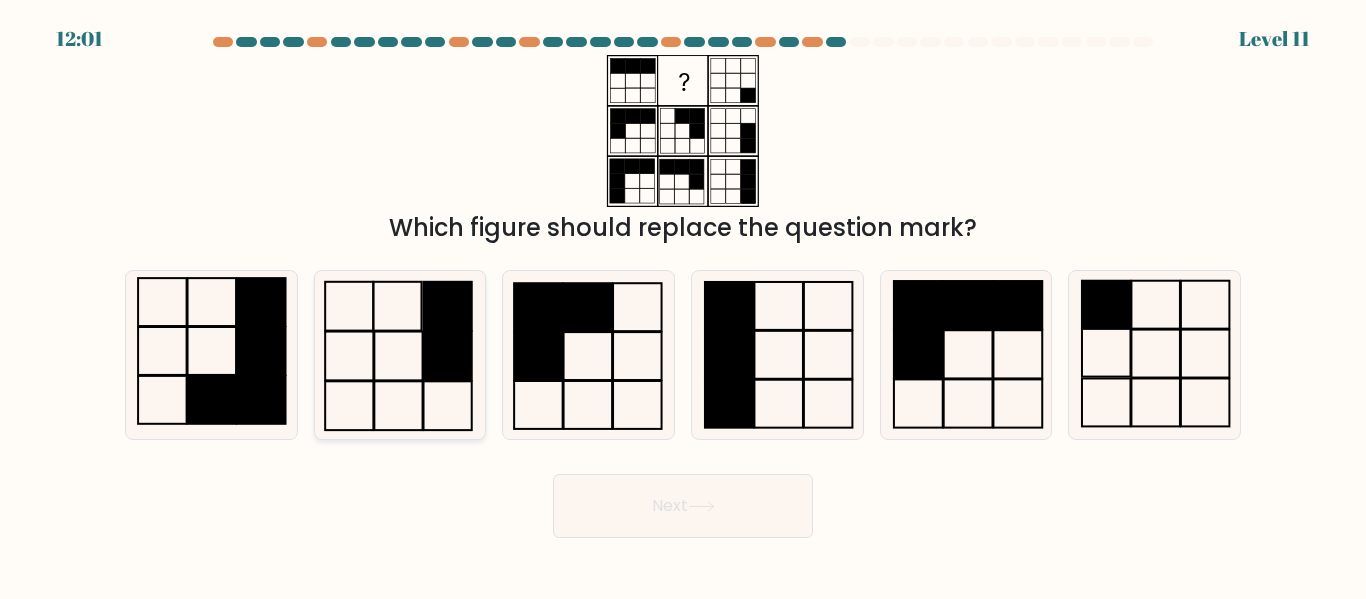 click at bounding box center [399, 354] 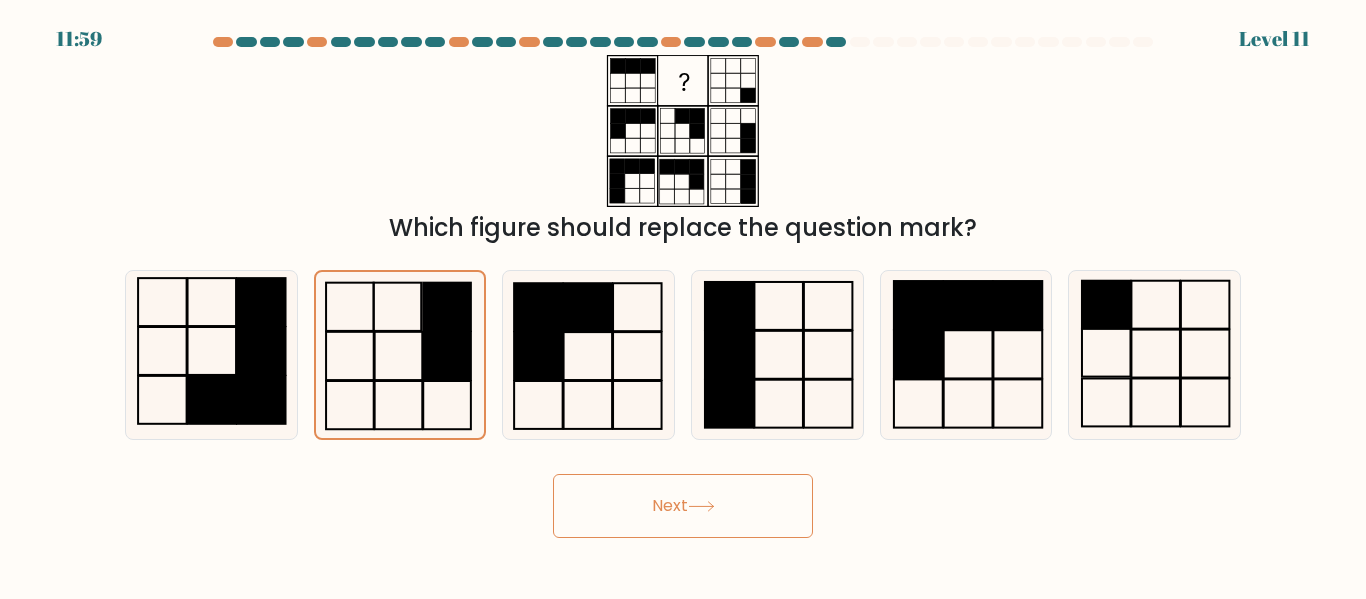 click on "Next" at bounding box center [683, 506] 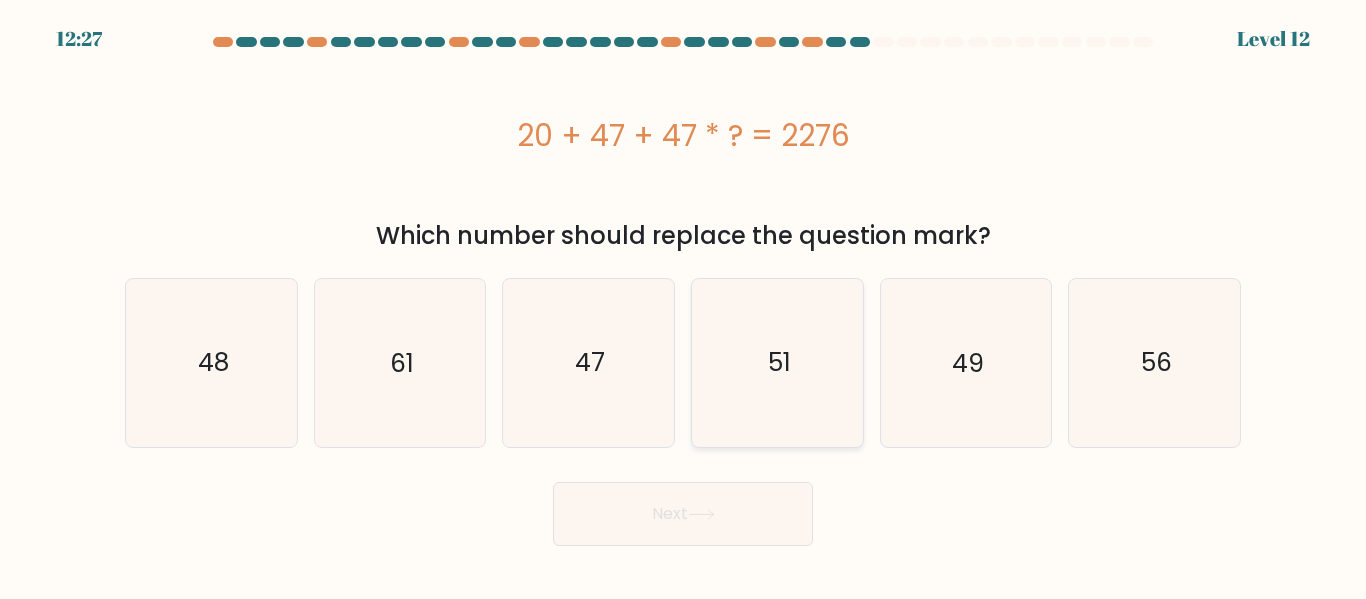click on "51" at bounding box center [777, 362] 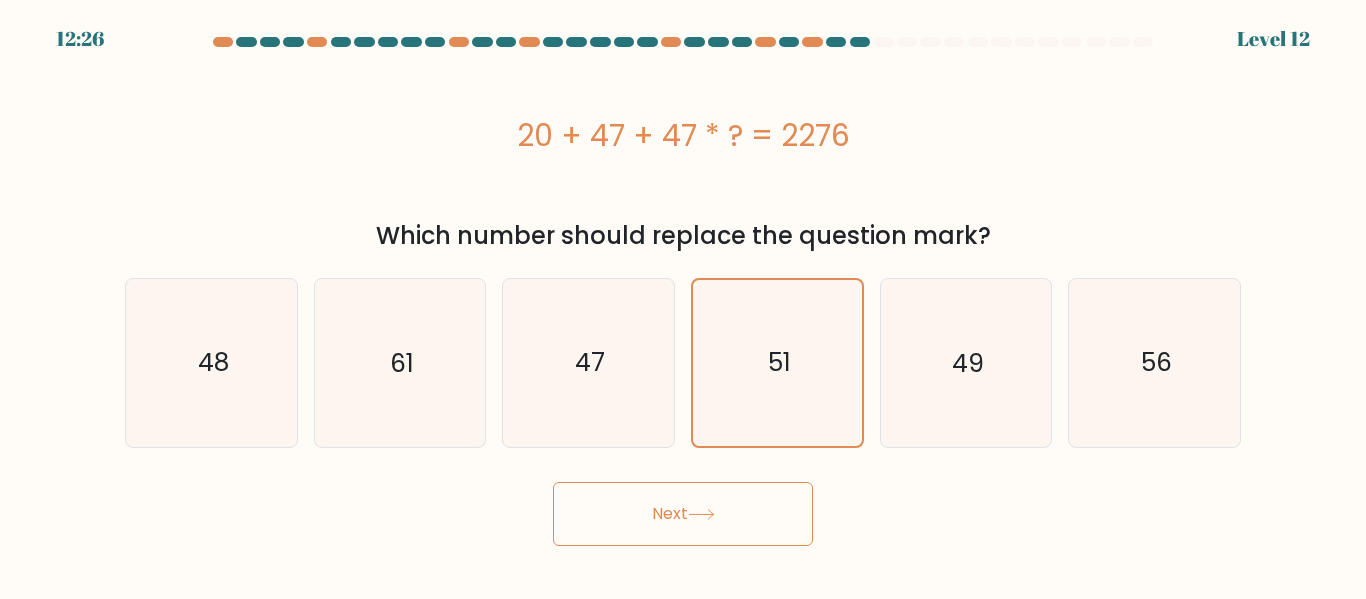 click on "Next" at bounding box center [683, 514] 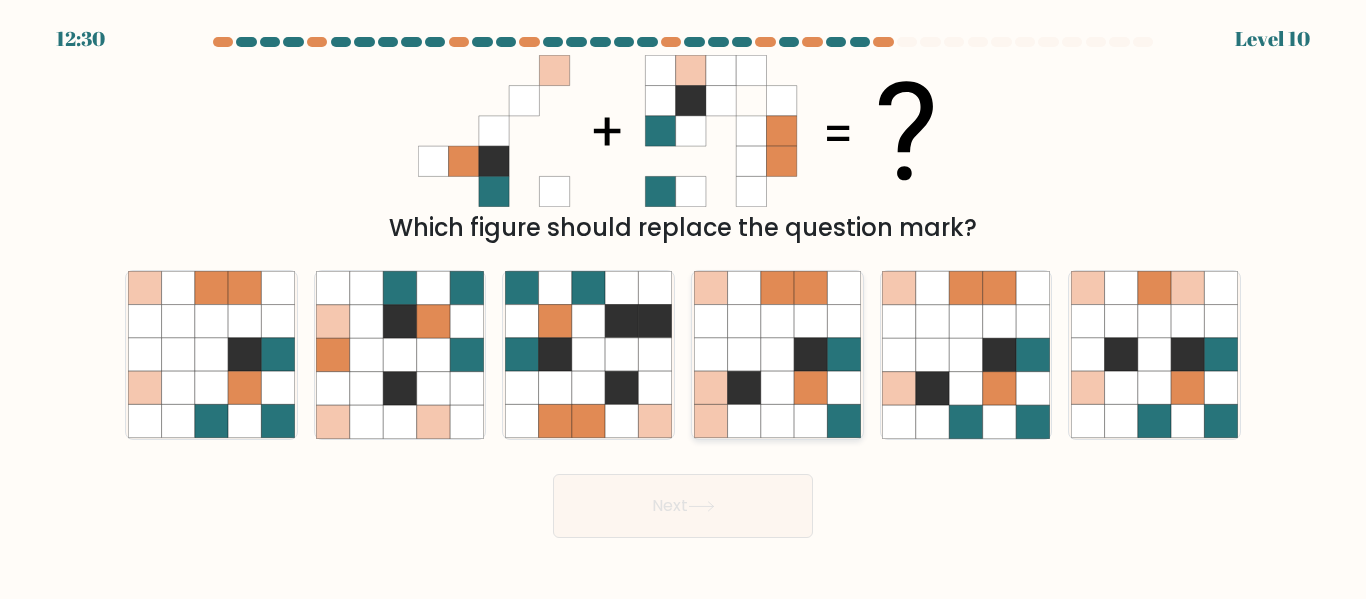 click at bounding box center (777, 288) 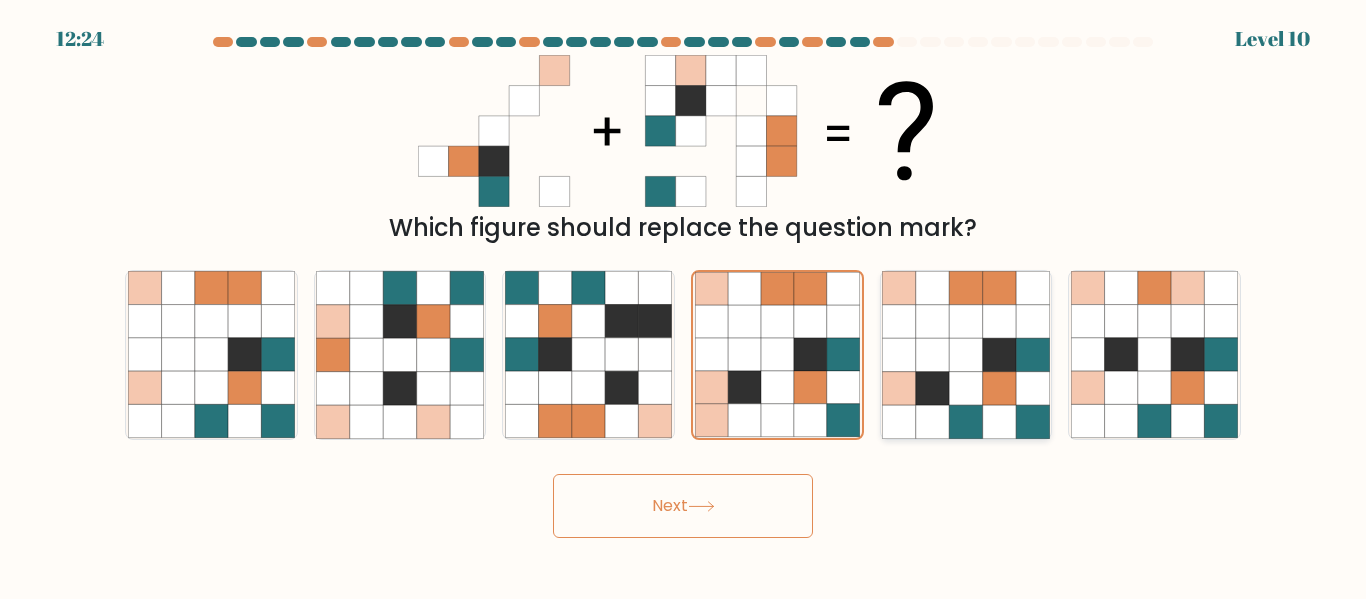 click at bounding box center [965, 421] 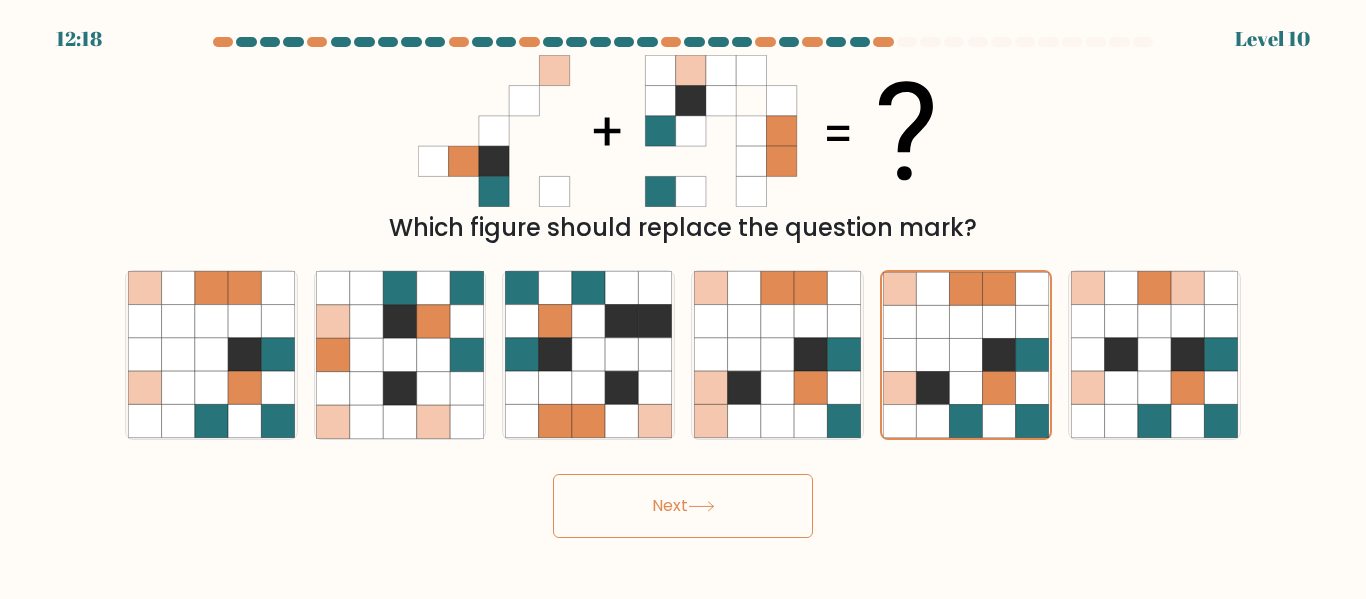 click on "Next" at bounding box center (683, 506) 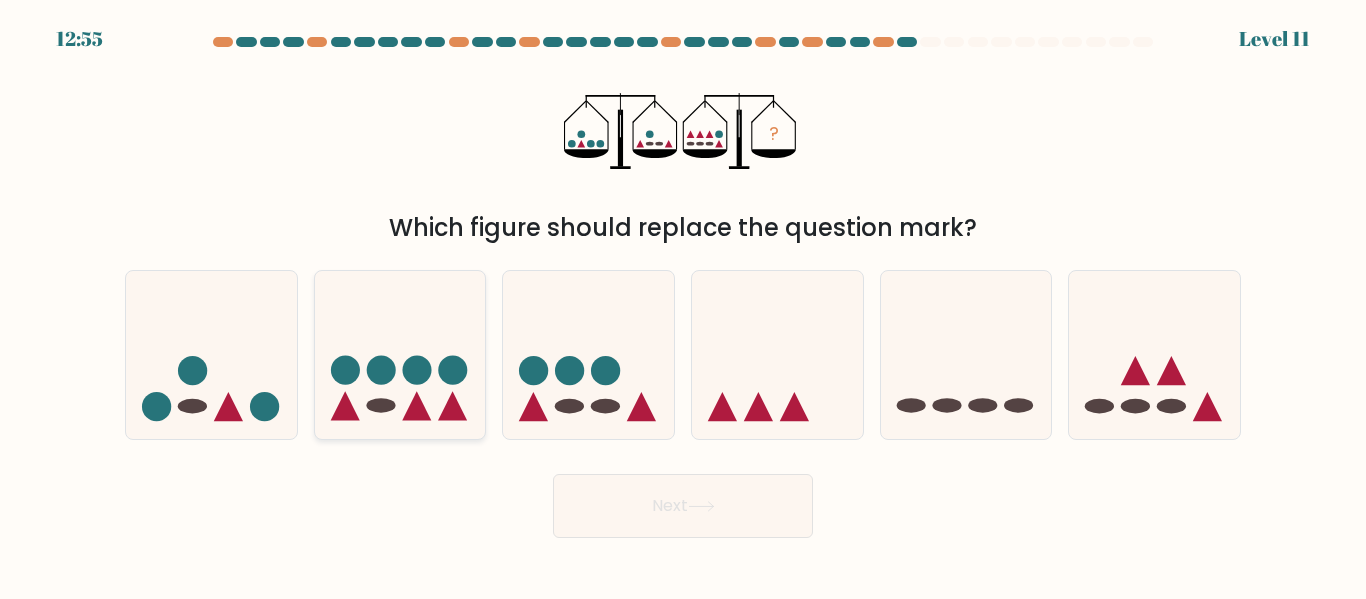 click at bounding box center (416, 406) 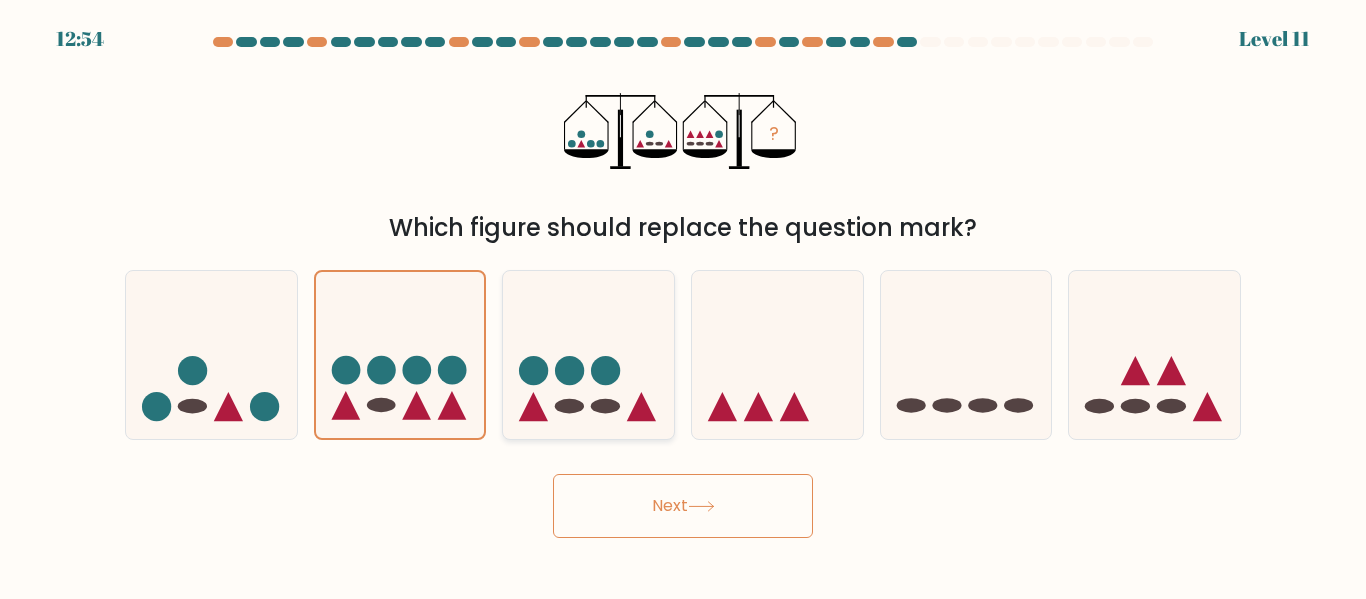 click at bounding box center [569, 406] 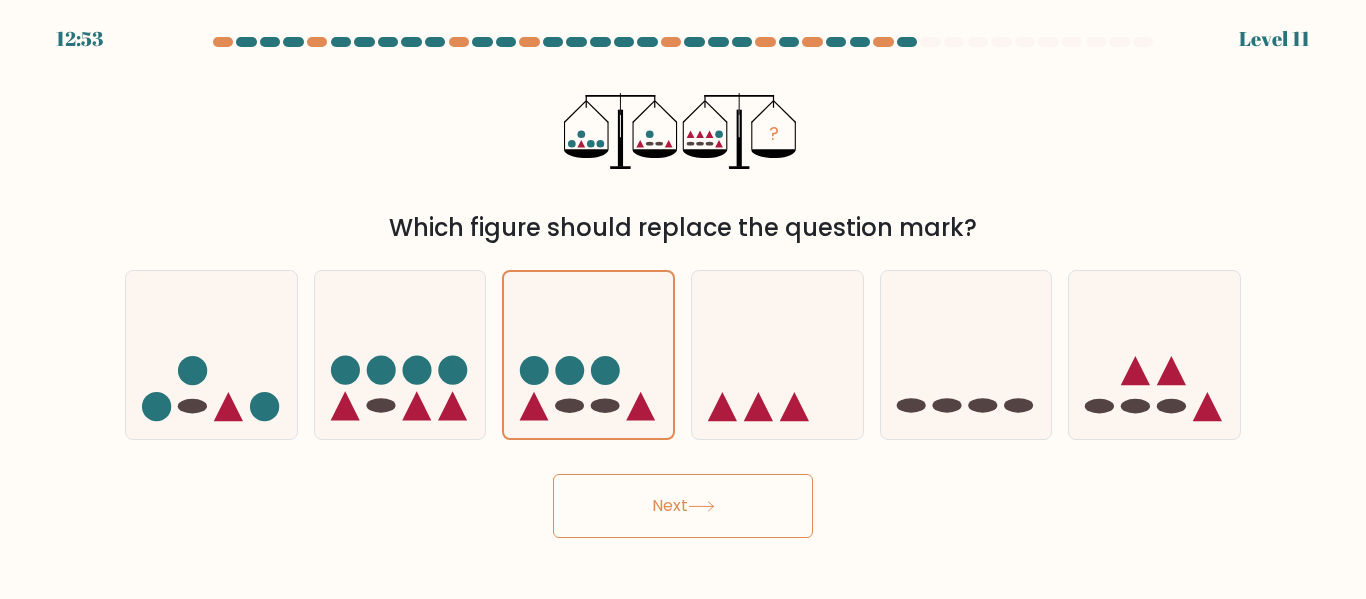 click on "Next" at bounding box center (683, 506) 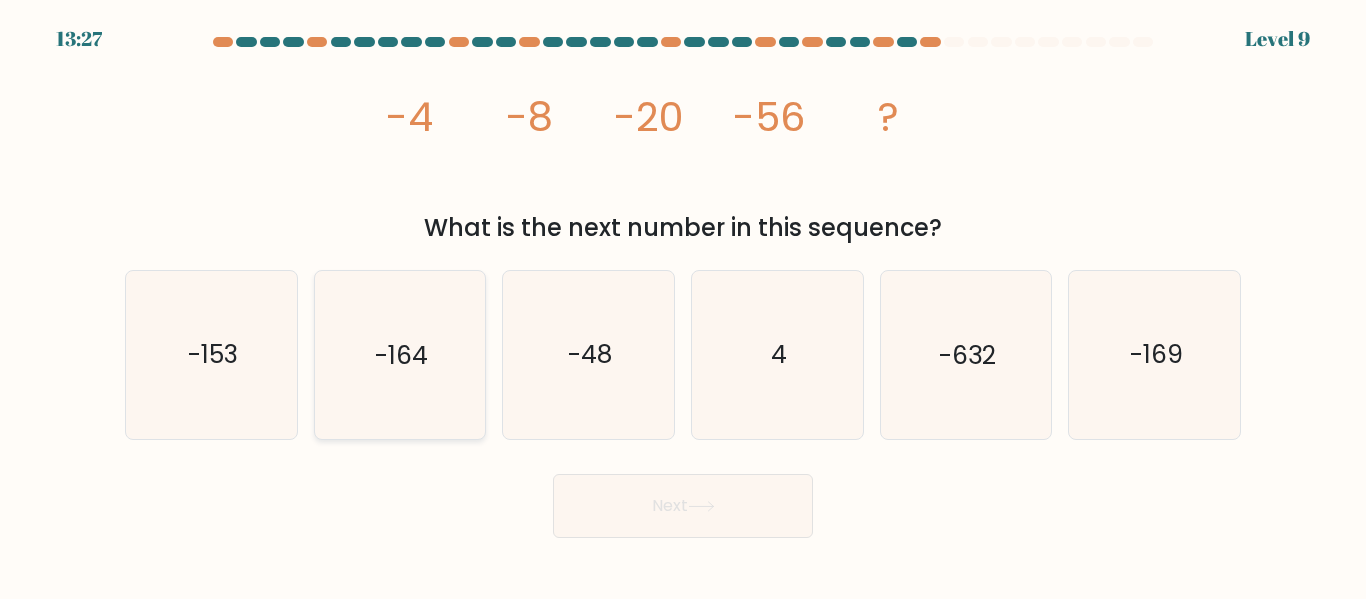 click on "-164" at bounding box center [399, 354] 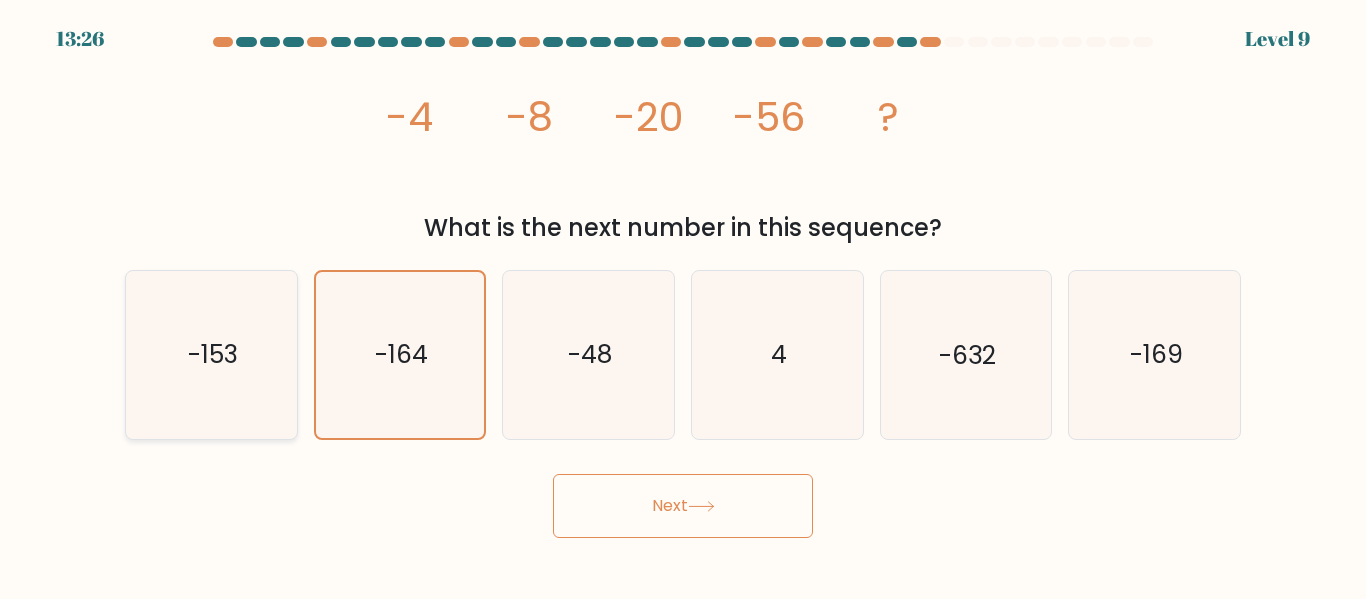 click on "-153" at bounding box center (211, 354) 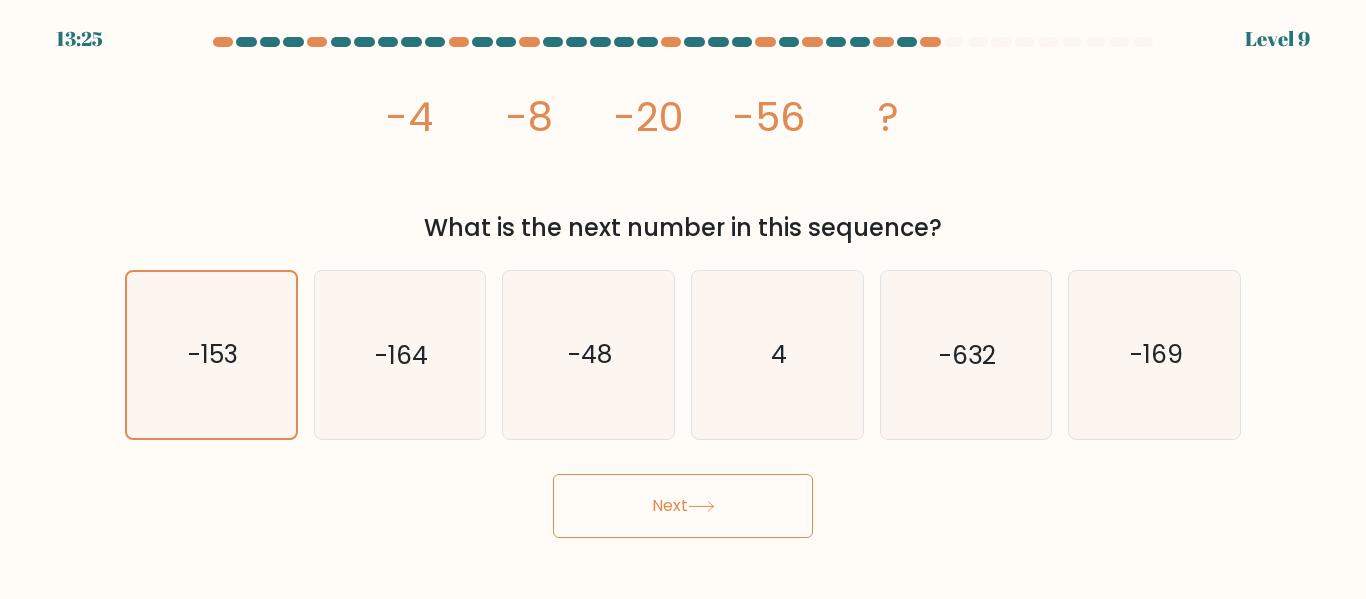 click on "Next" at bounding box center [683, 506] 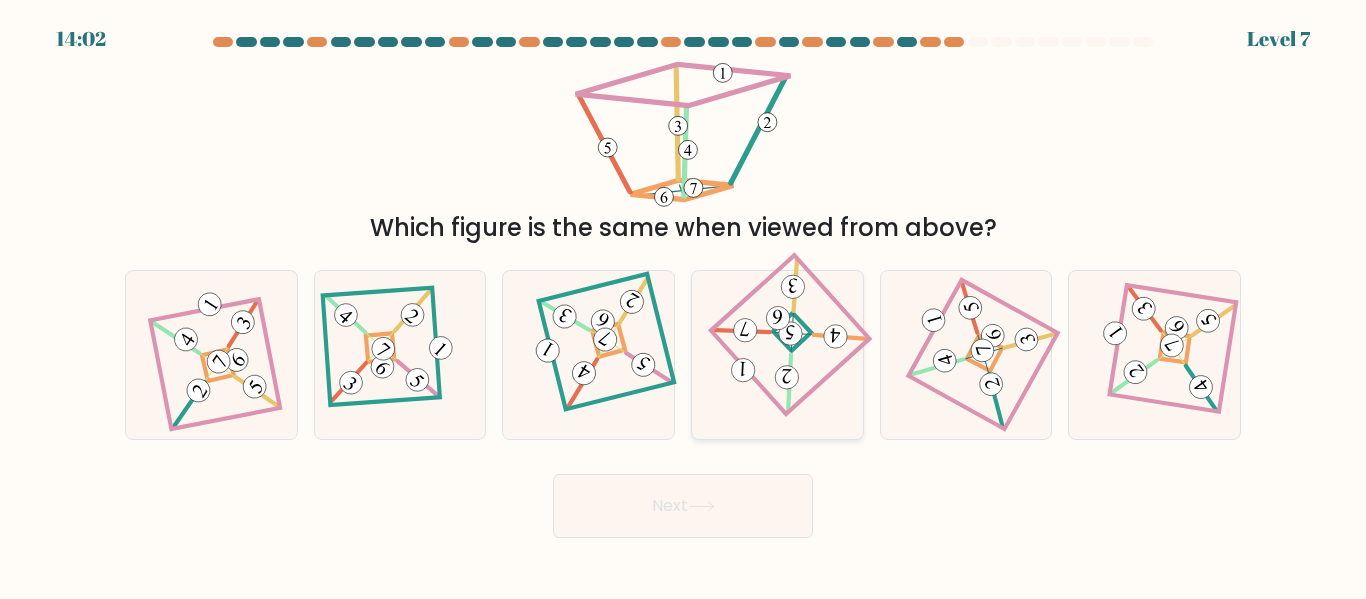 click at bounding box center (777, 355) 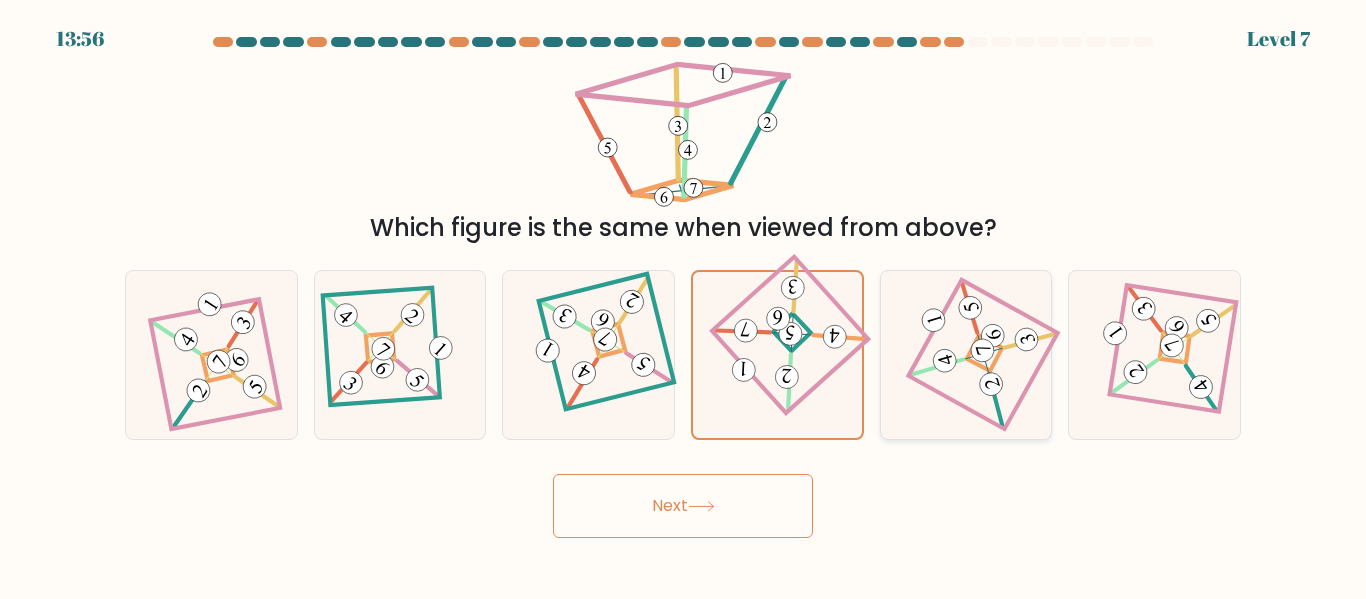 click at bounding box center (966, 355) 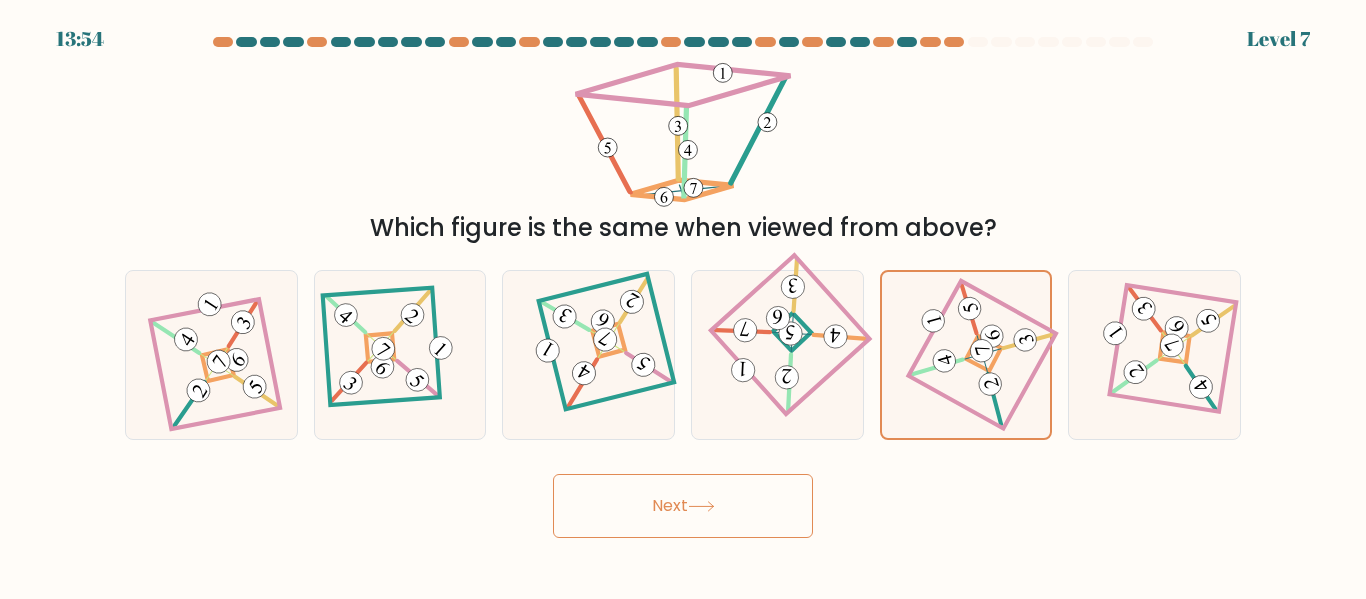 click on "Next" at bounding box center [683, 506] 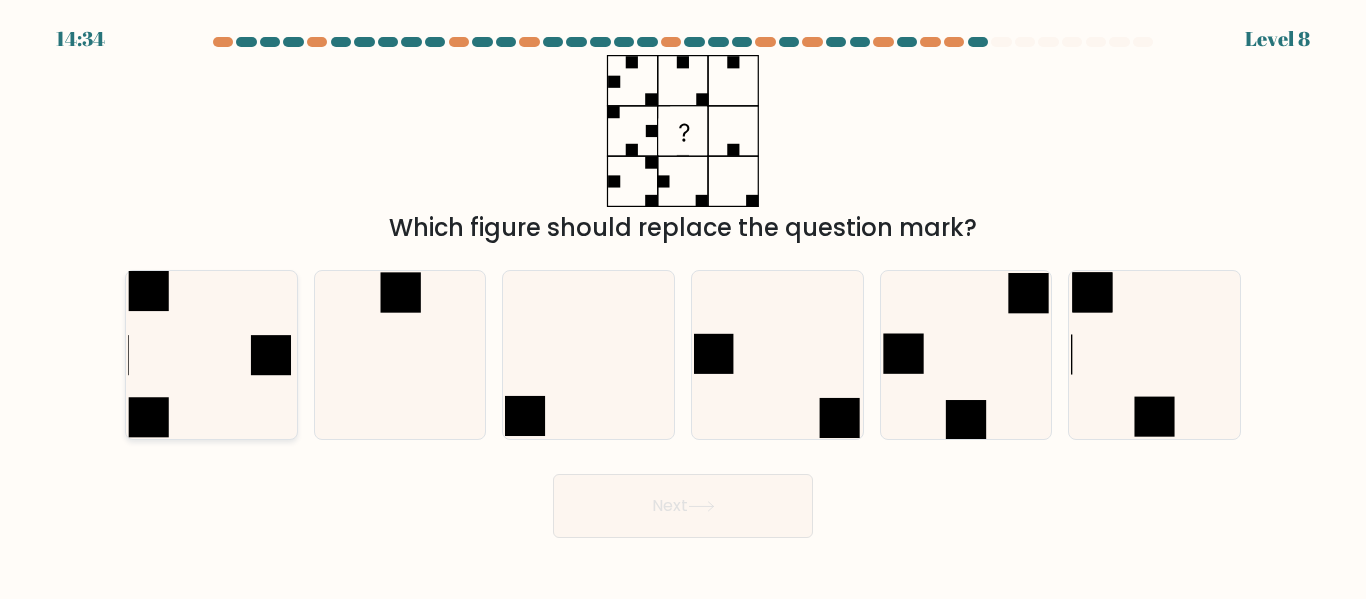 click at bounding box center (211, 354) 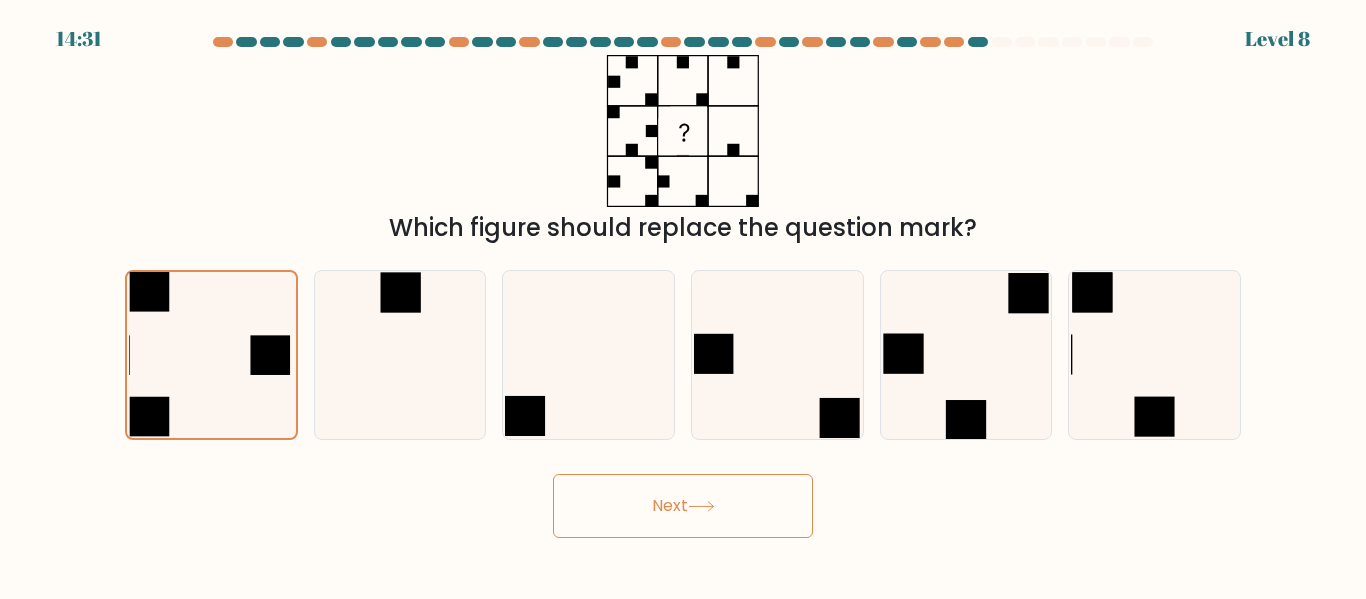 click on "Next" at bounding box center (683, 506) 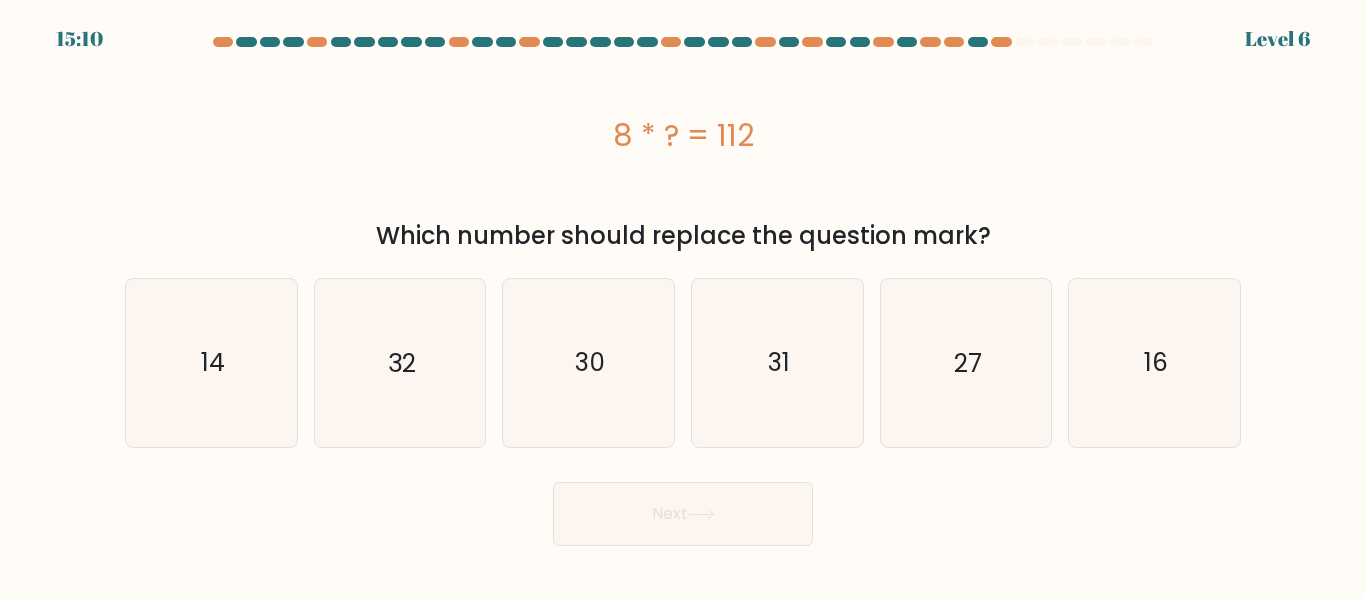 click on "a.
14
b.
32
c." at bounding box center (683, 354) 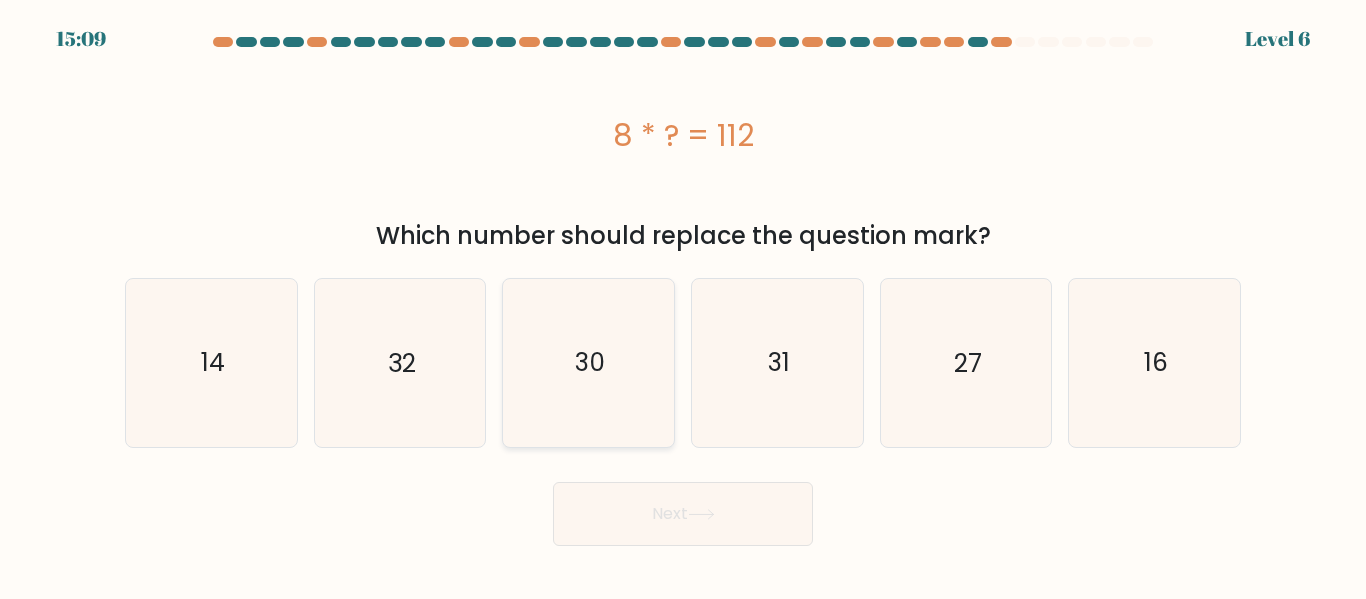 click on "30" at bounding box center [588, 362] 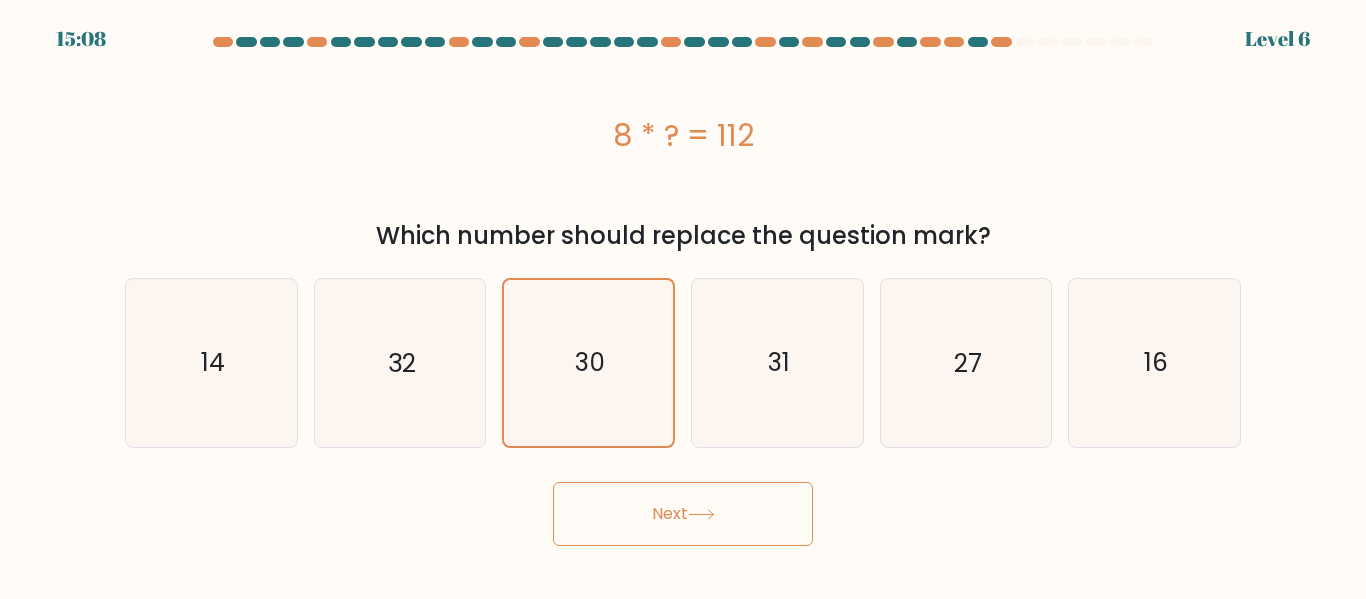 click on "Next" at bounding box center [683, 514] 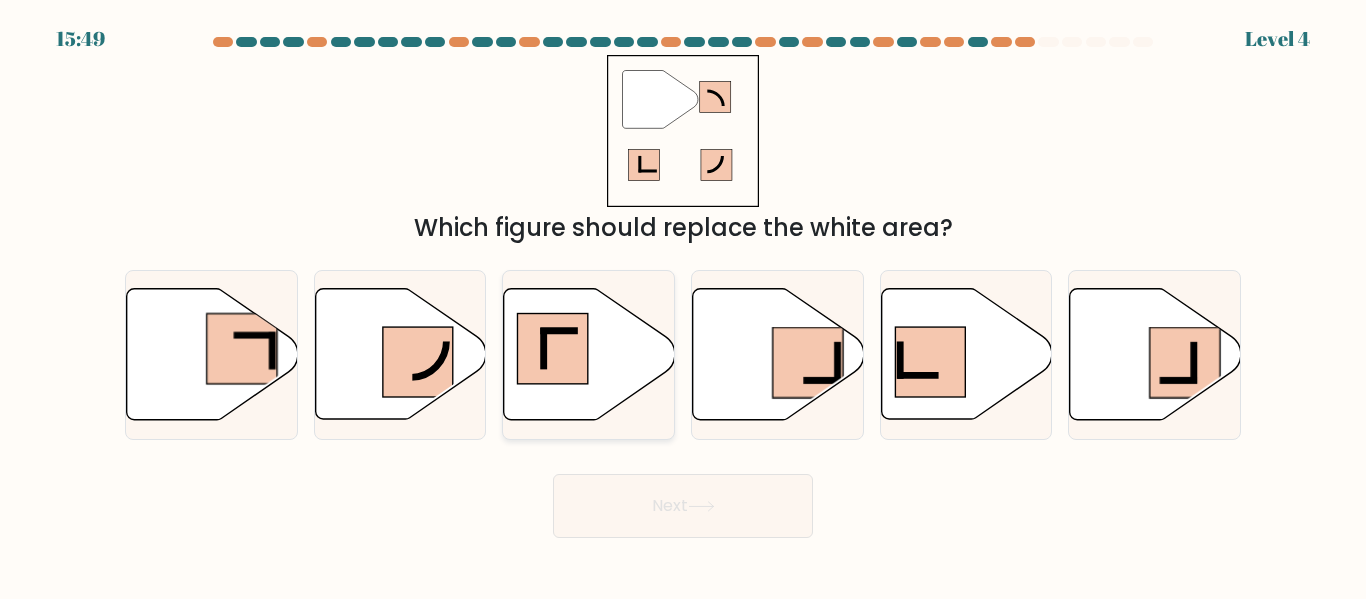 click at bounding box center (589, 354) 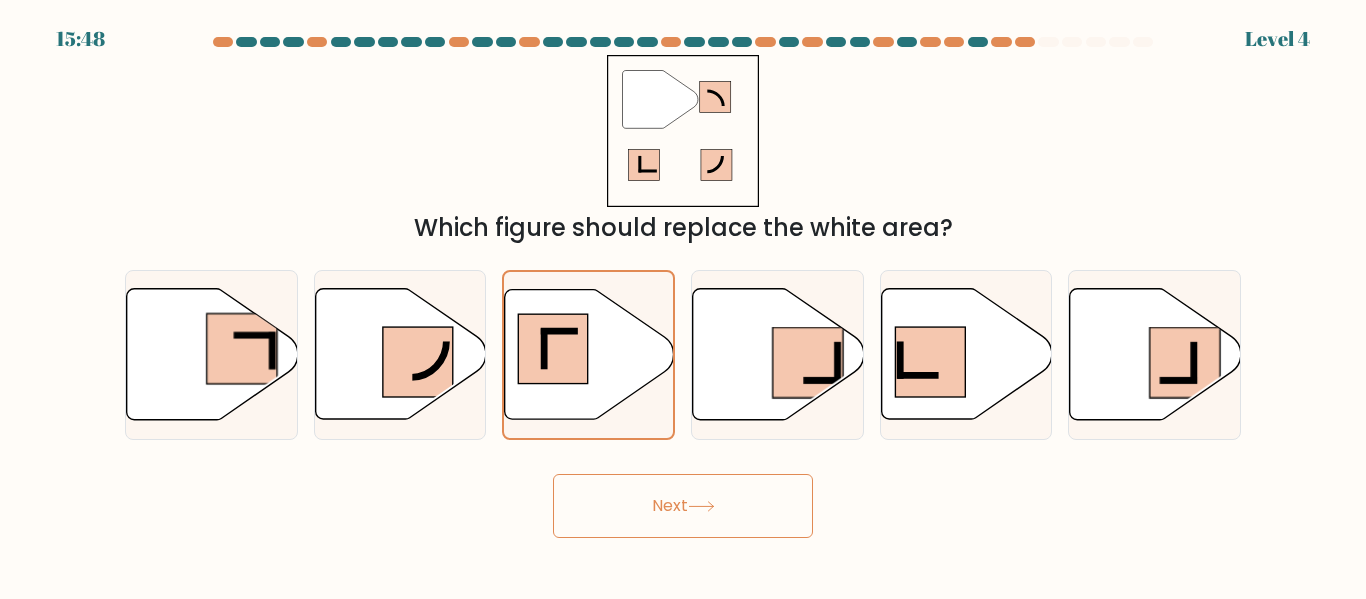 click on "Next" at bounding box center [683, 506] 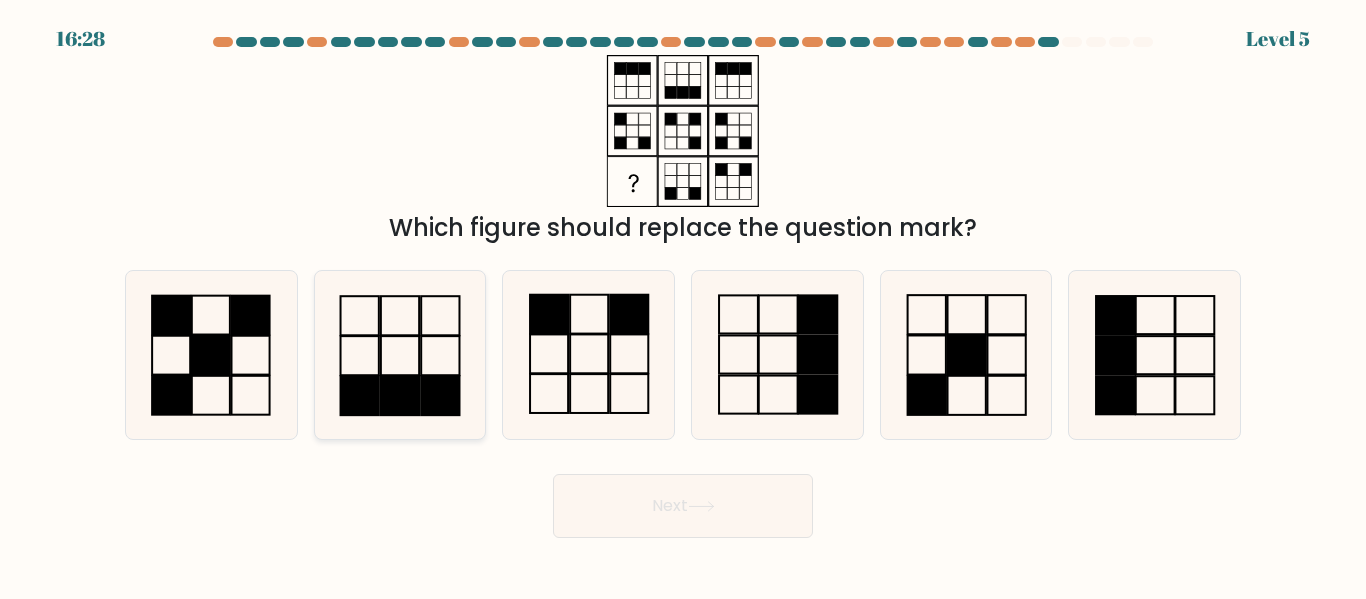 click at bounding box center [400, 354] 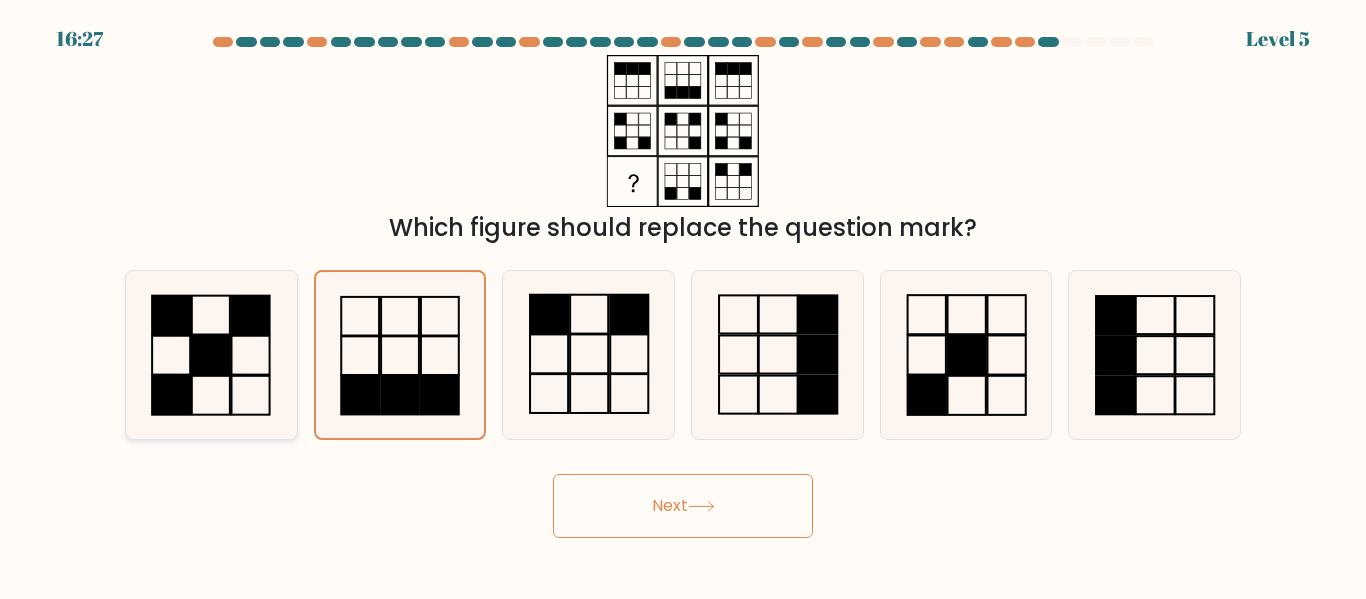 click at bounding box center [211, 354] 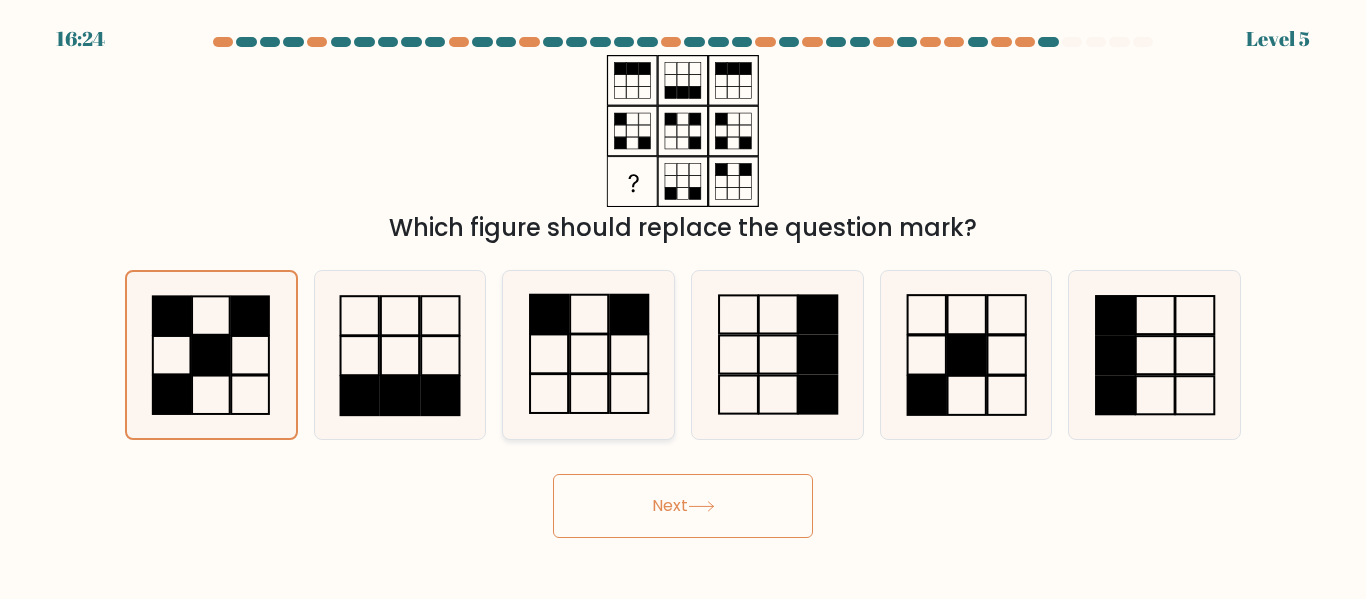 click at bounding box center (588, 354) 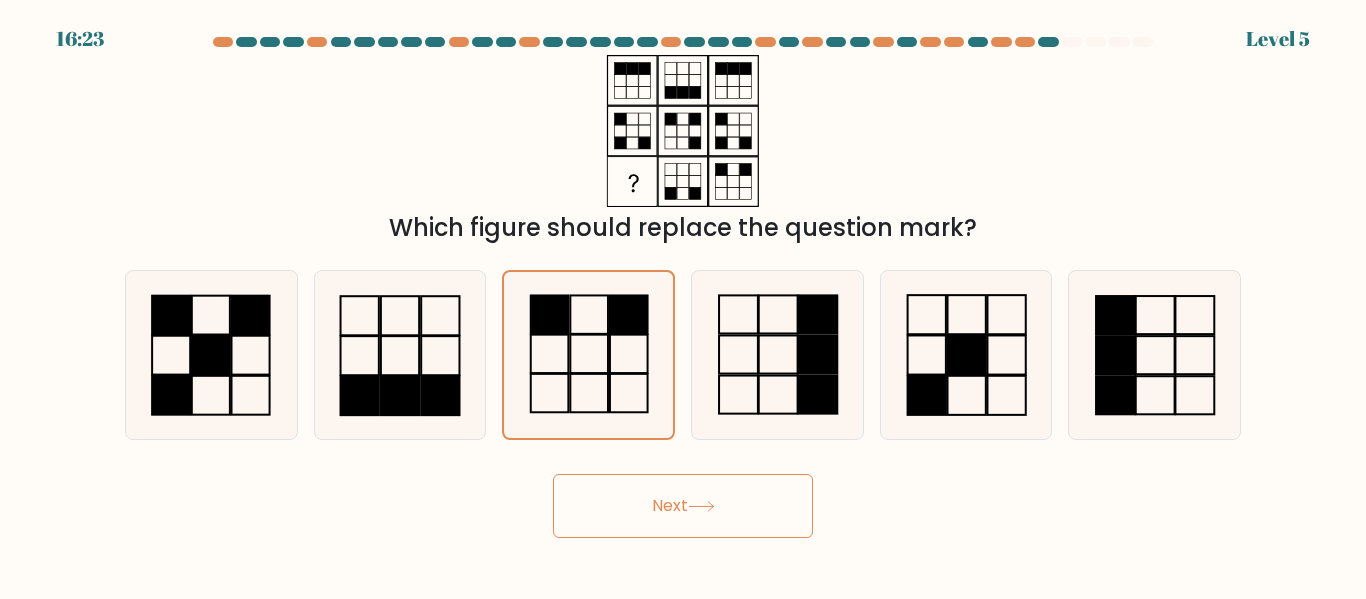click on "Next" at bounding box center [683, 506] 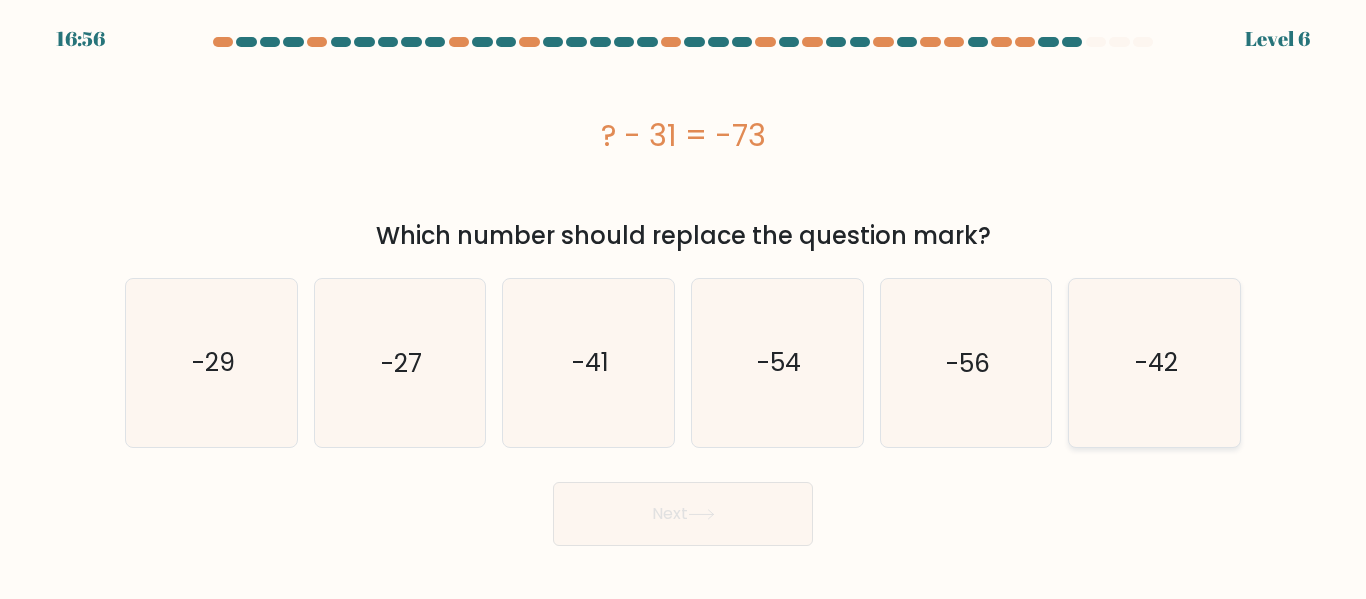 click on "-42" at bounding box center (1154, 362) 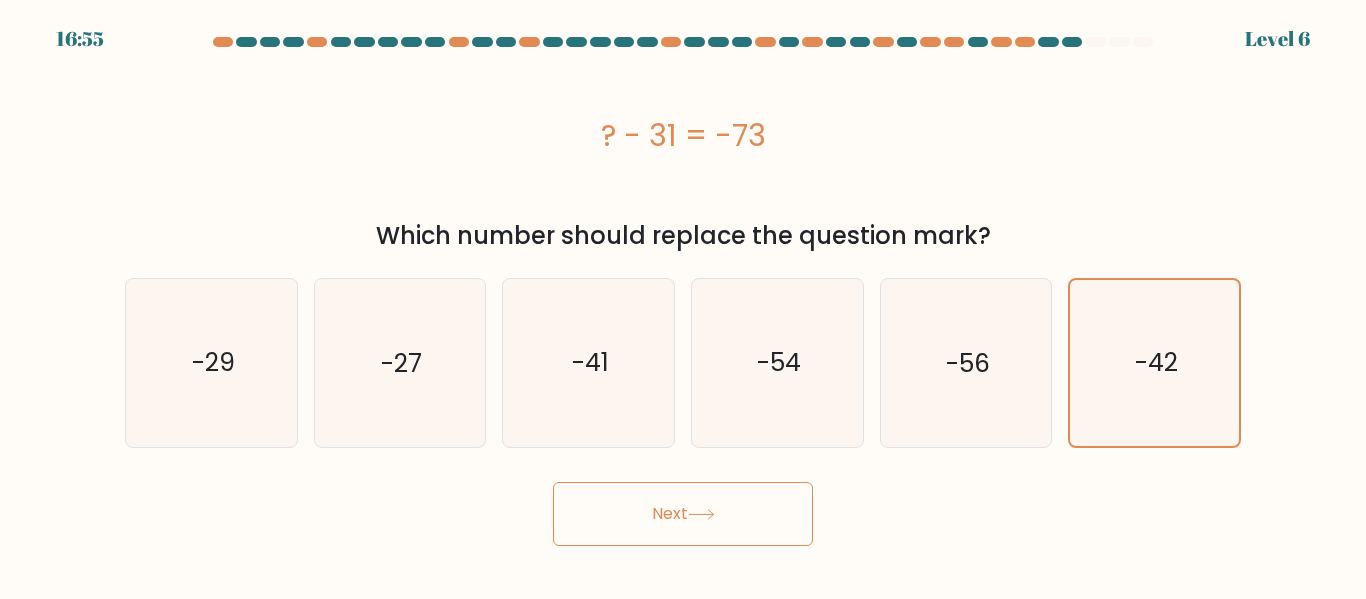 click on "Next" at bounding box center (683, 514) 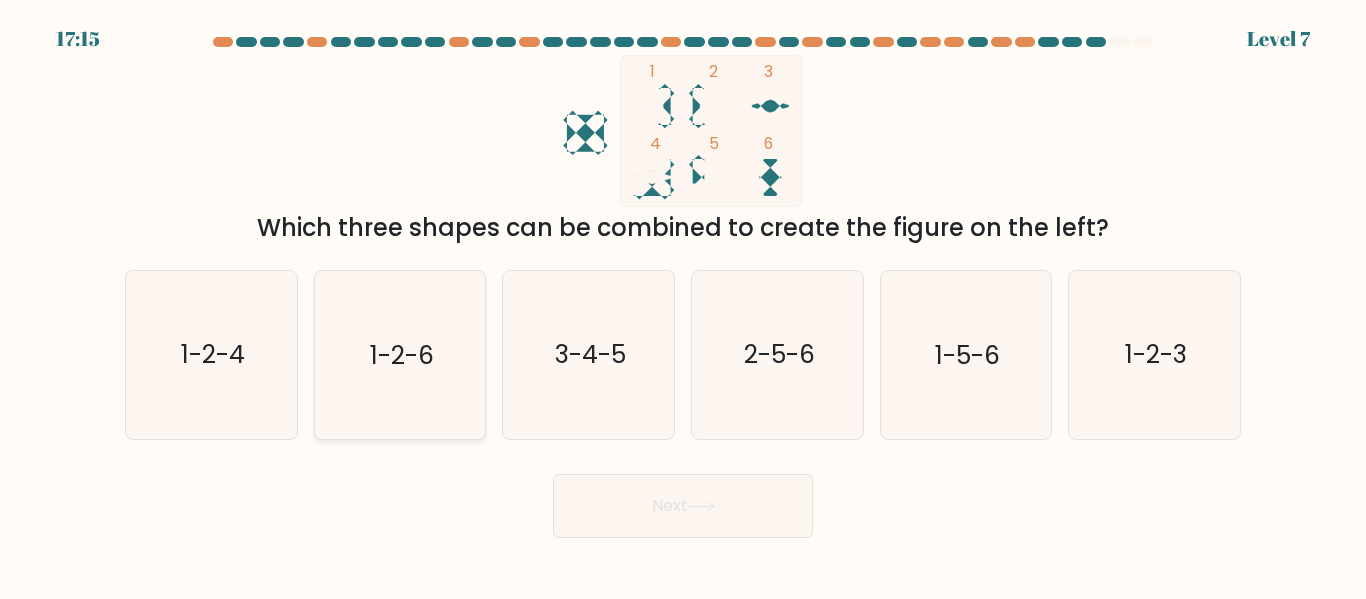 click on "1-2-6" at bounding box center [399, 354] 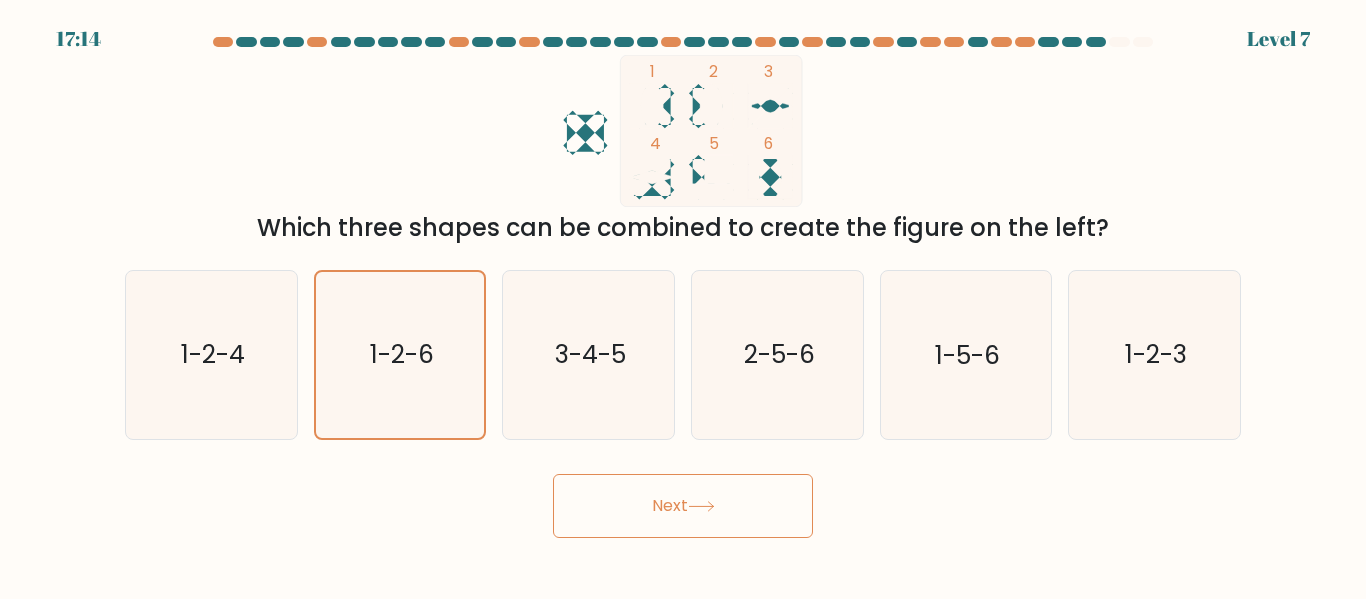 click on "Next" at bounding box center (683, 506) 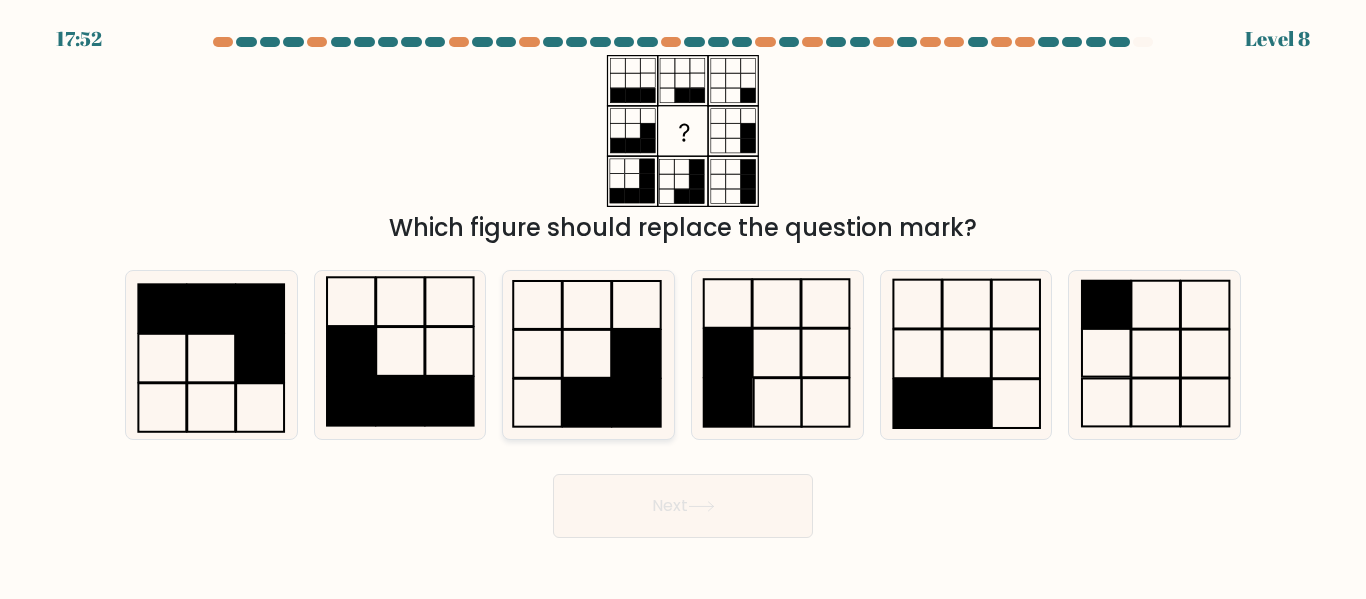 click at bounding box center (636, 403) 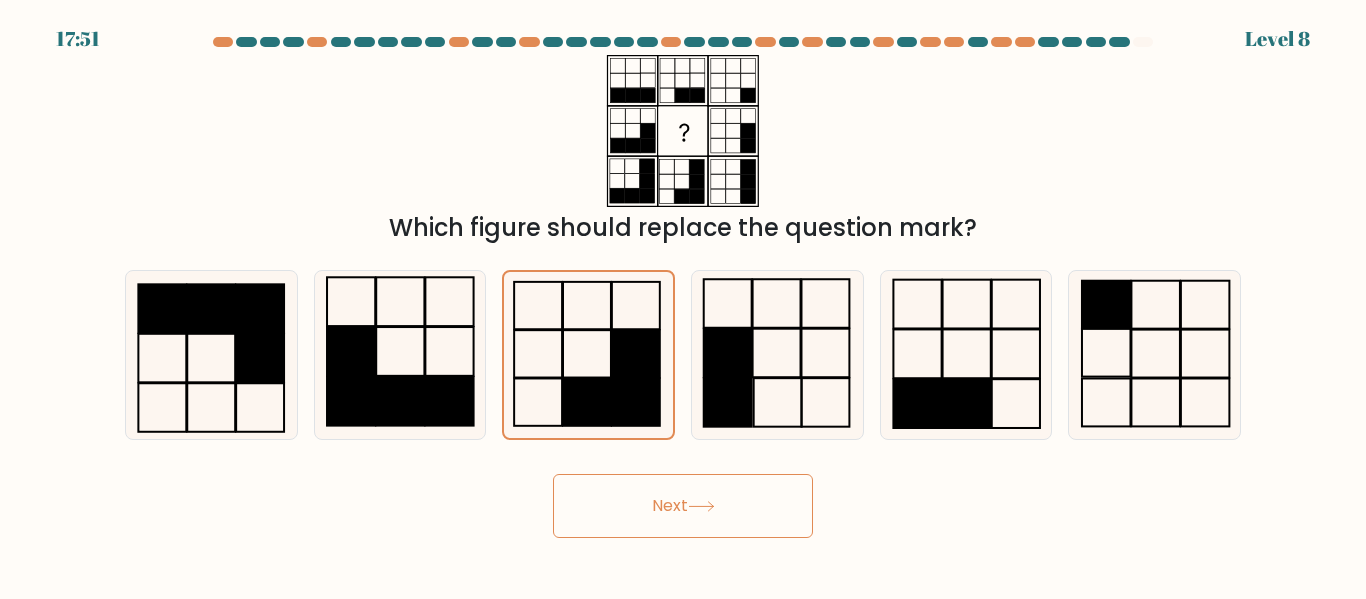 click on "Next" at bounding box center (683, 506) 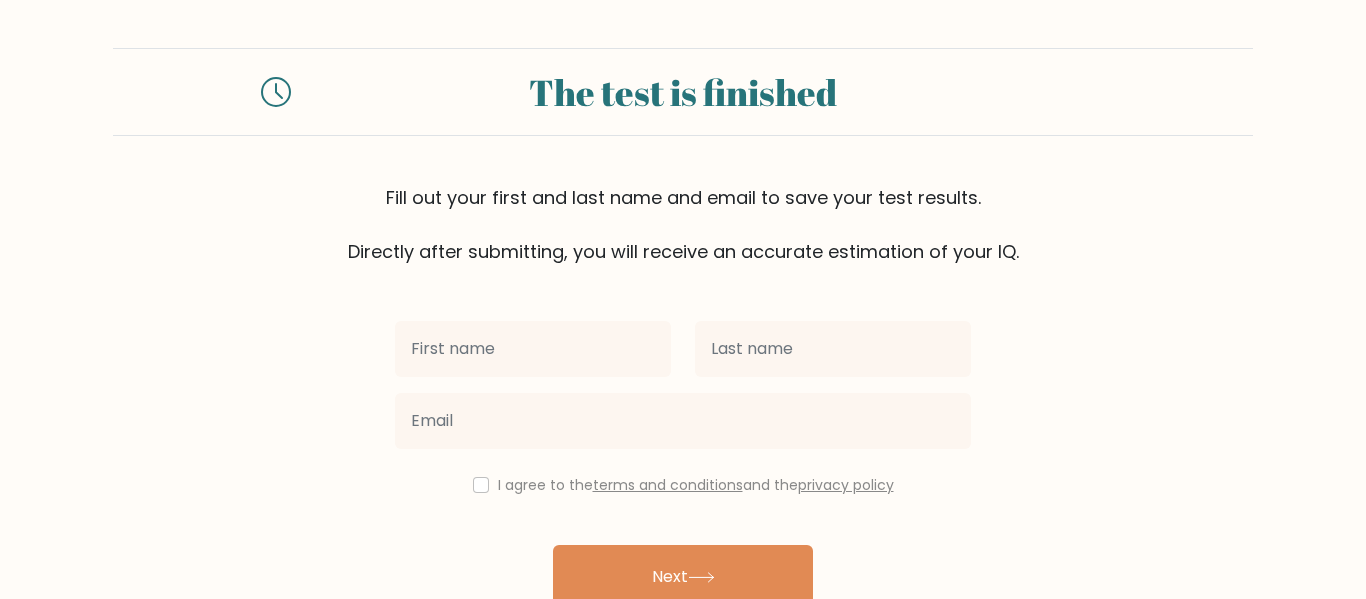 scroll, scrollTop: 0, scrollLeft: 0, axis: both 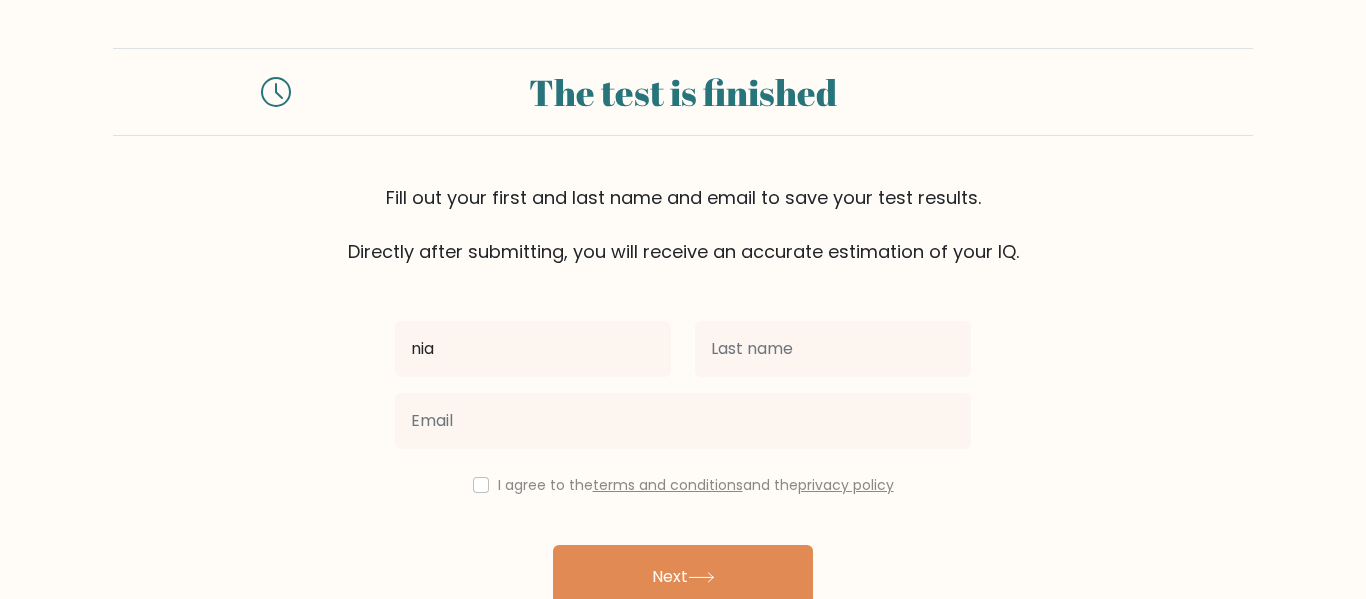 type on "nia" 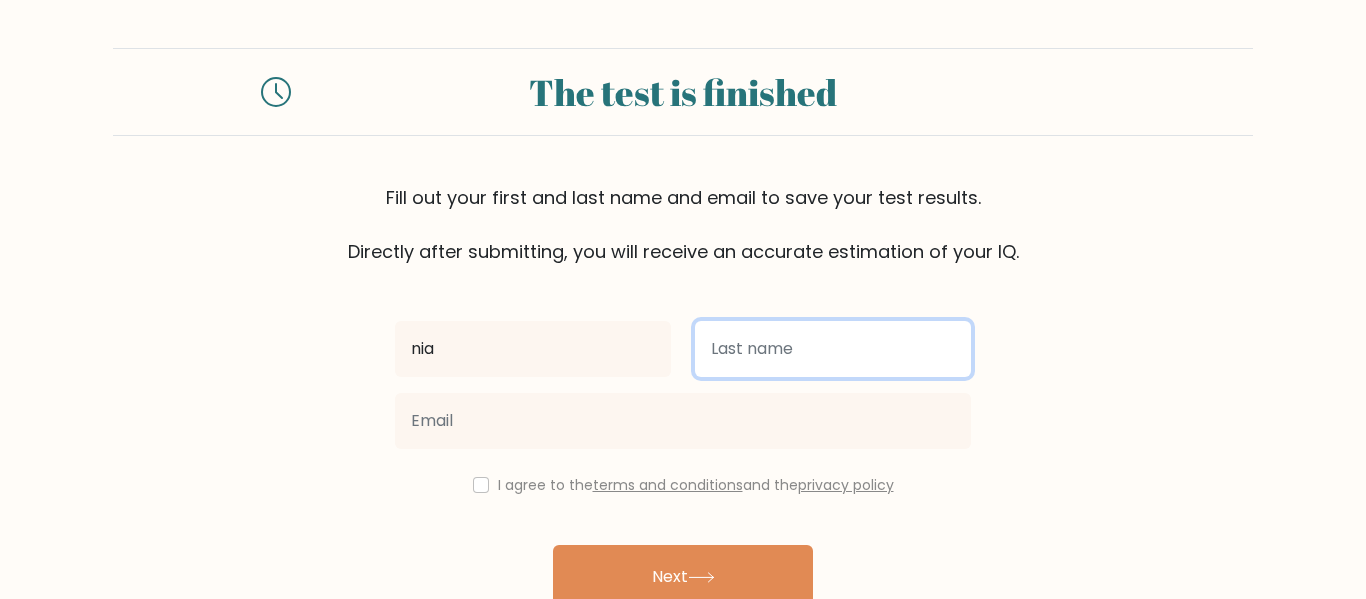 click at bounding box center (833, 349) 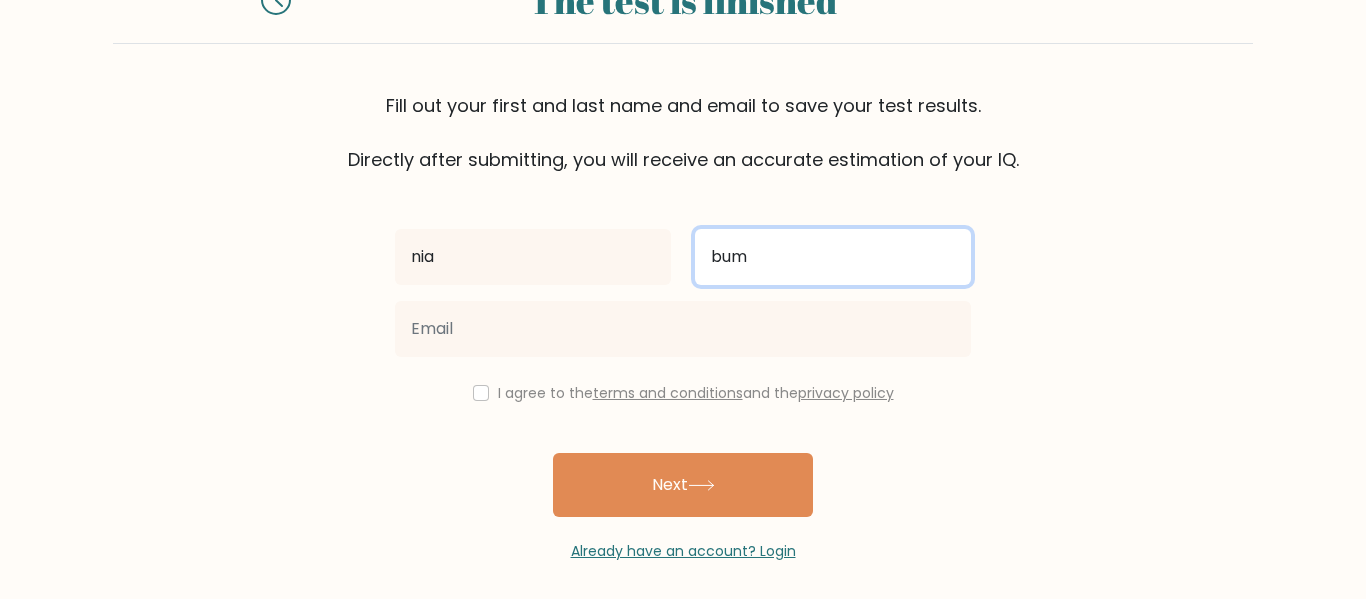 scroll, scrollTop: 103, scrollLeft: 0, axis: vertical 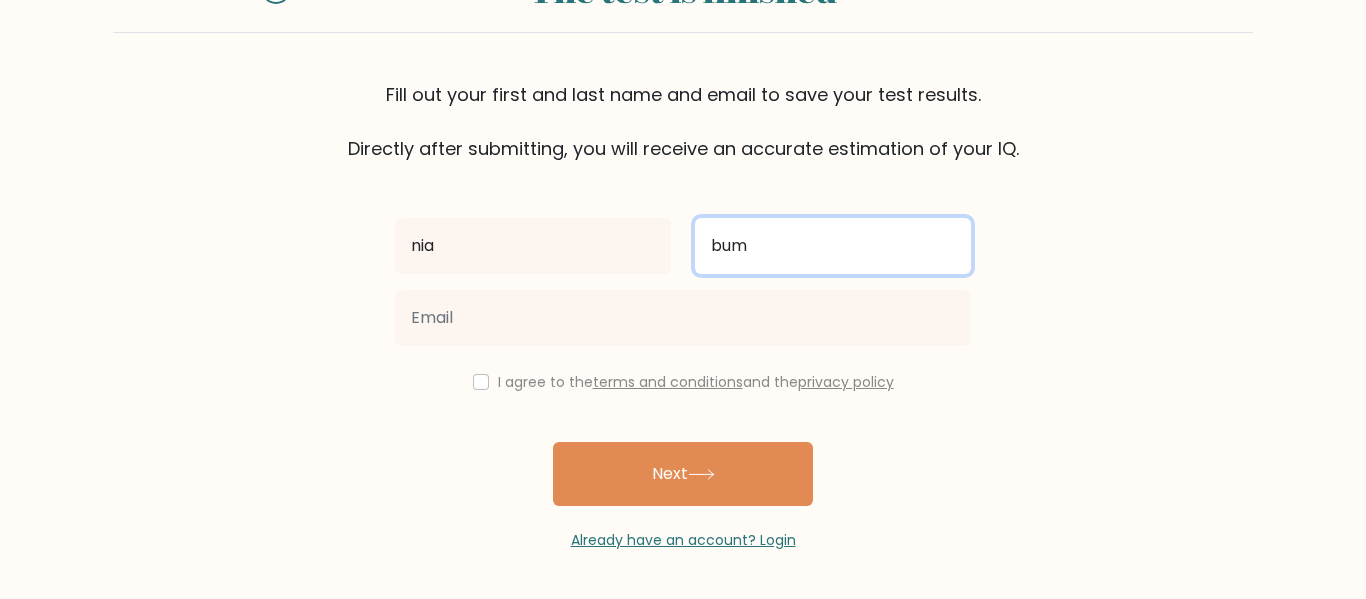 type on "bum" 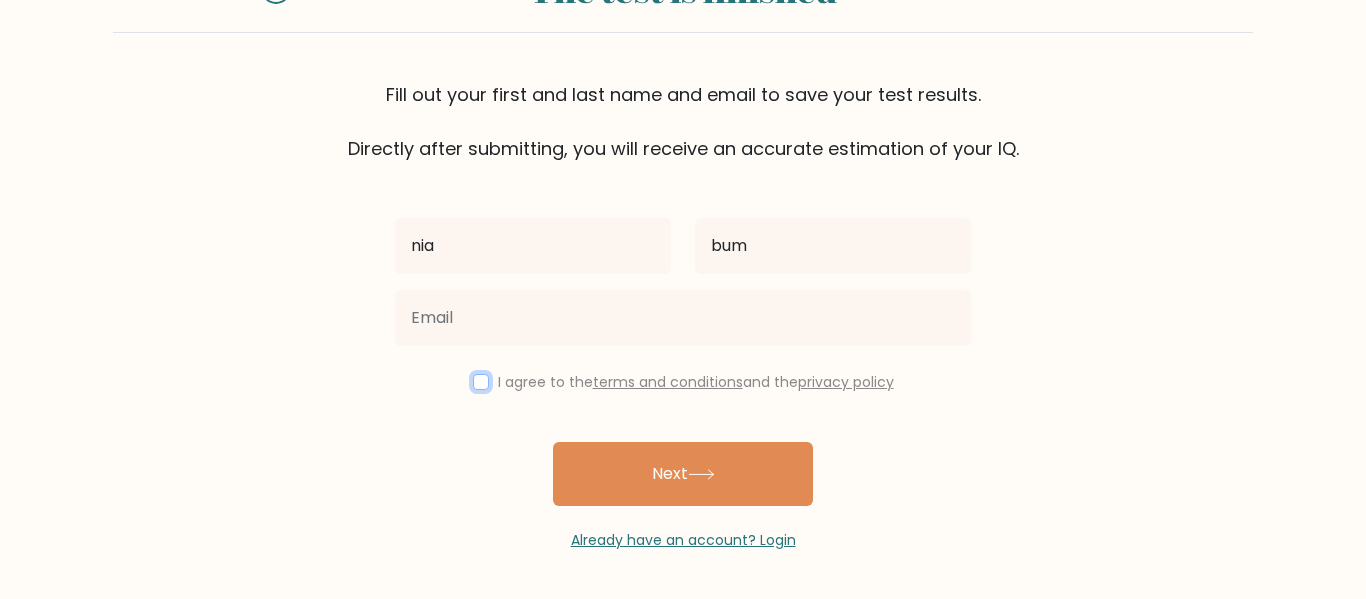 click at bounding box center [481, 382] 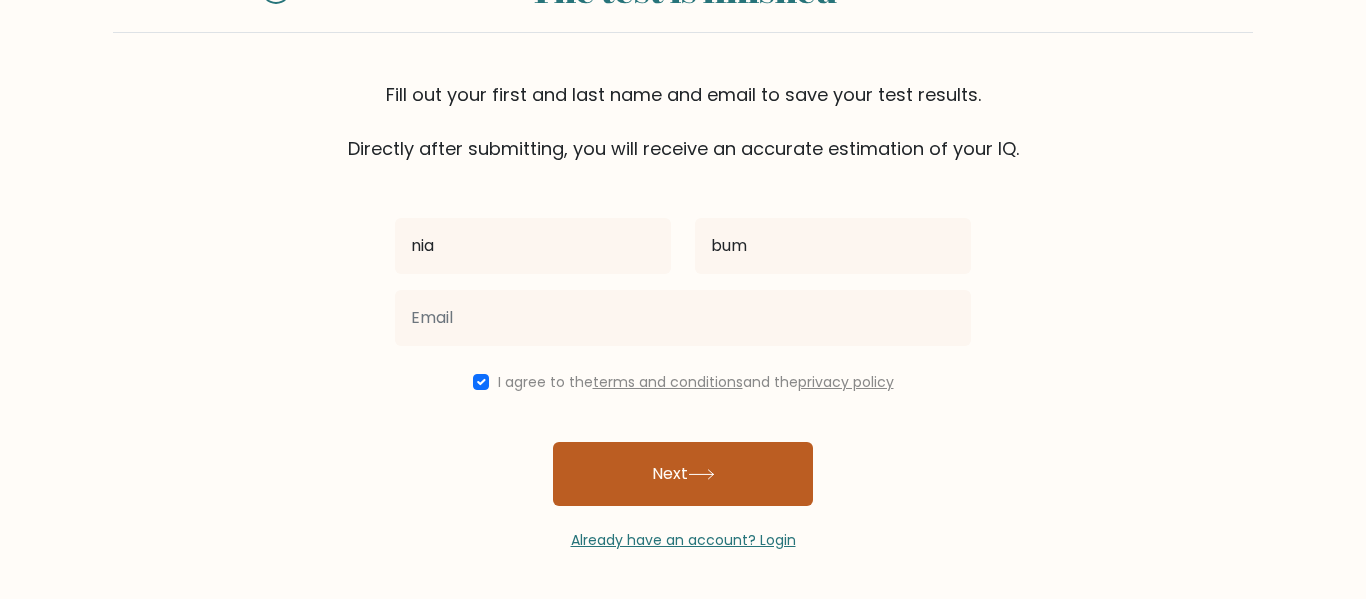 click on "Next" at bounding box center (683, 474) 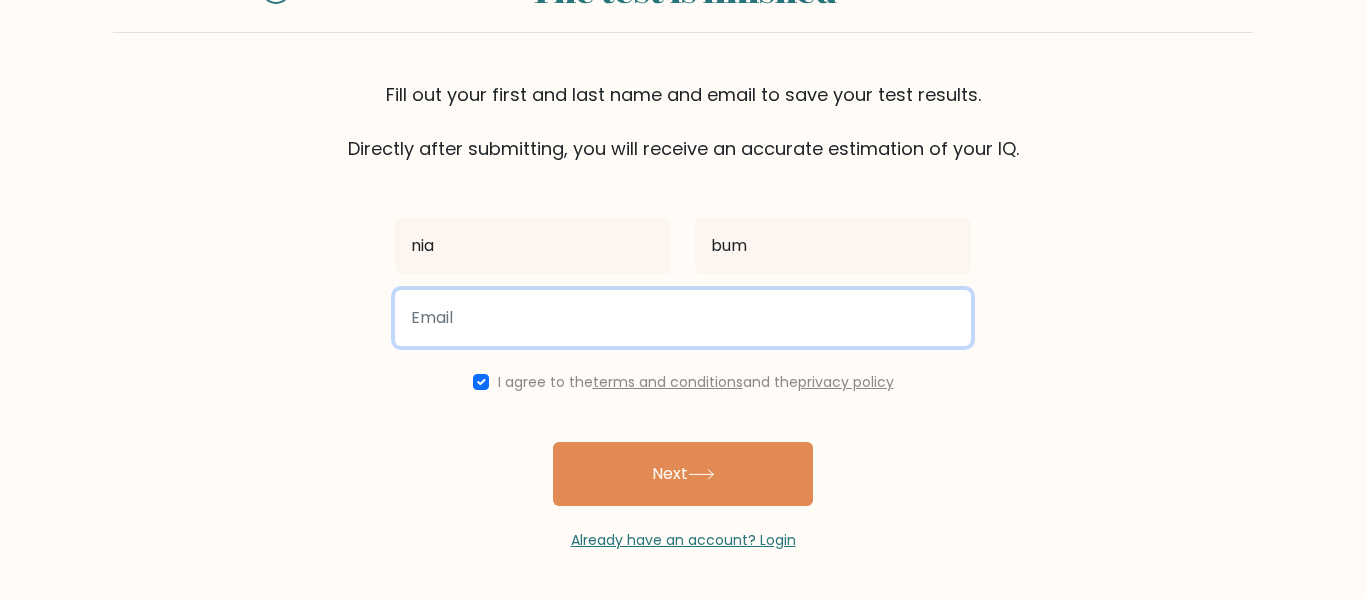 click at bounding box center [683, 318] 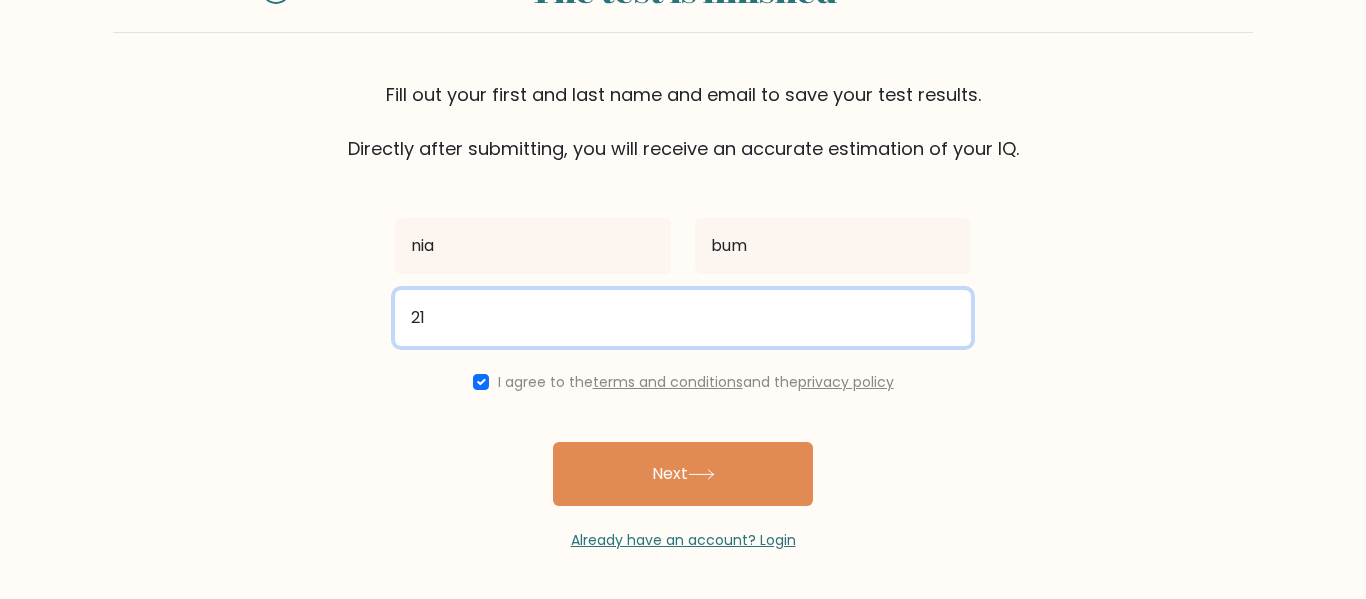 type on "[NUMBER]@[DOMAIN]" 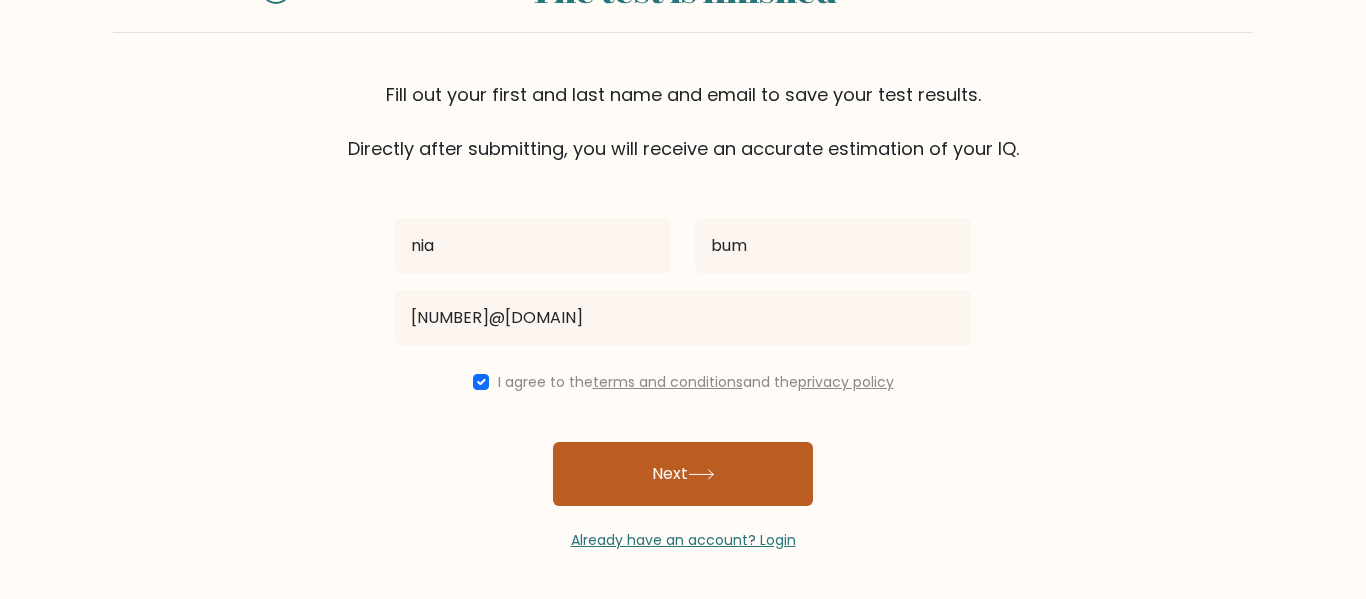 click on "Next" at bounding box center [683, 474] 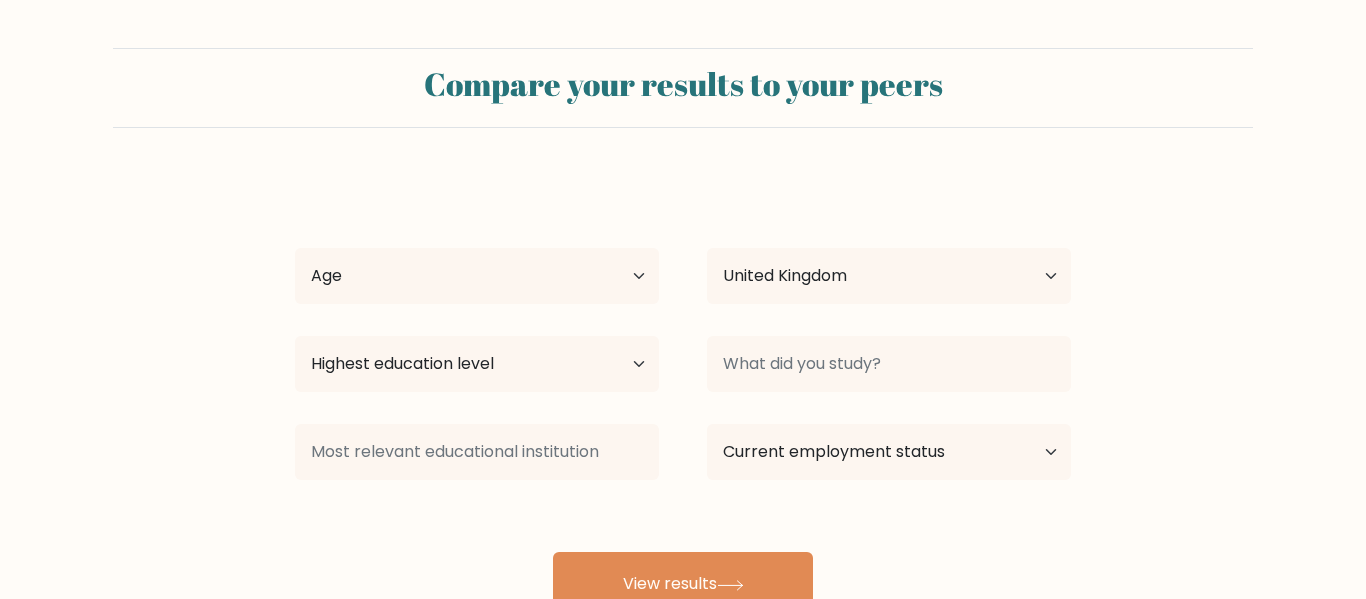 scroll, scrollTop: 0, scrollLeft: 0, axis: both 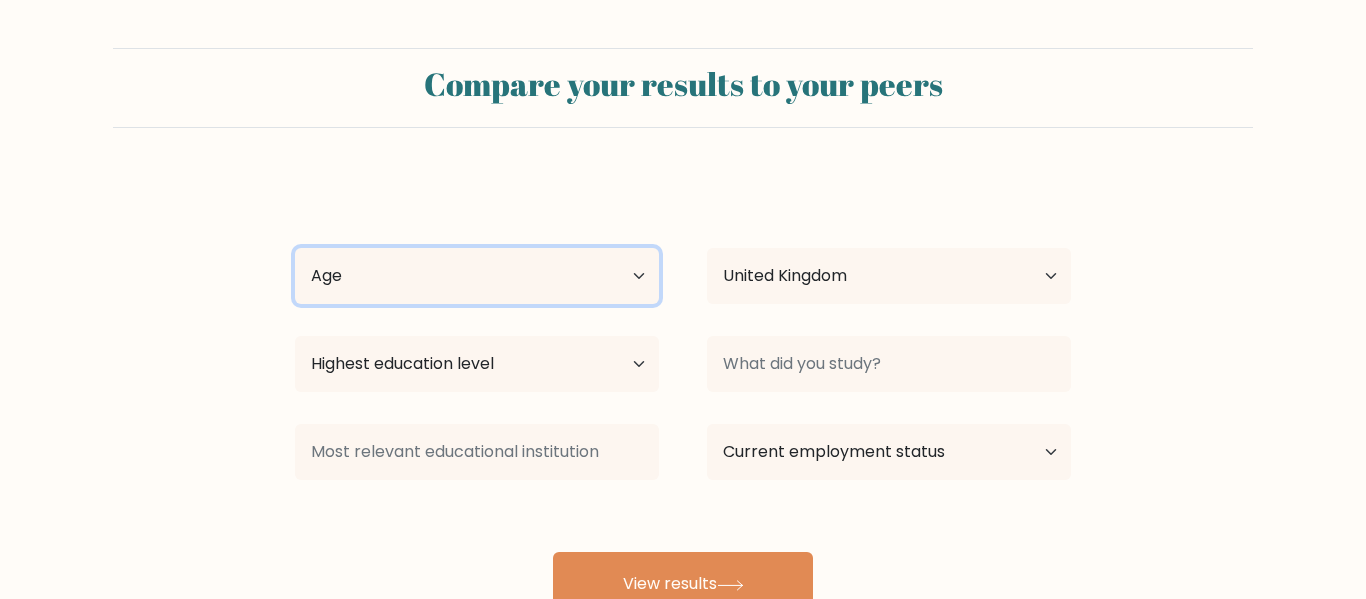 click on "Age
Under 18 years old
18-24 years old
25-34 years old
35-44 years old
45-54 years old
55-64 years old
65 years old and above" at bounding box center (477, 276) 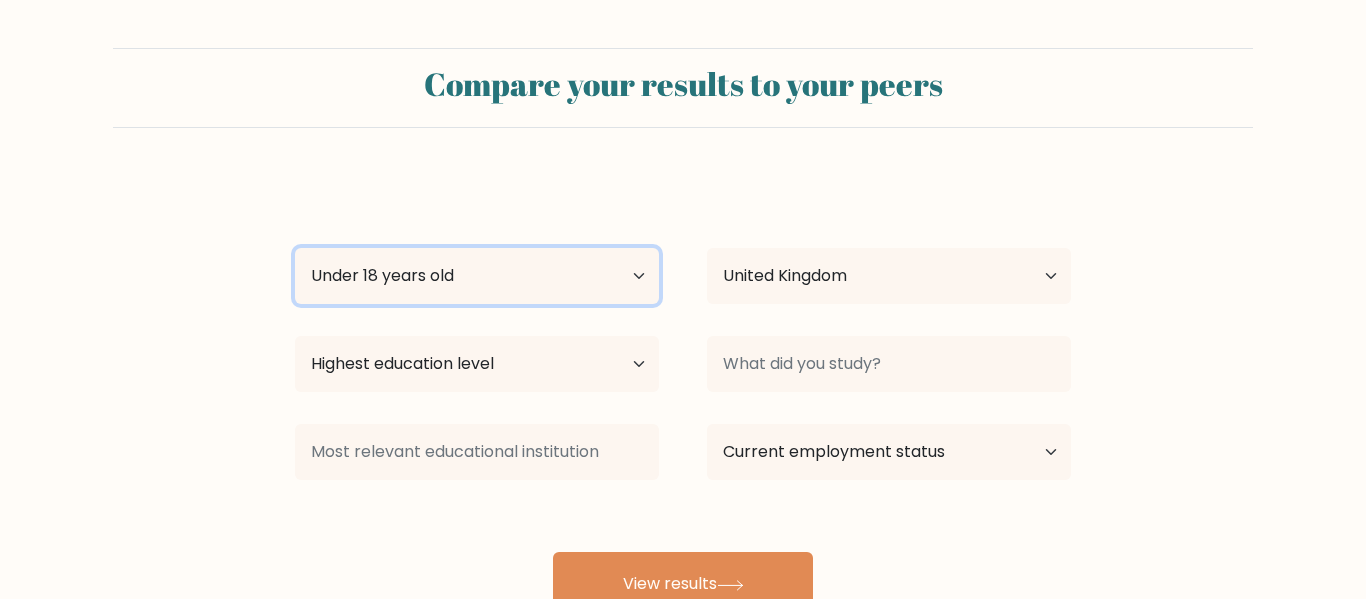 click on "Age
Under 18 years old
18-24 years old
25-34 years old
35-44 years old
45-54 years old
55-64 years old
65 years old and above" at bounding box center (477, 276) 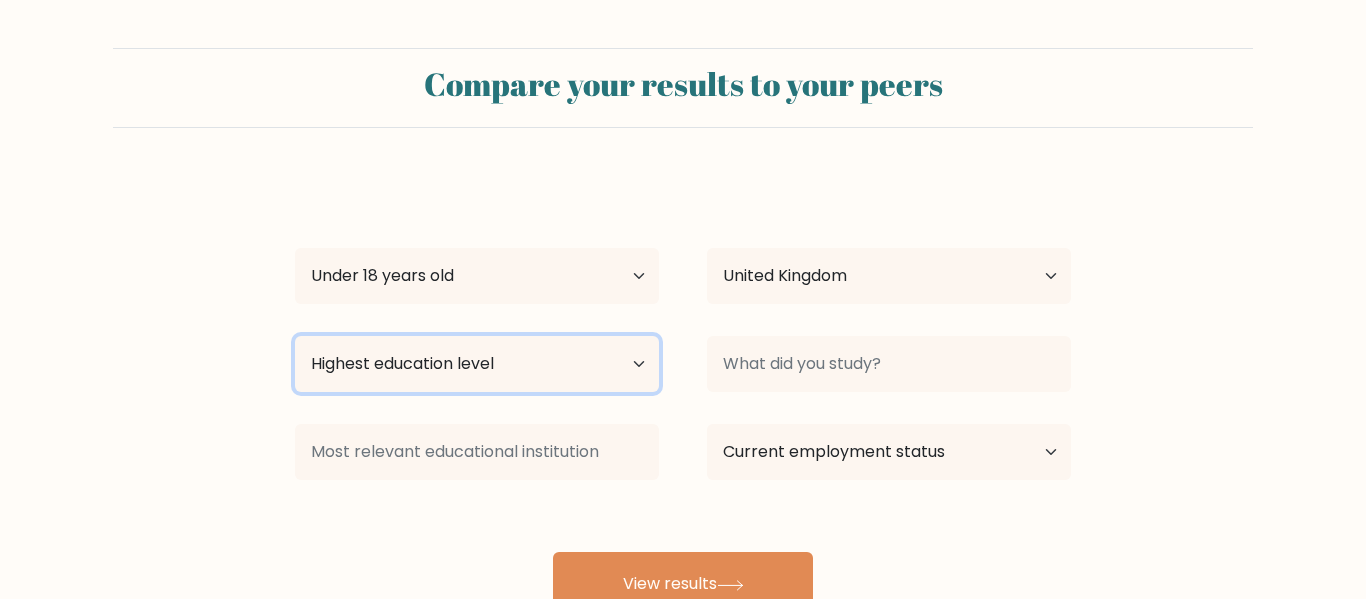 click on "Highest education level
No schooling
Primary
Lower Secondary
Upper Secondary
Occupation Specific
Bachelor's degree
Master's degree
Doctoral degree" at bounding box center [477, 364] 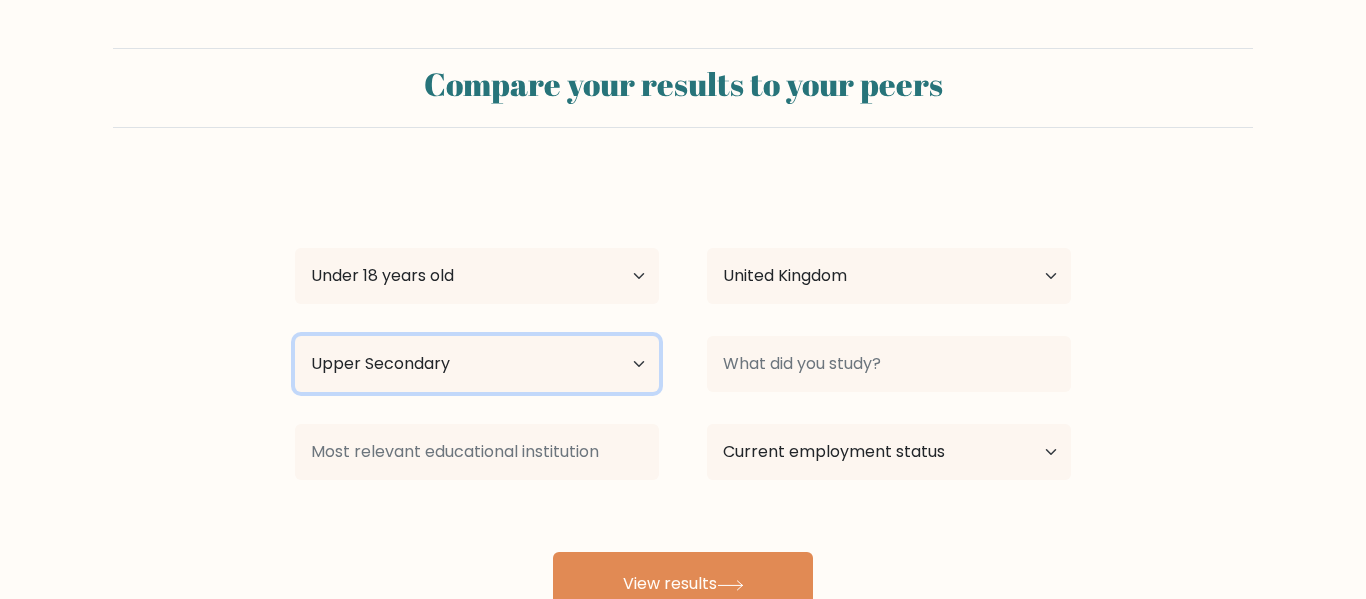 click on "Highest education level
No schooling
Primary
Lower Secondary
Upper Secondary
Occupation Specific
Bachelor's degree
Master's degree
Doctoral degree" at bounding box center (477, 364) 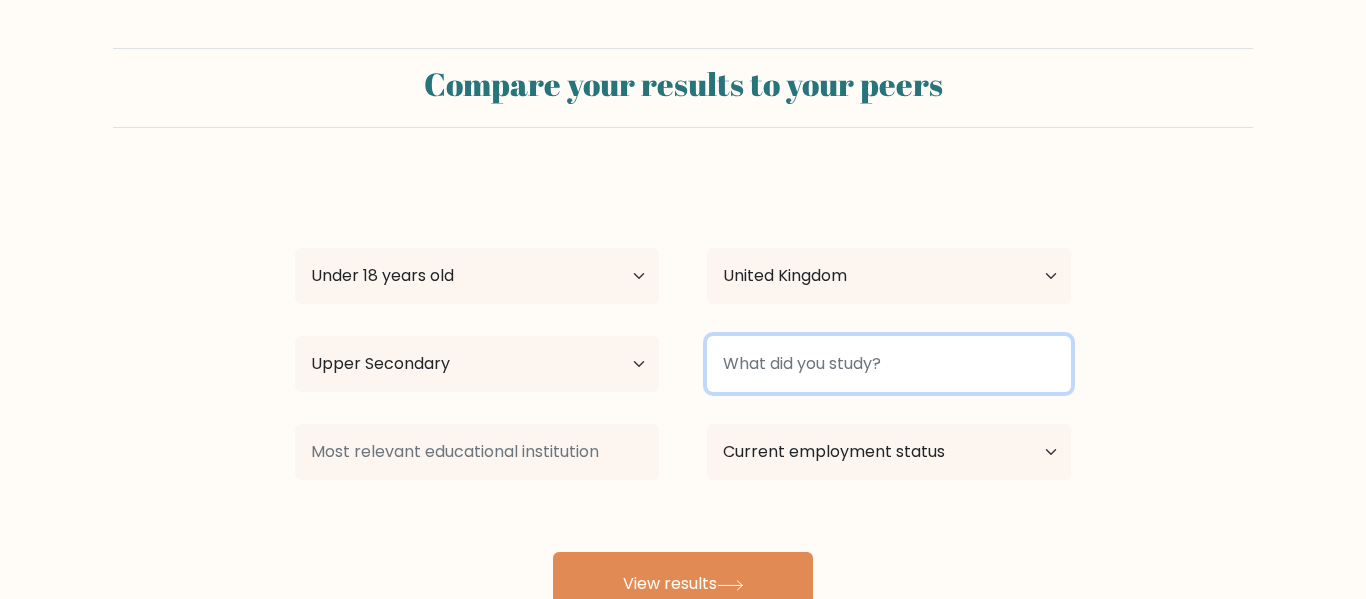 click at bounding box center (889, 364) 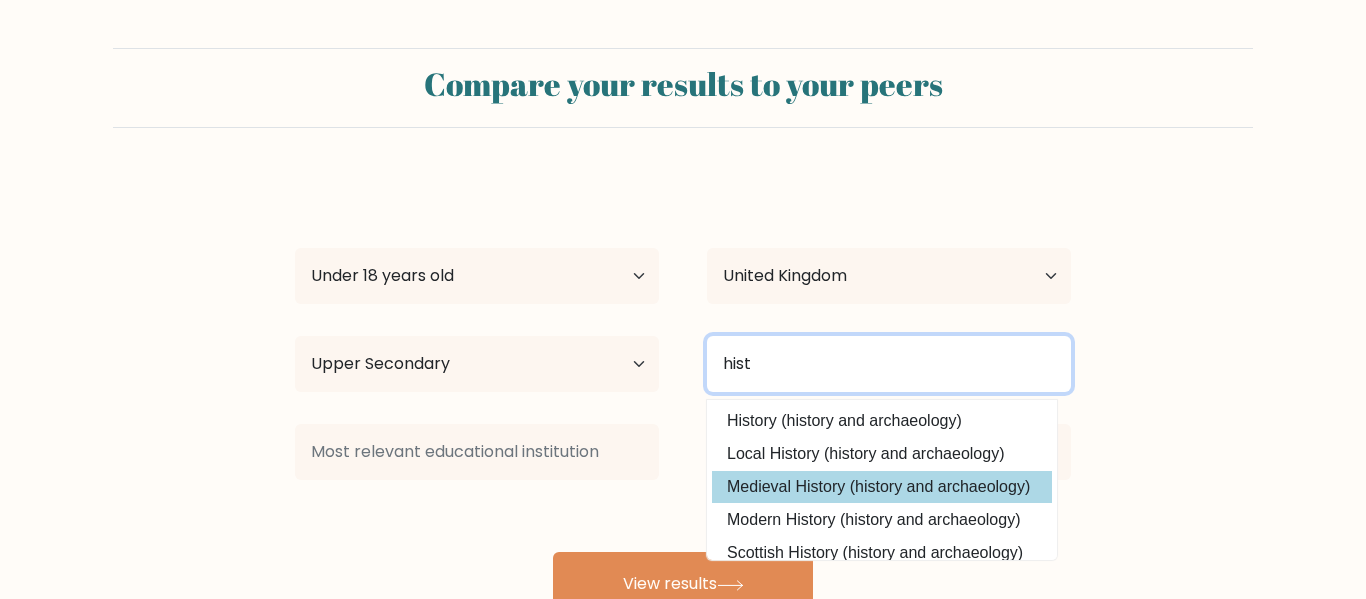 type on "hist" 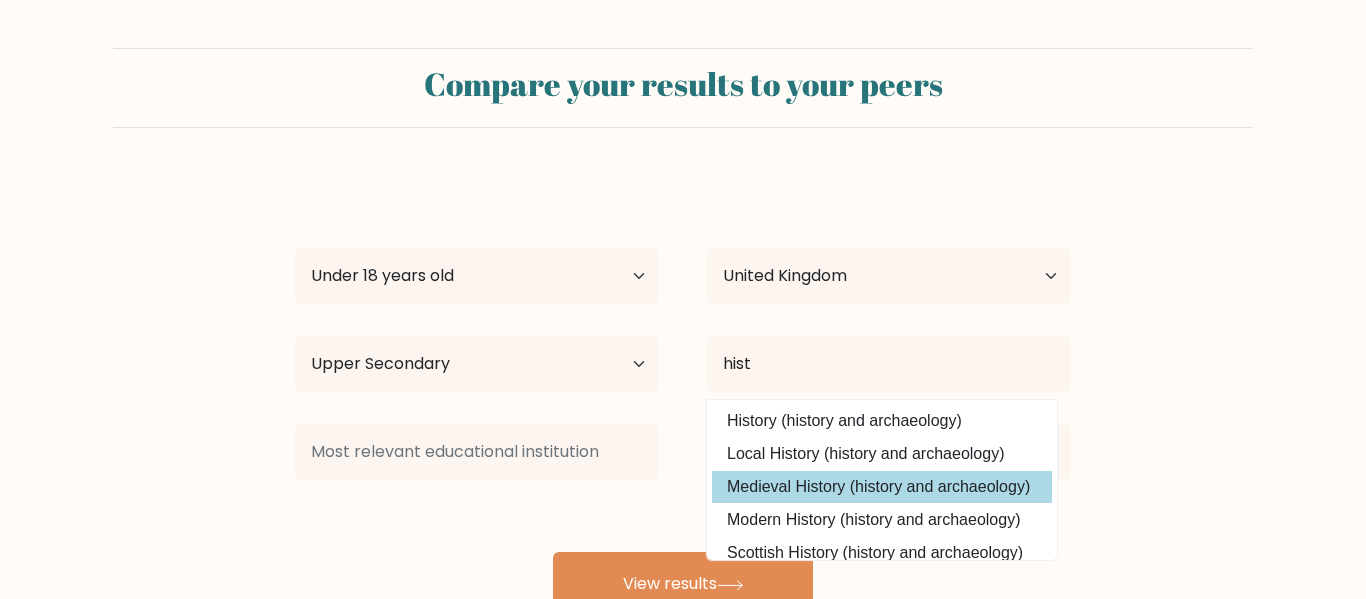 click on "Medieval History (history and archaeology)" at bounding box center [882, 487] 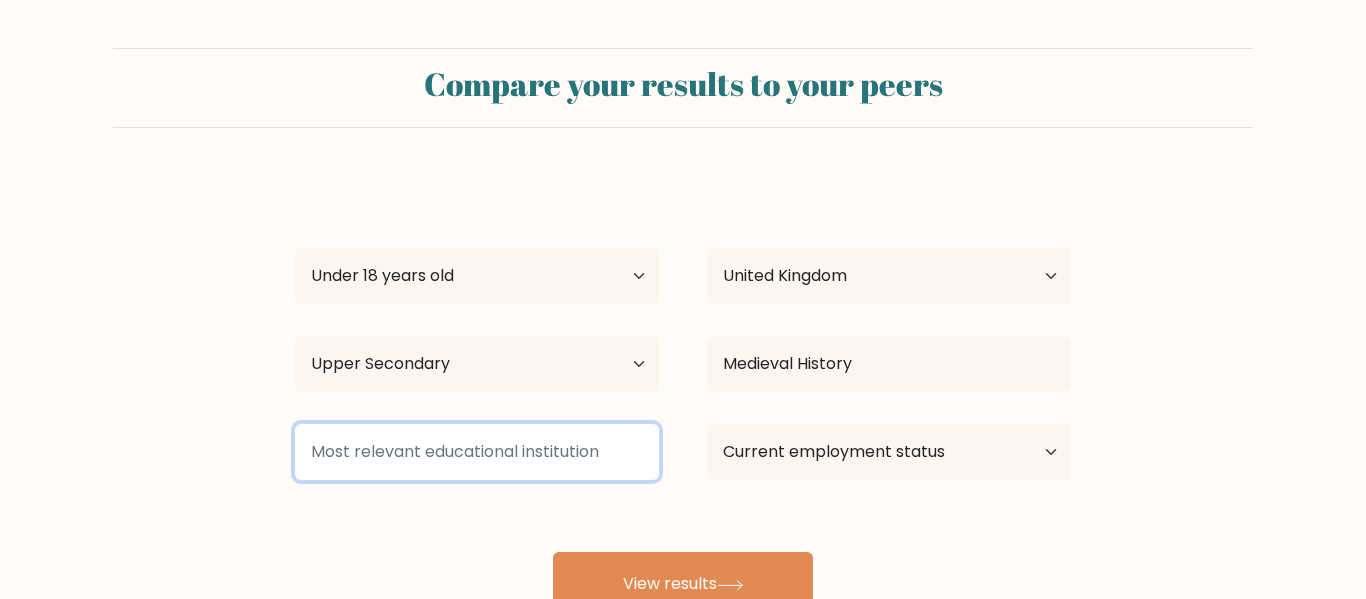 click at bounding box center [477, 452] 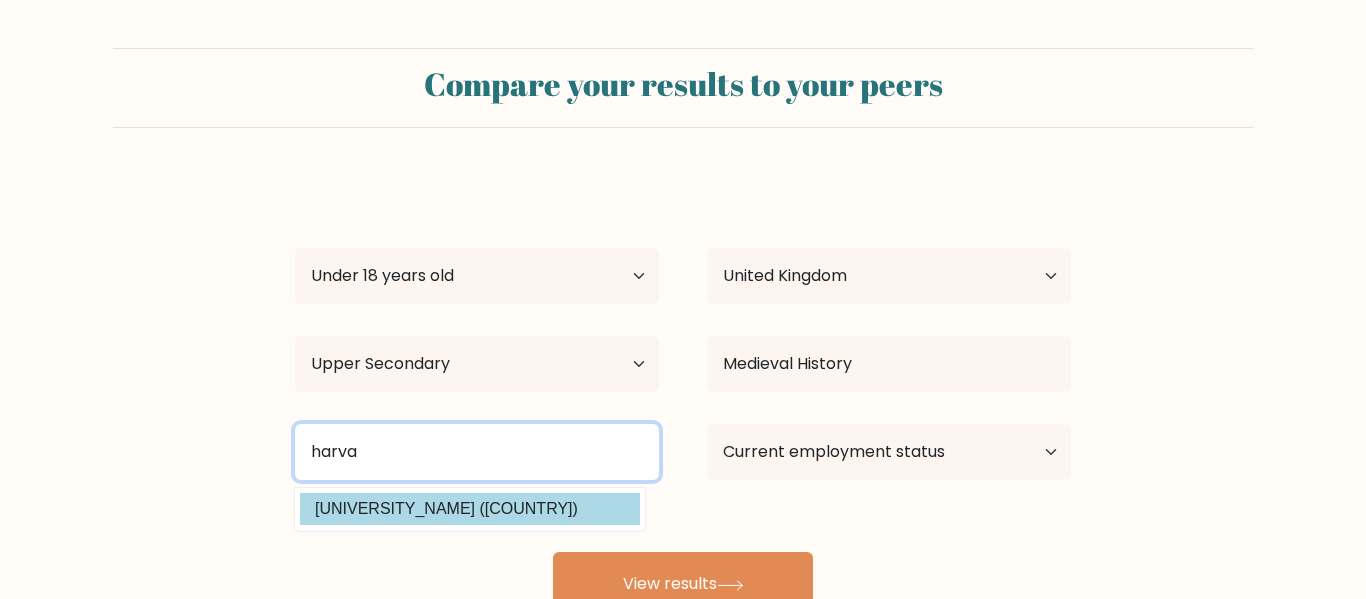 type on "harva" 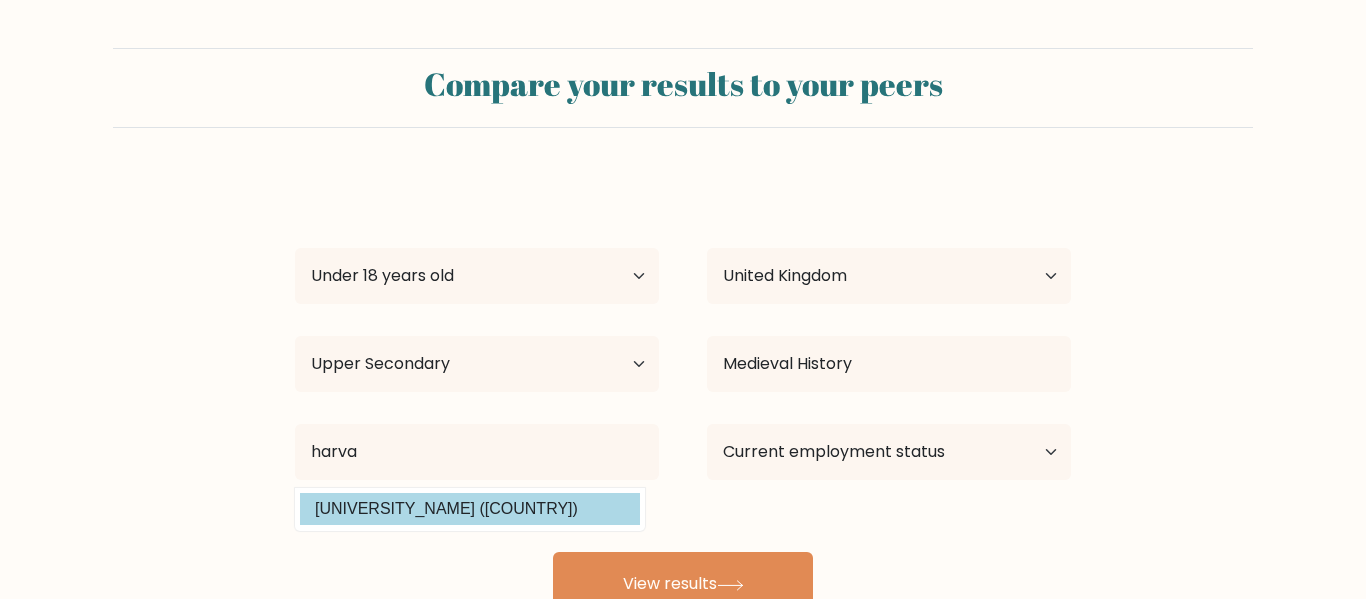 click on "Harvard University (United States)" at bounding box center (470, 509) 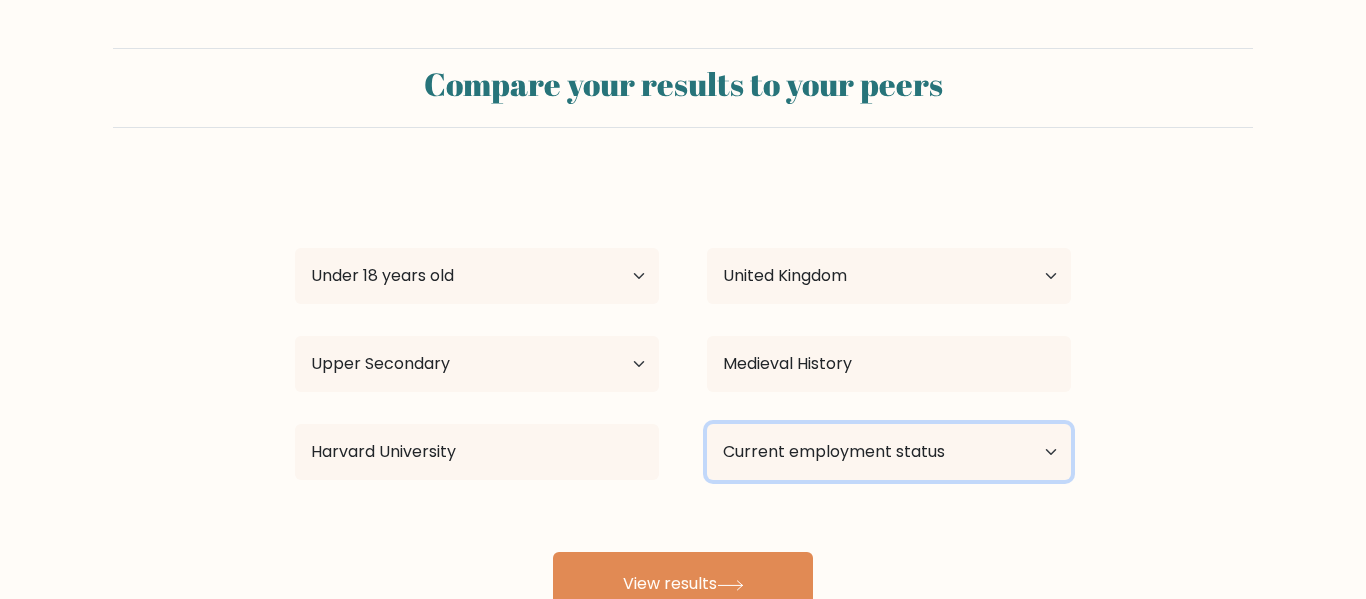 click on "Current employment status
Employed
Student
Retired
Other / prefer not to answer" at bounding box center (889, 452) 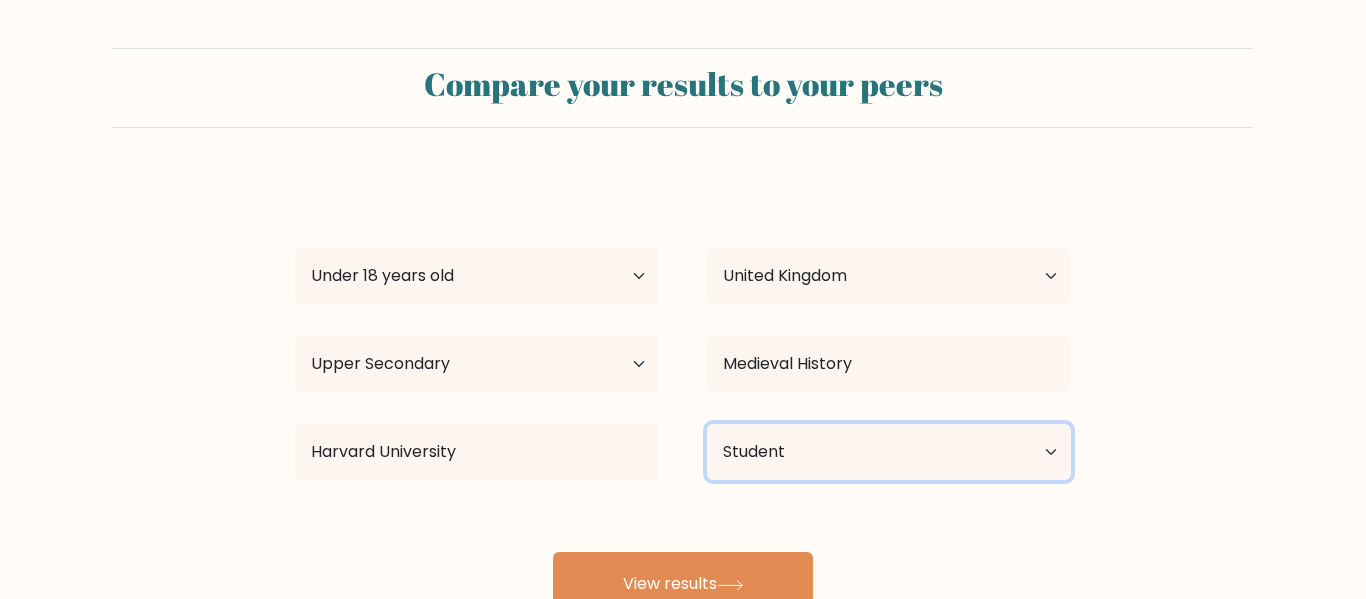 click on "Current employment status
Employed
Student
Retired
Other / prefer not to answer" at bounding box center (889, 452) 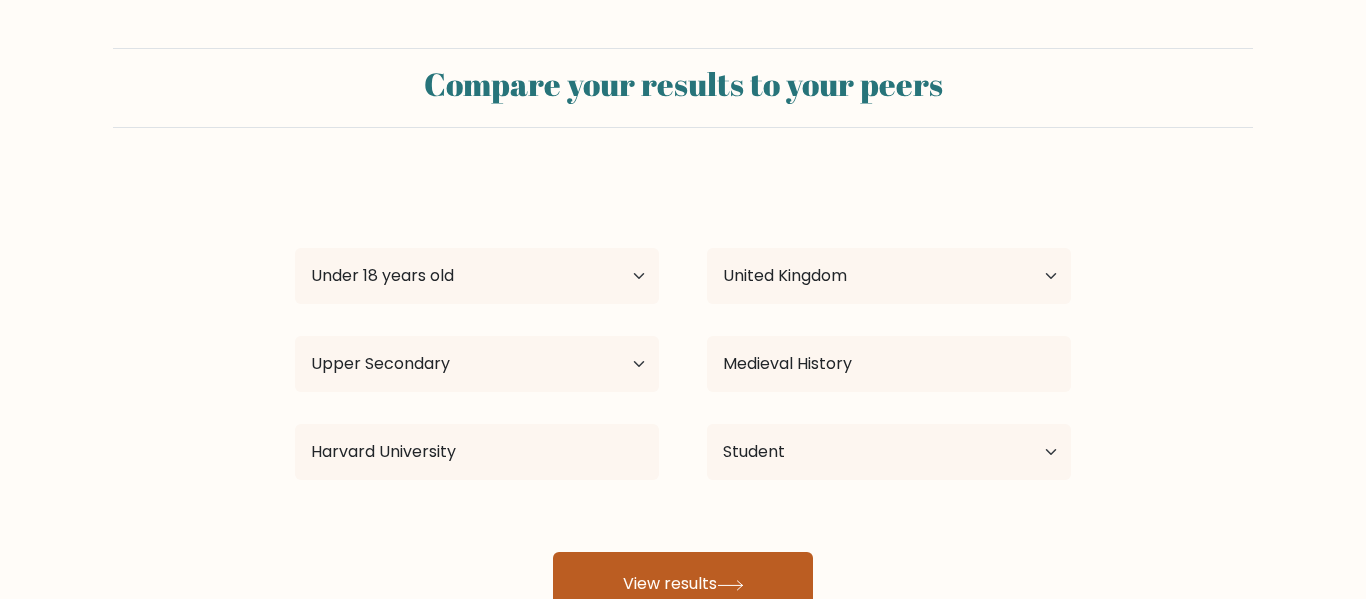 click on "View results" at bounding box center (683, 584) 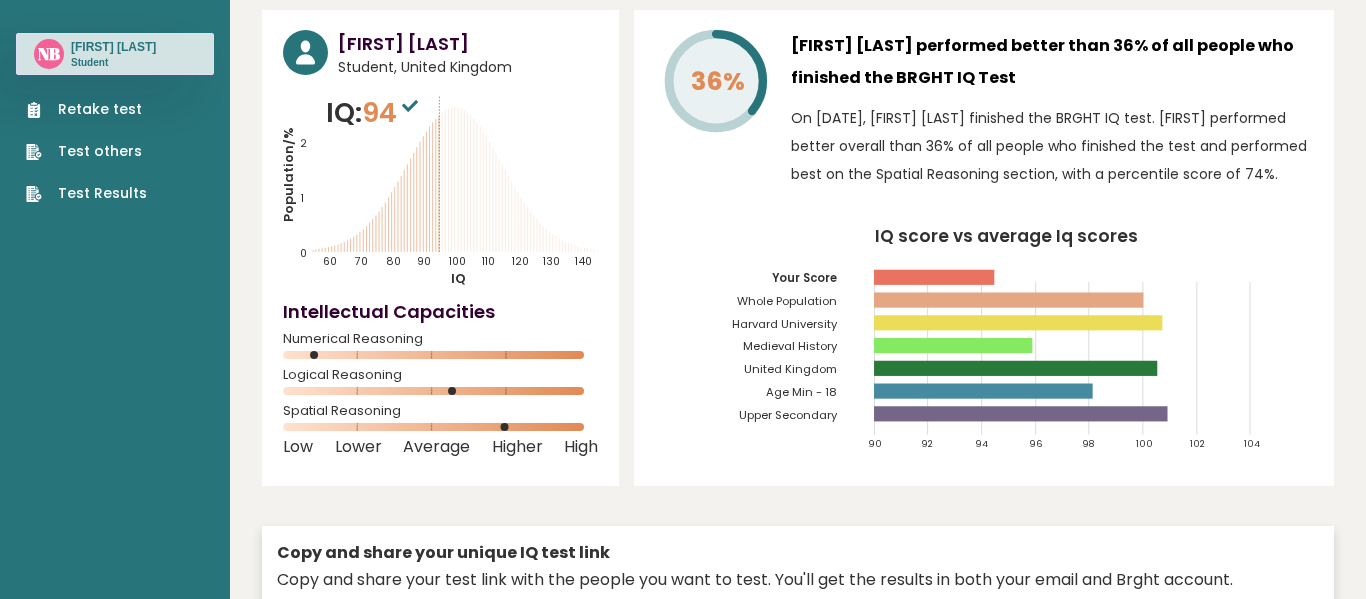 scroll, scrollTop: 75, scrollLeft: 0, axis: vertical 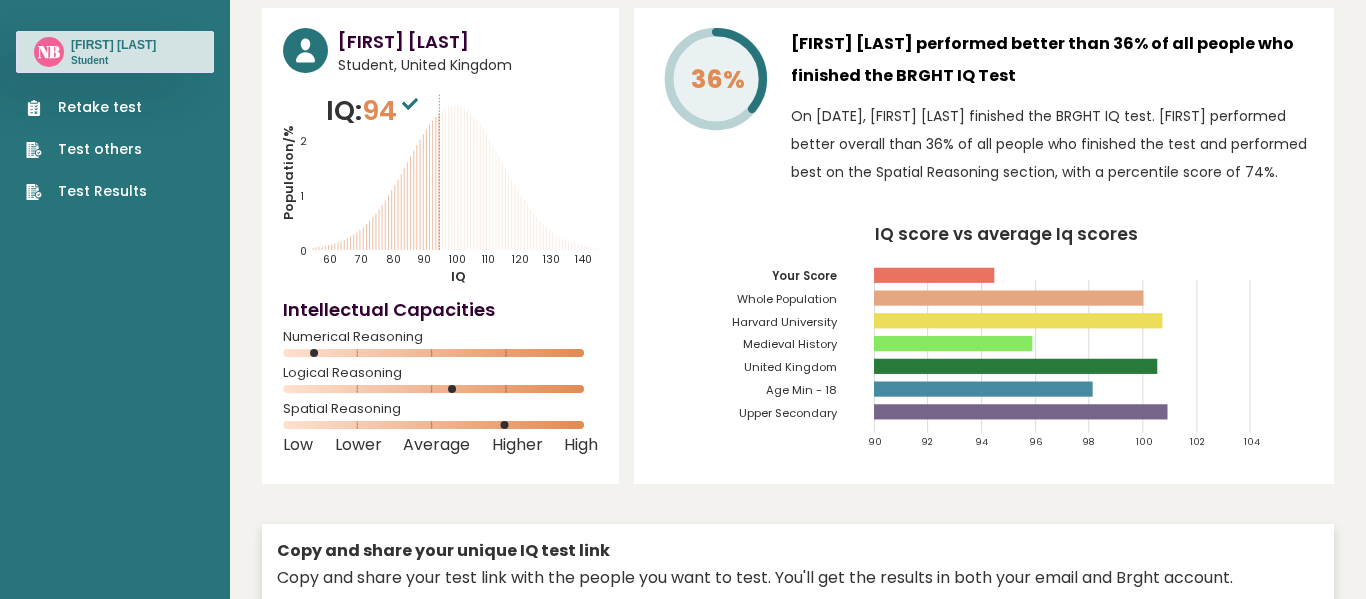 click on "[FIRST] [LAST]
Student,
[COUNTRY]
IQ:  94
Population/%
IQ
0
1
2
60
70
80
90
100
110
120
130
140
Low" at bounding box center [440, 246] 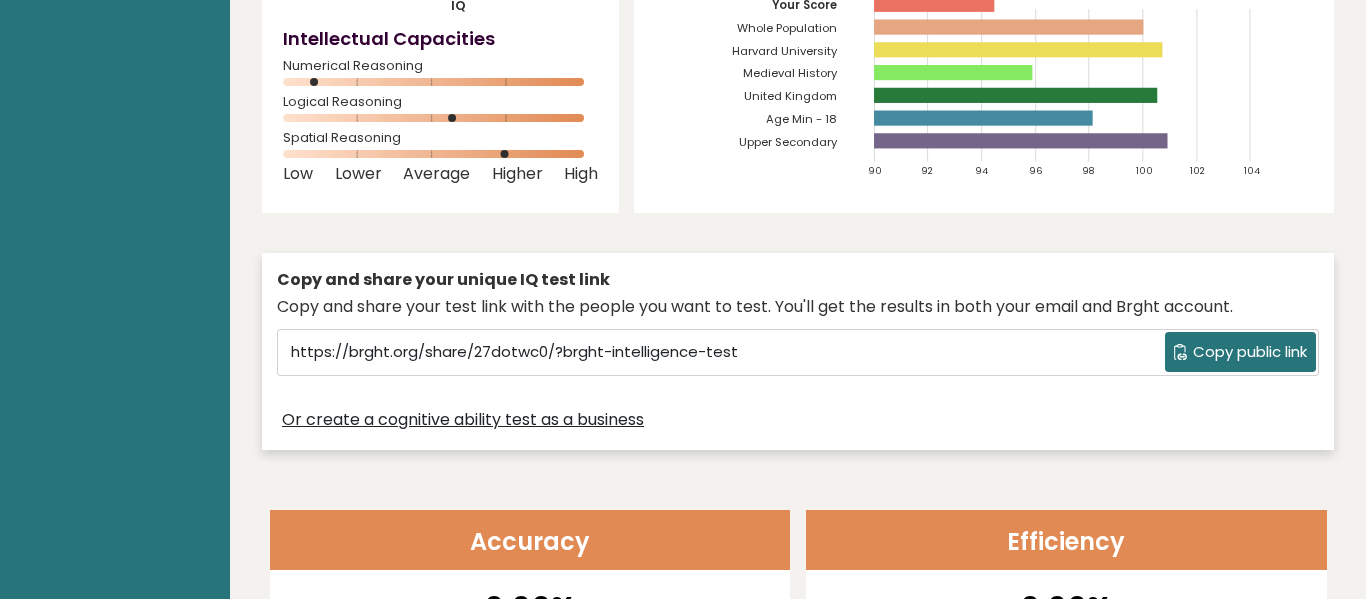 scroll, scrollTop: 0, scrollLeft: 0, axis: both 